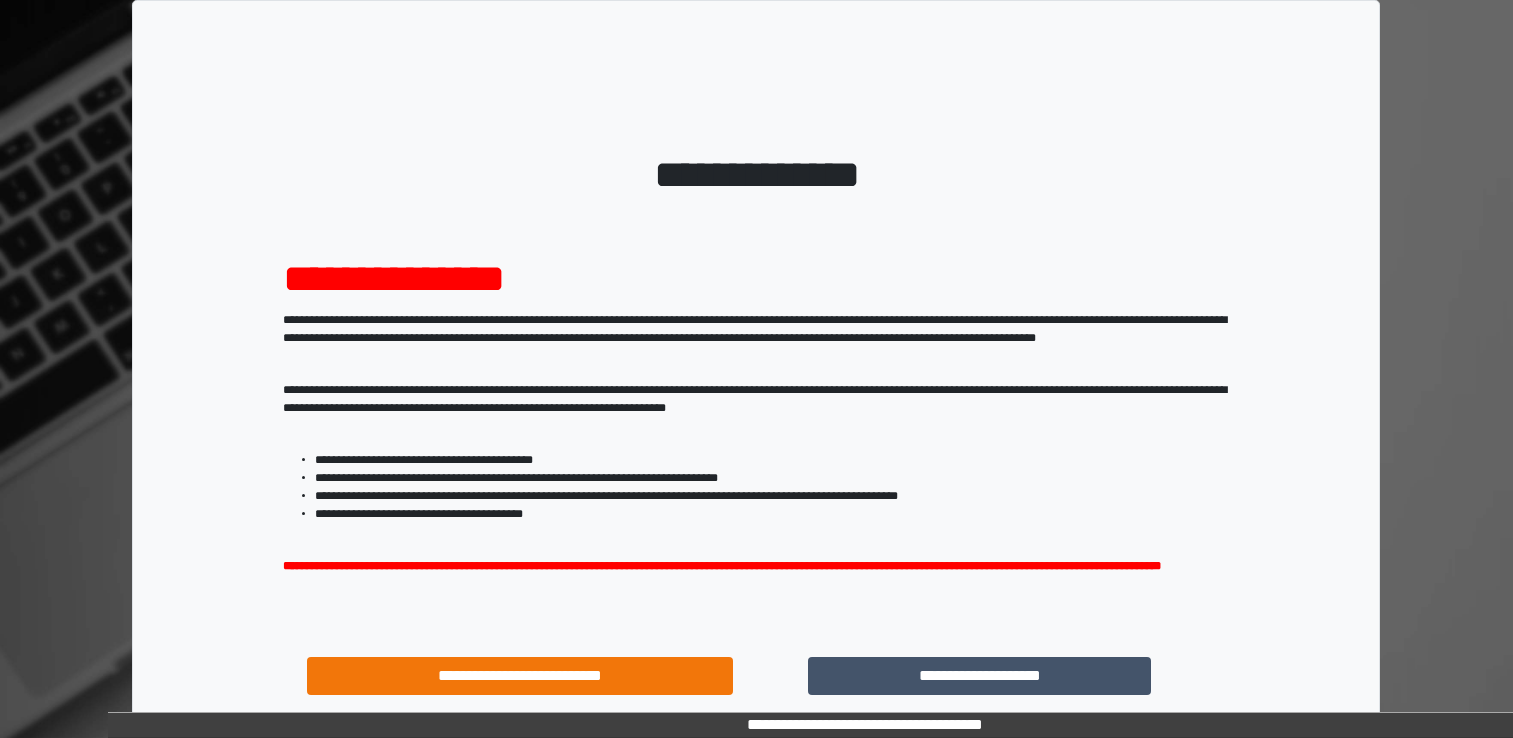 scroll, scrollTop: 0, scrollLeft: 0, axis: both 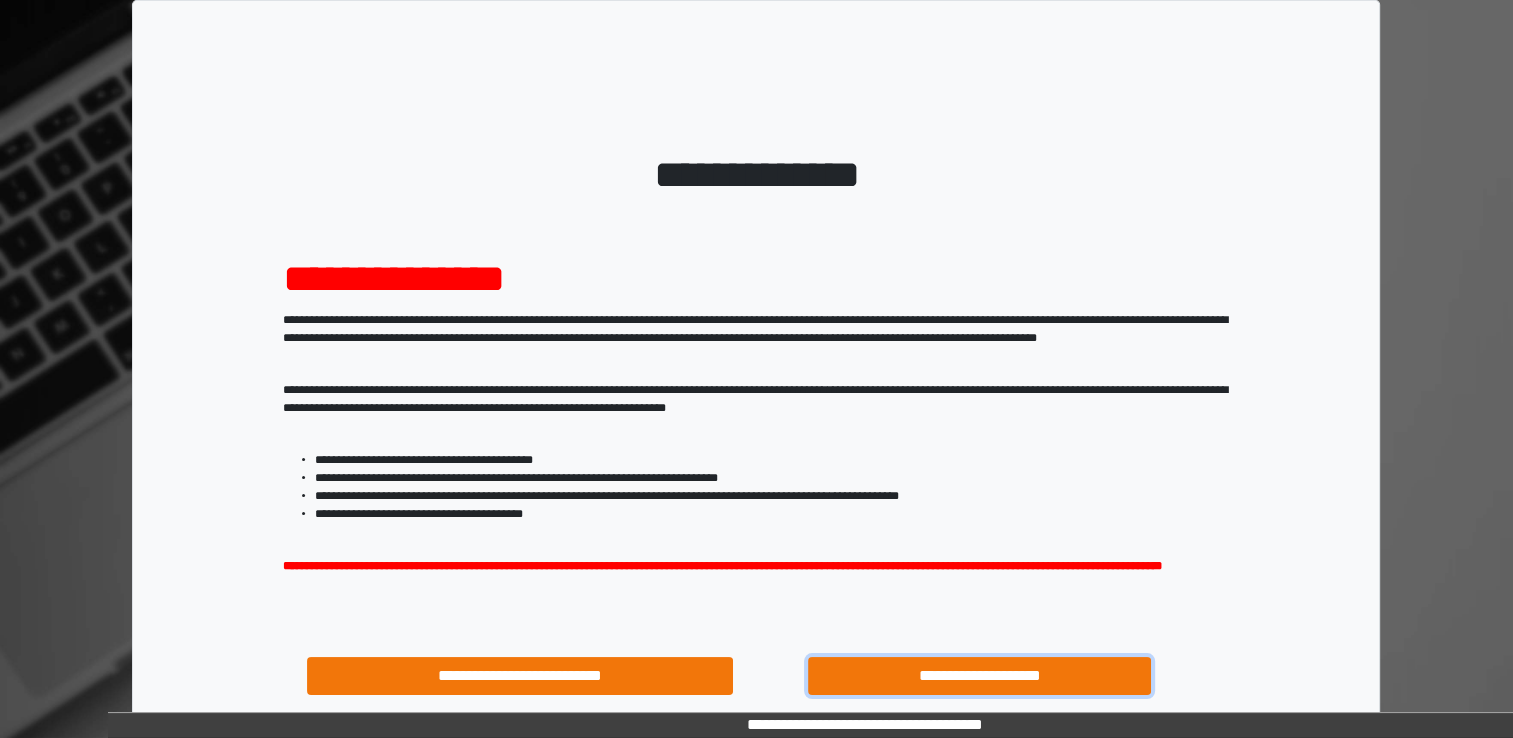 click on "**********" at bounding box center [980, 676] 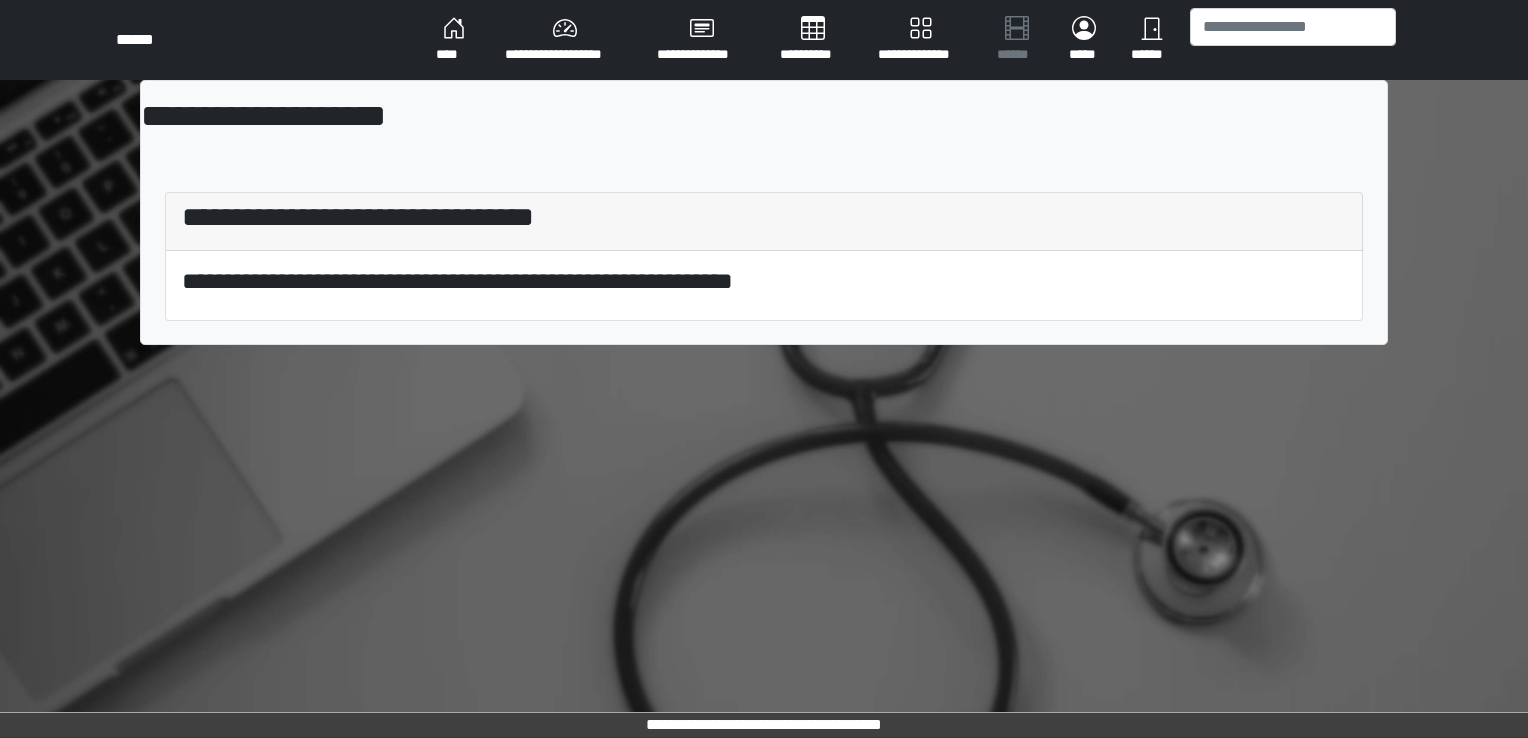 scroll, scrollTop: 0, scrollLeft: 0, axis: both 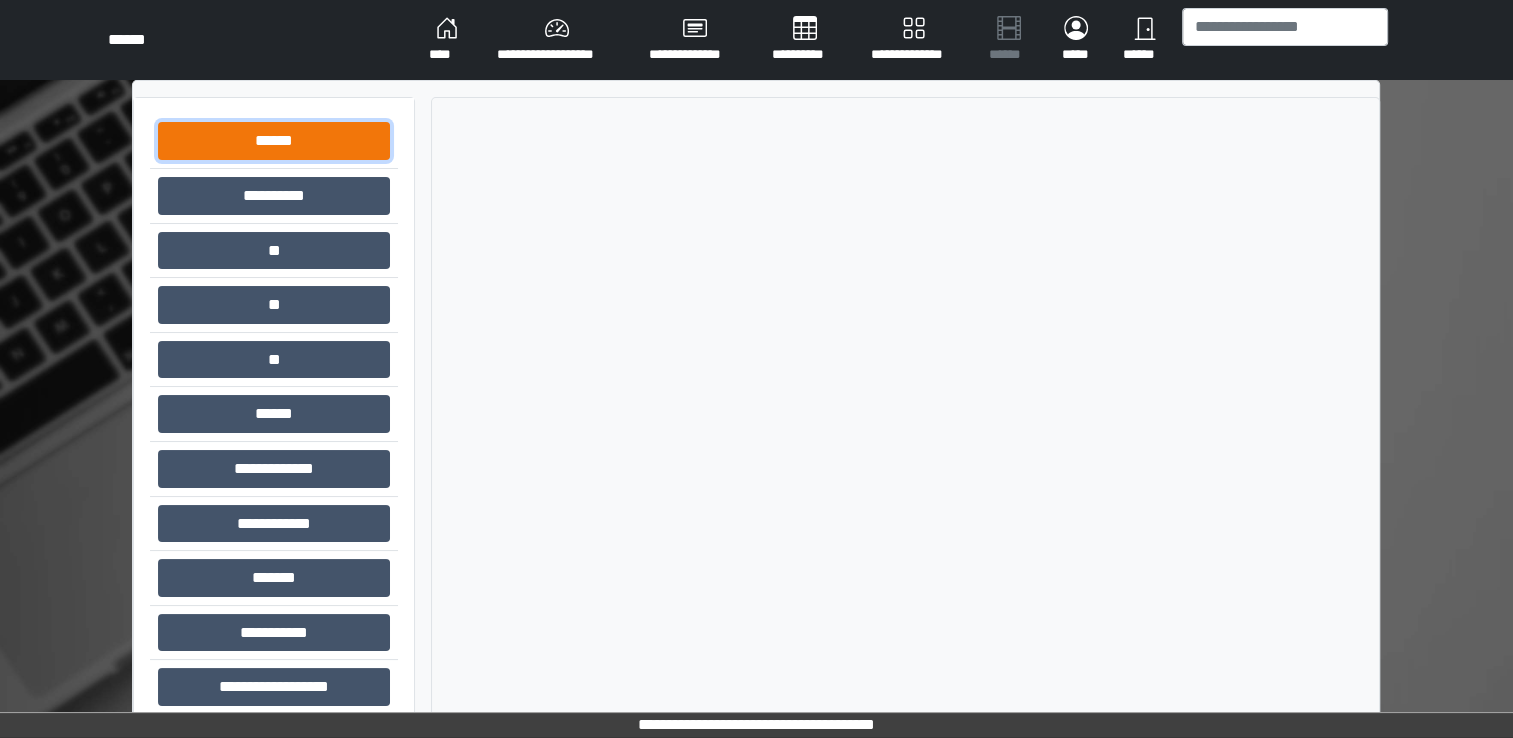 click on "******" at bounding box center (274, 141) 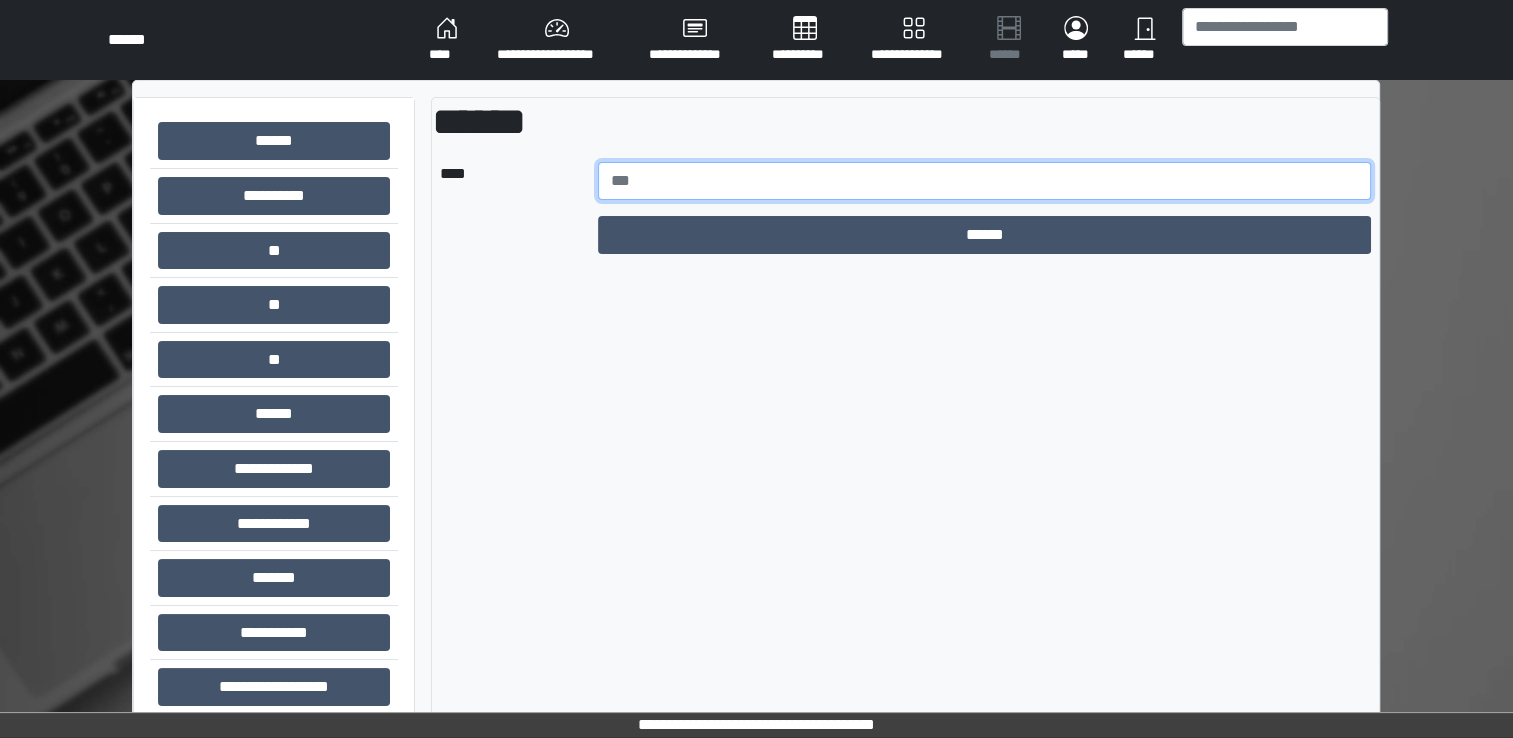 click at bounding box center (985, 181) 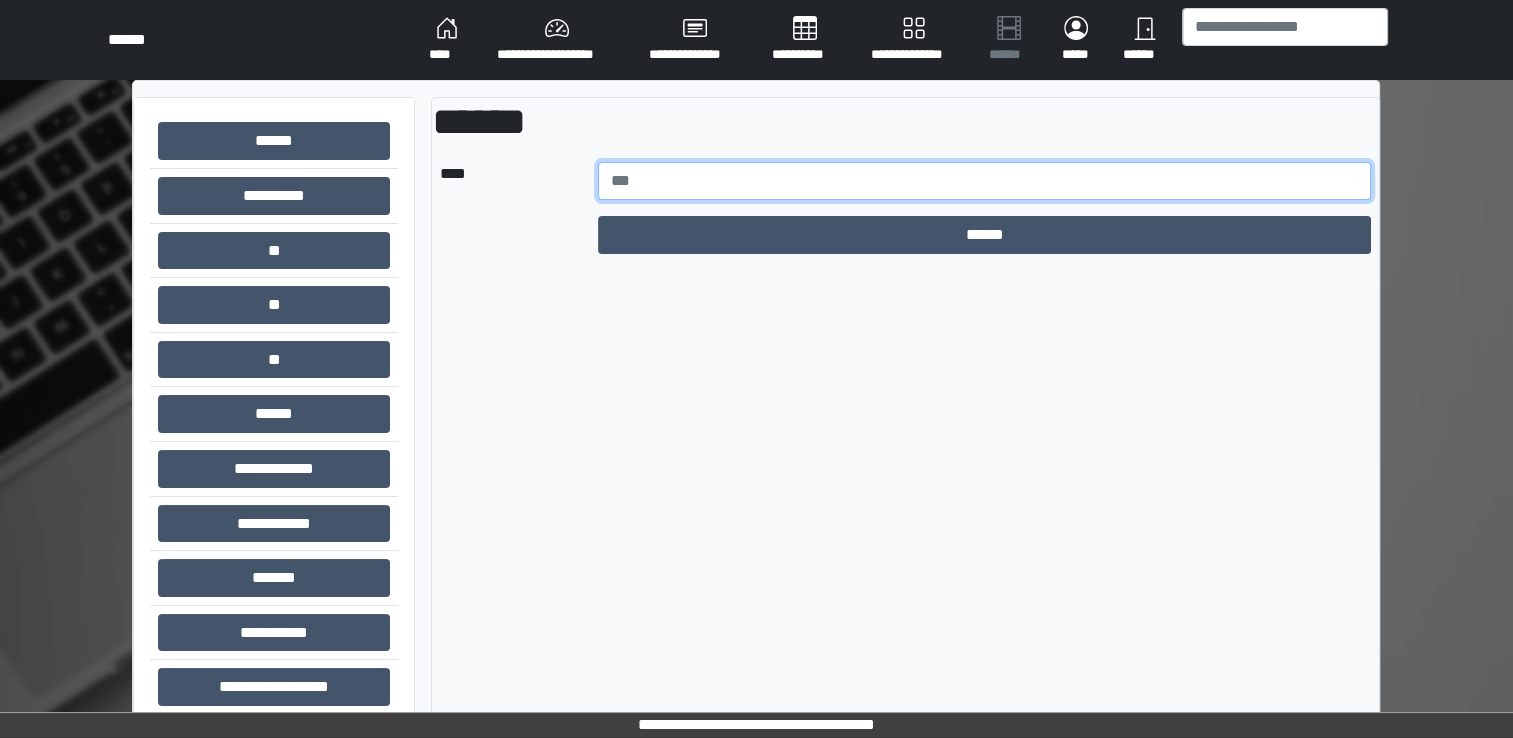 type on "******" 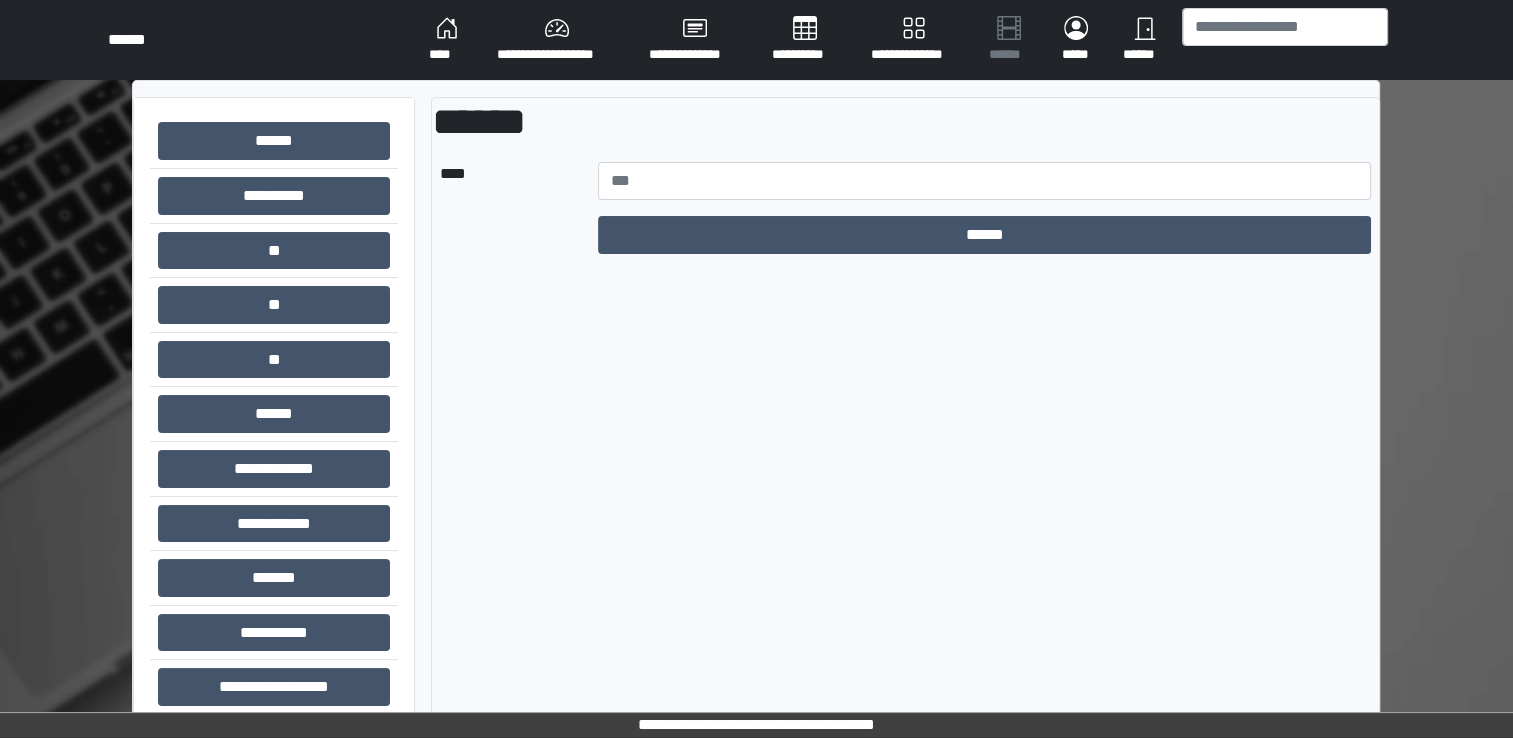 click on "******" at bounding box center (985, 235) 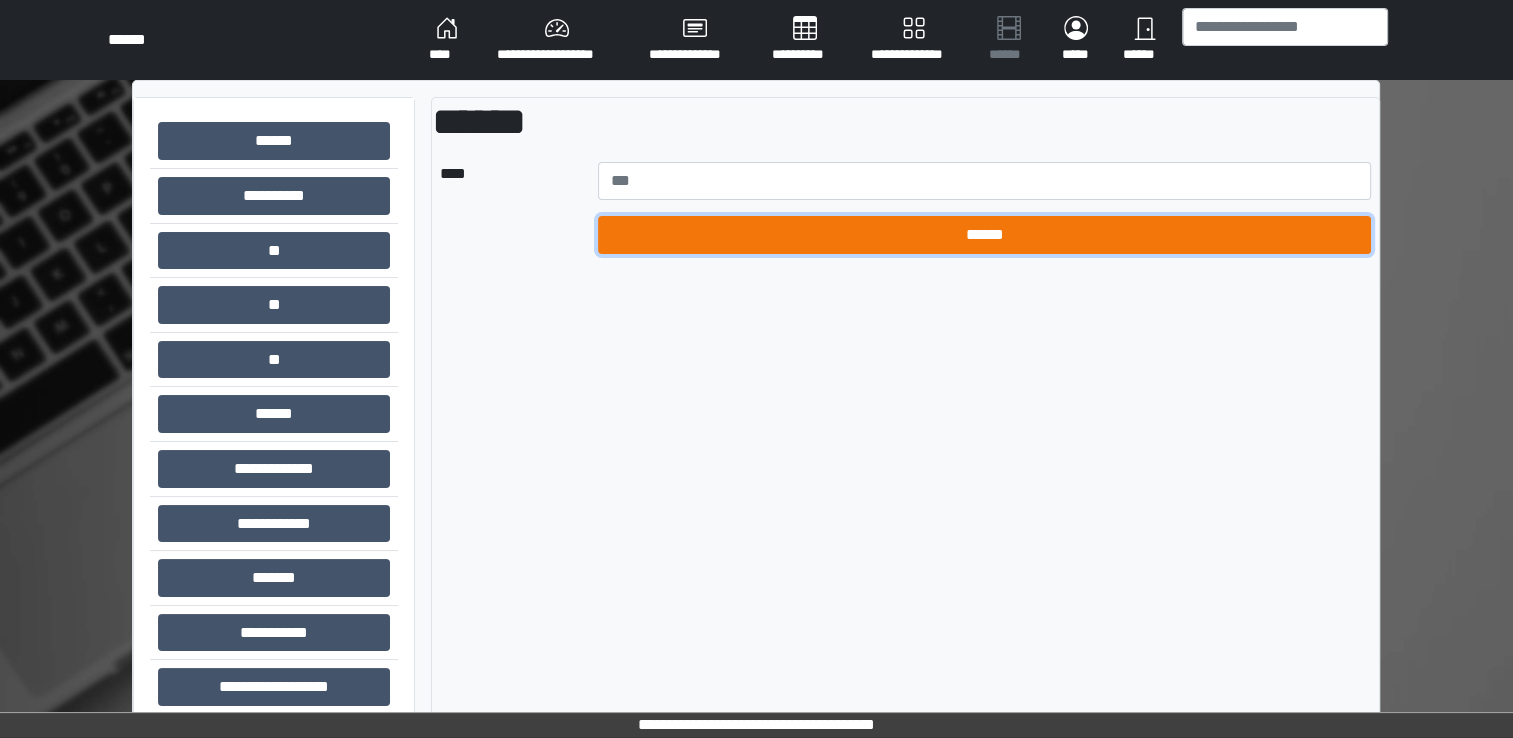 click on "******" at bounding box center (985, 235) 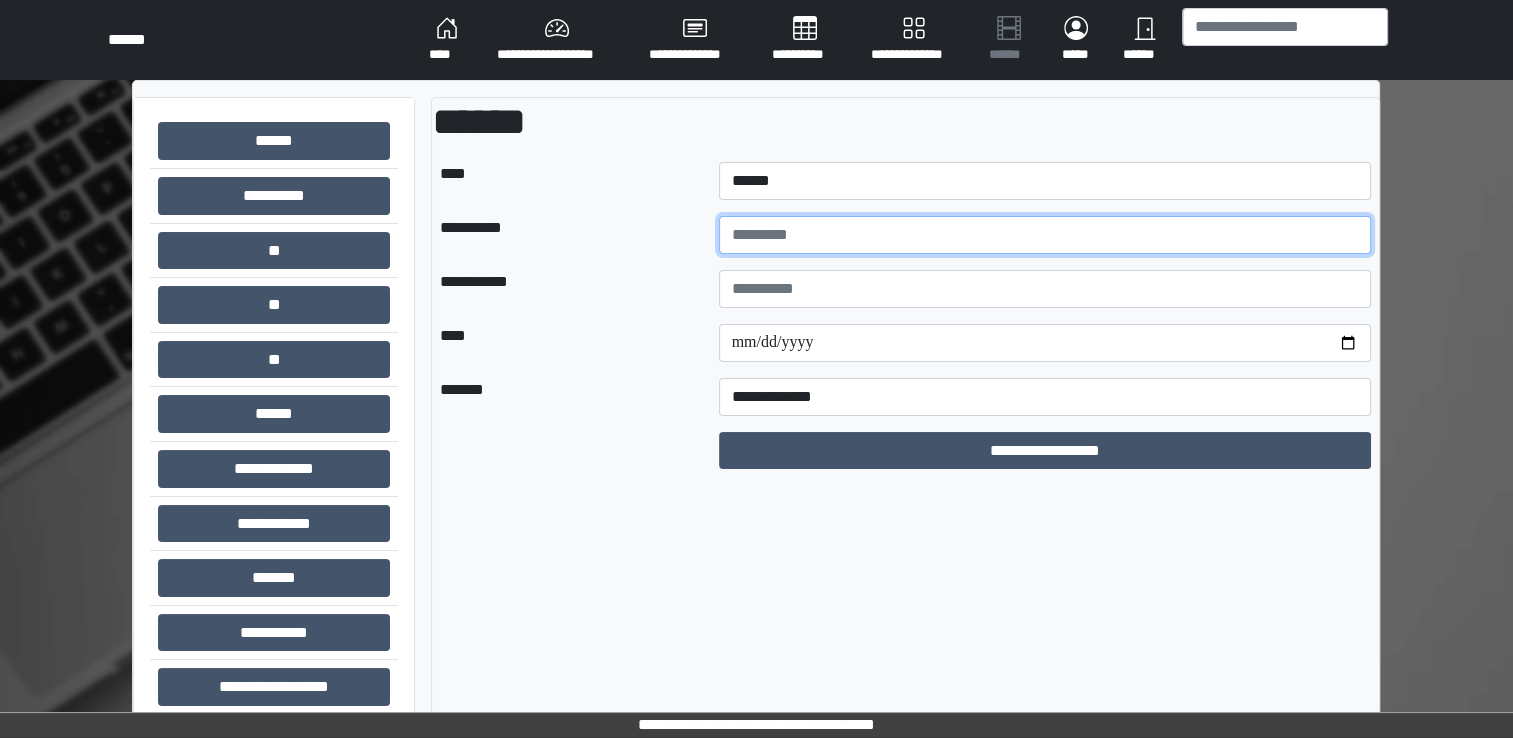 click at bounding box center [1045, 235] 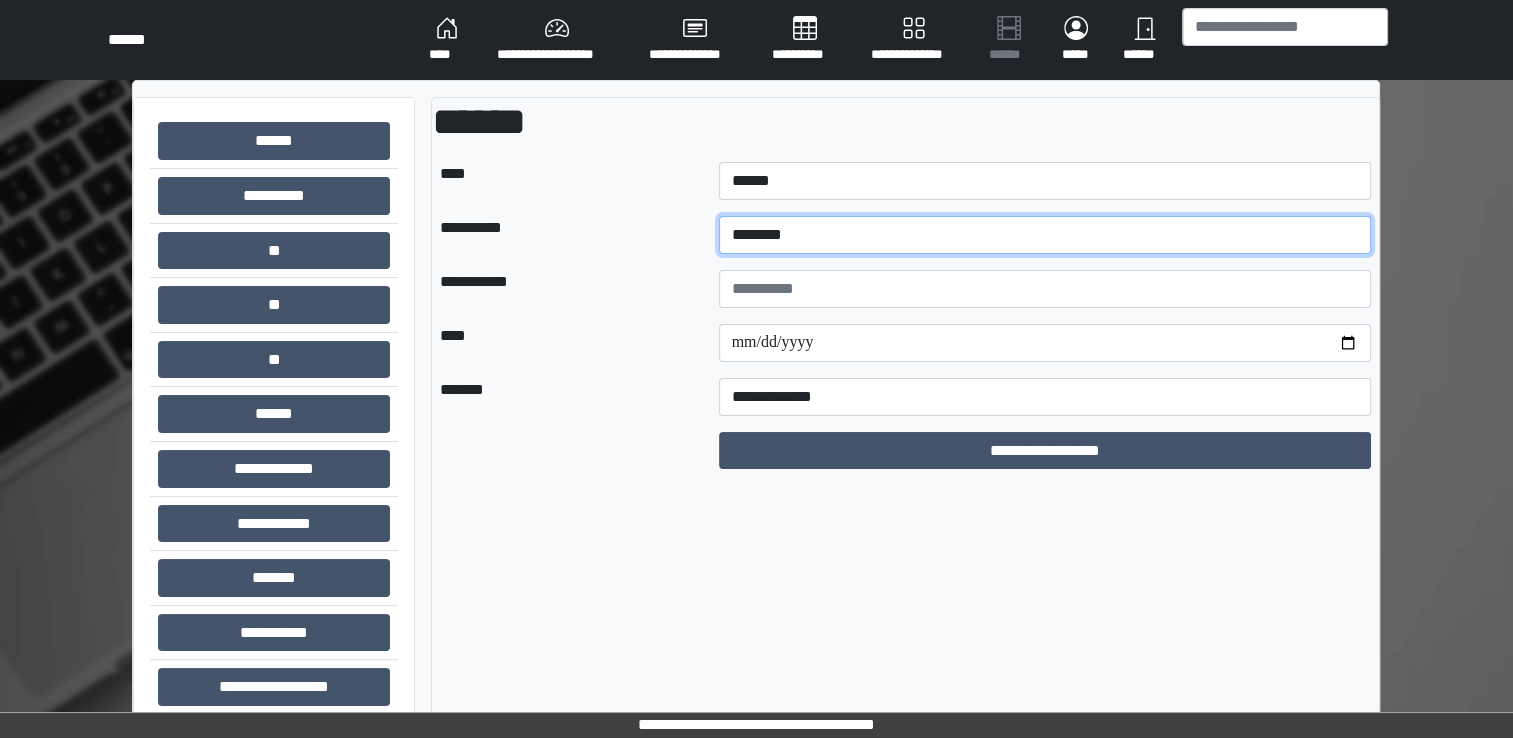 type on "********" 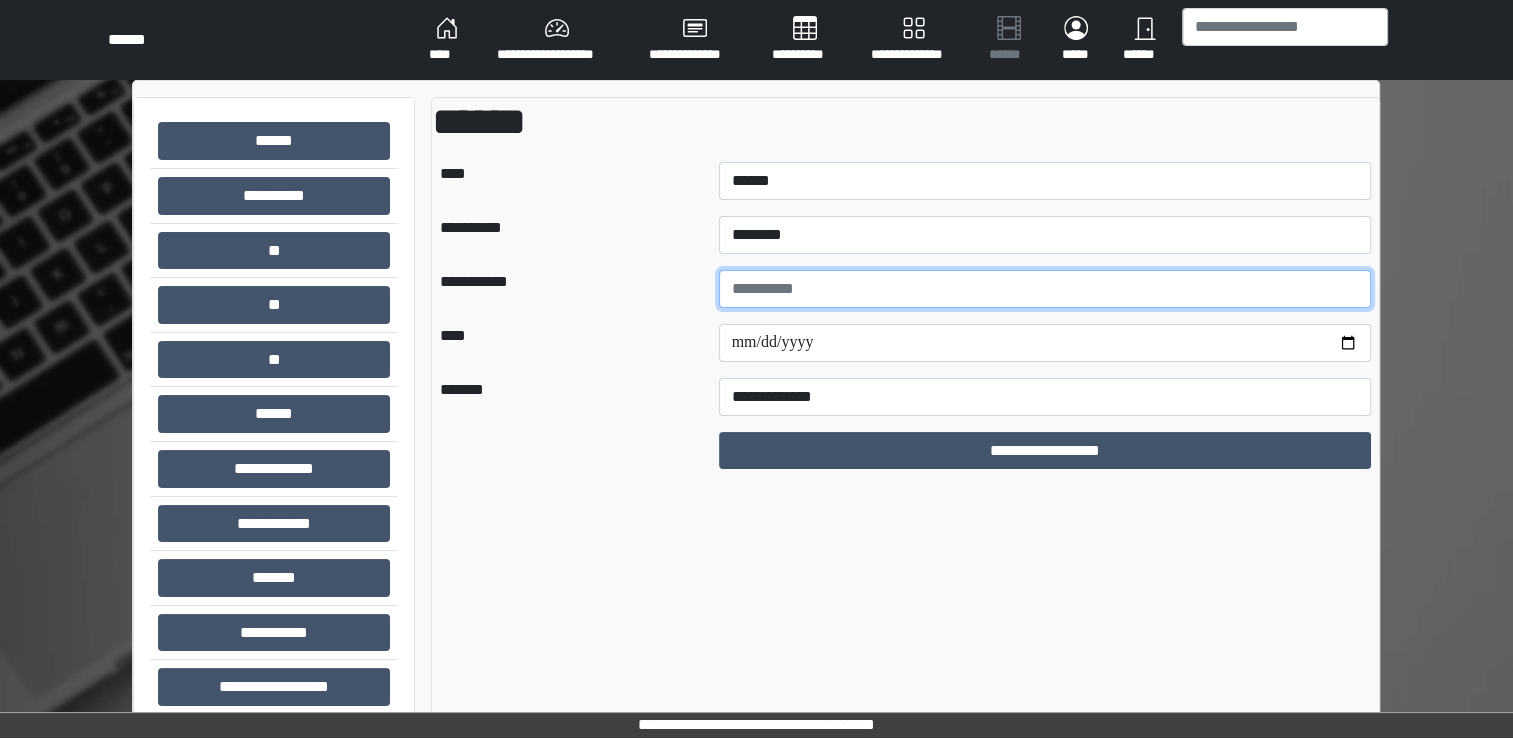 click at bounding box center (1045, 289) 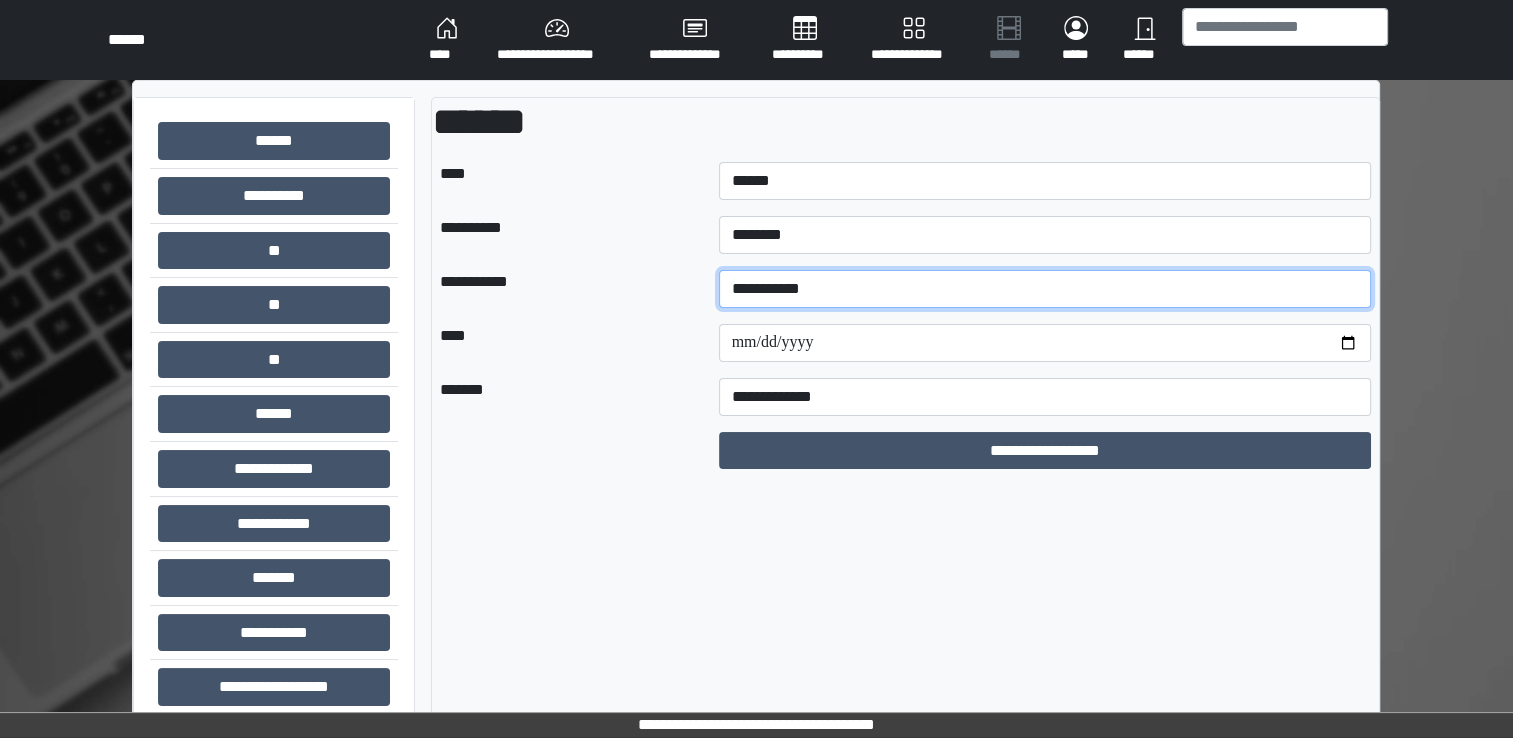 type on "**********" 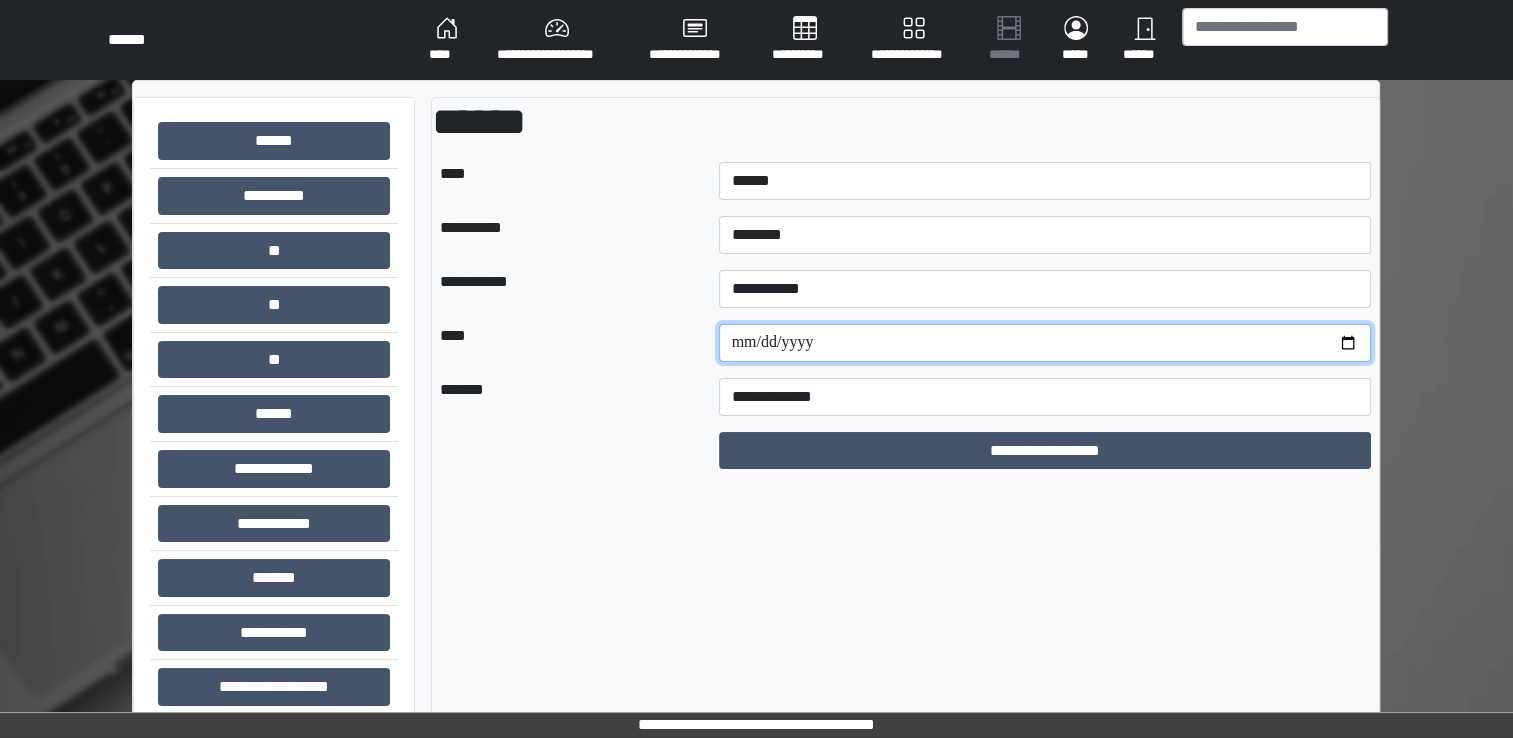 type on "**********" 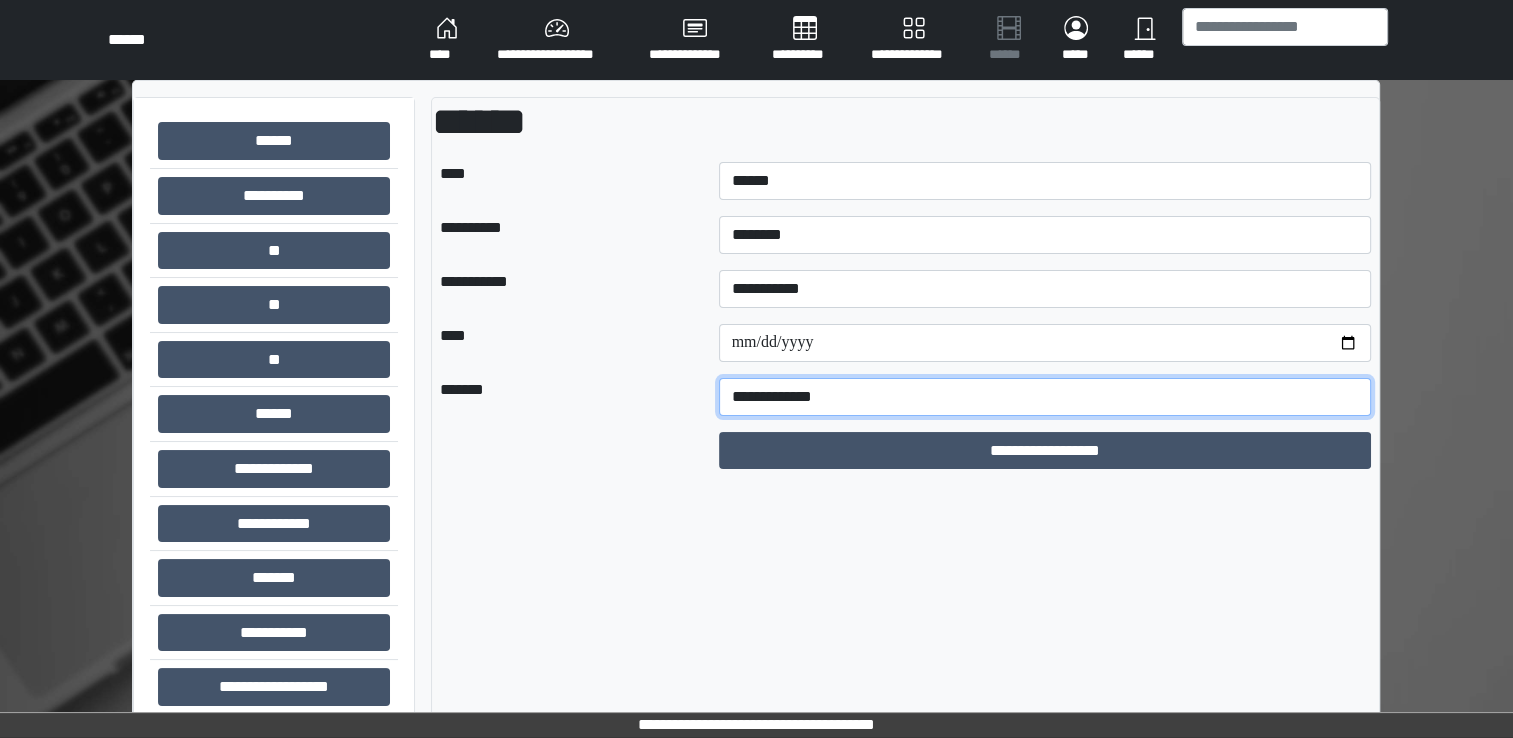 click on "**********" at bounding box center (1045, 397) 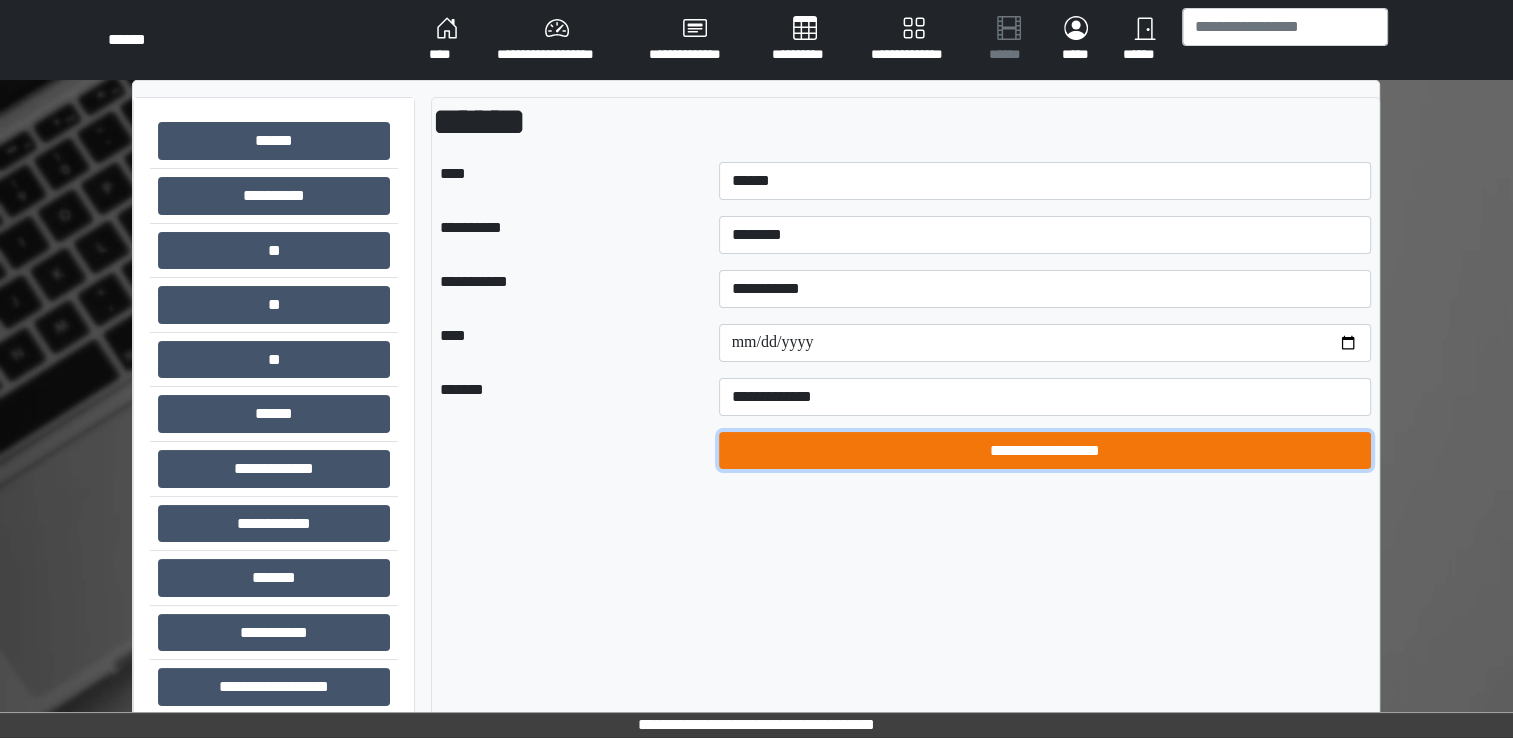 click on "**********" at bounding box center [1045, 451] 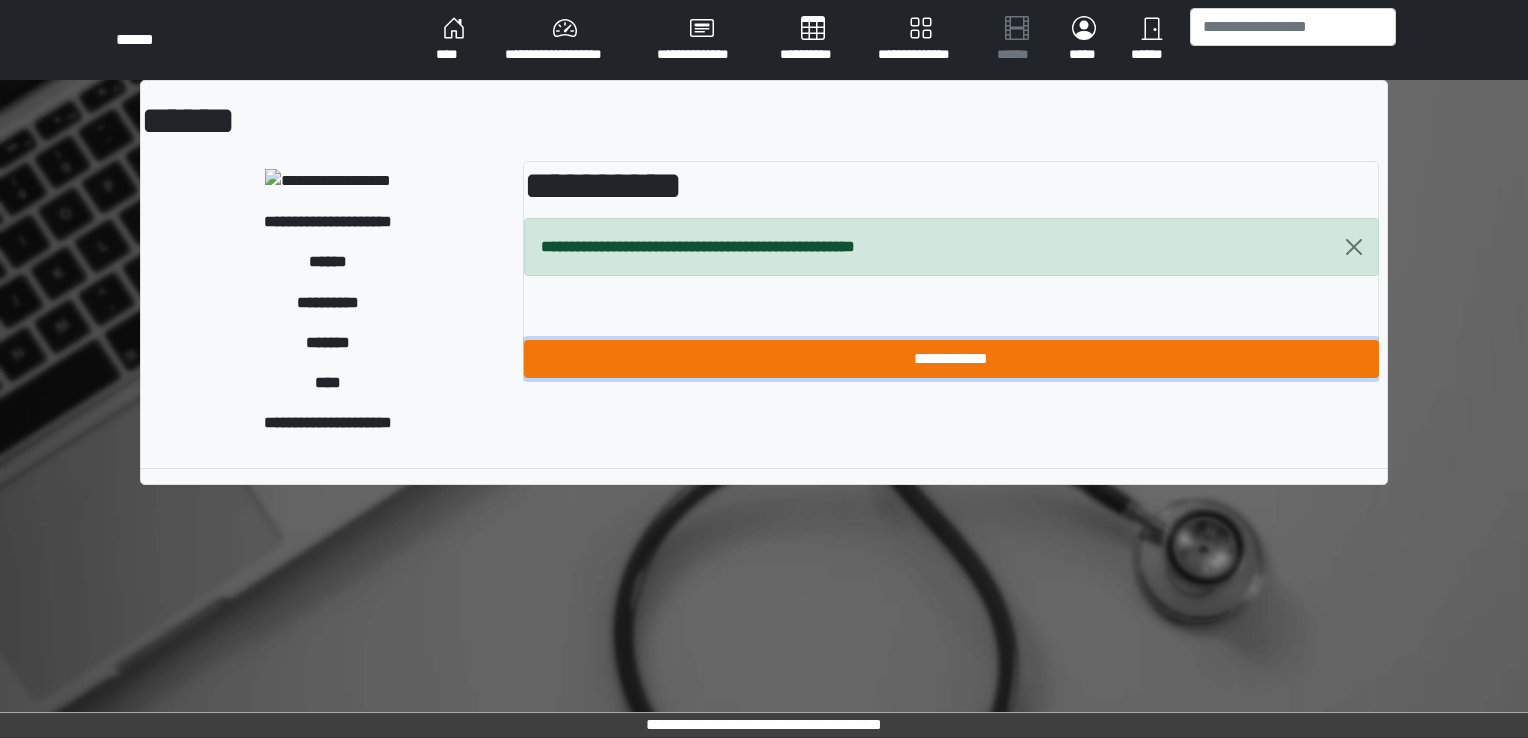 click on "**********" at bounding box center (951, 359) 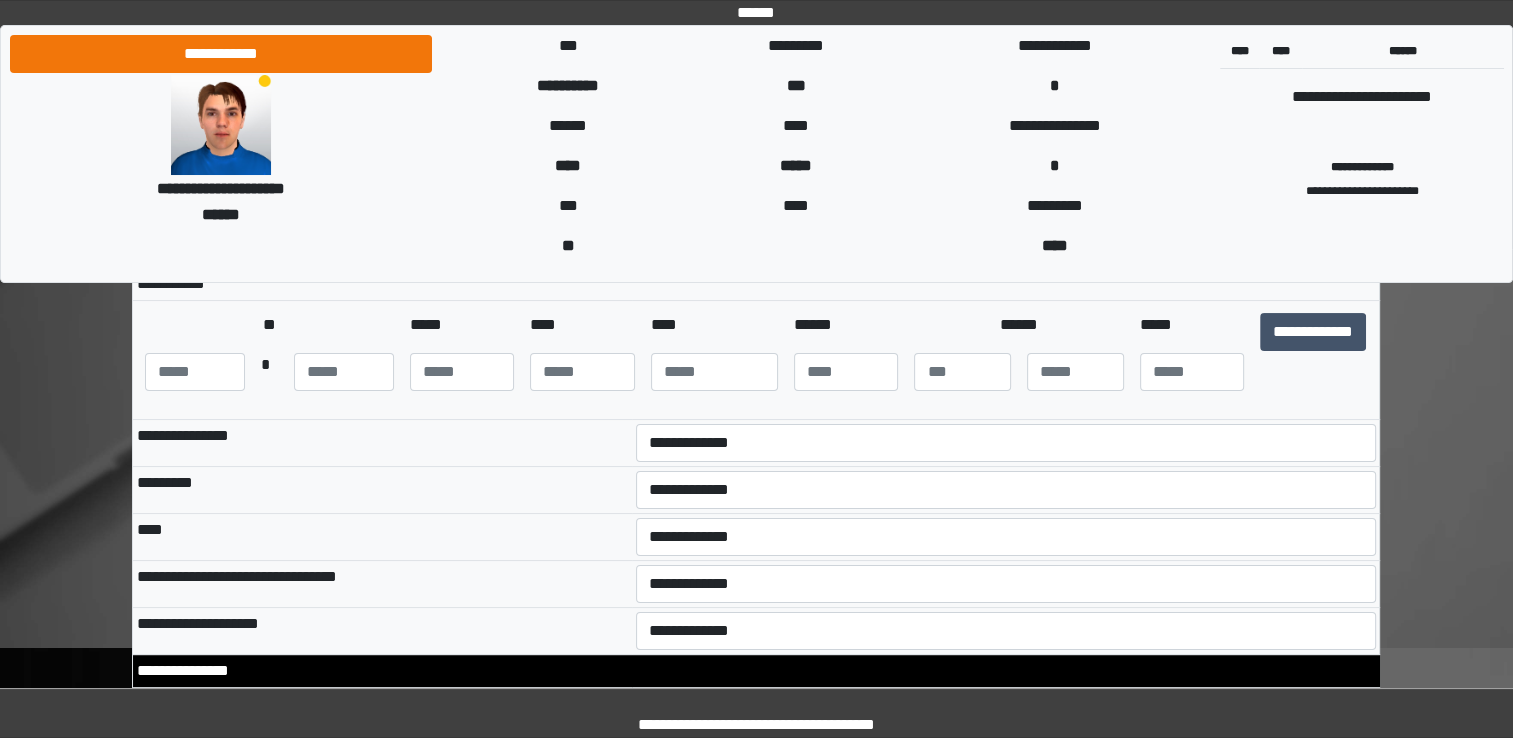 scroll, scrollTop: 208, scrollLeft: 0, axis: vertical 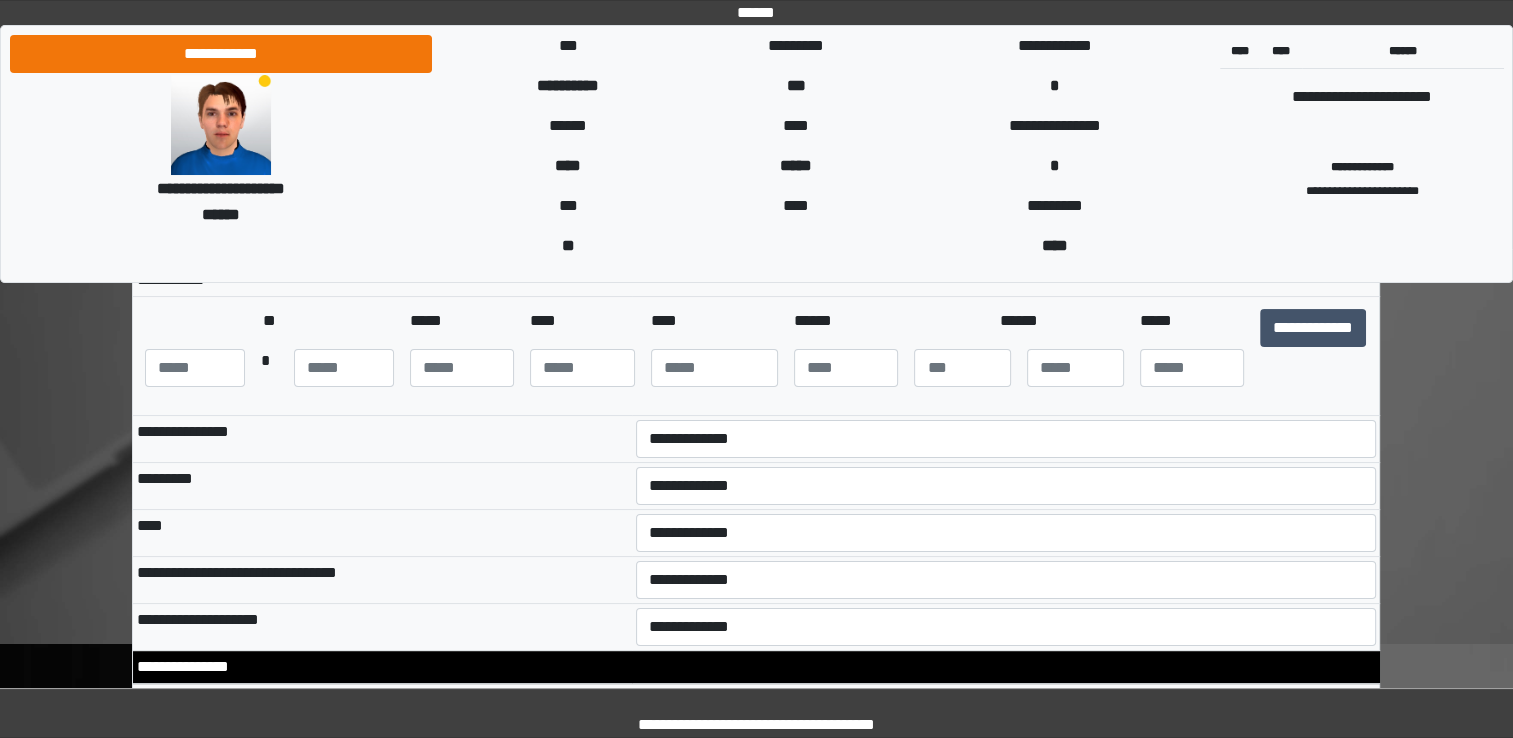click on "**********" at bounding box center (1006, 439) 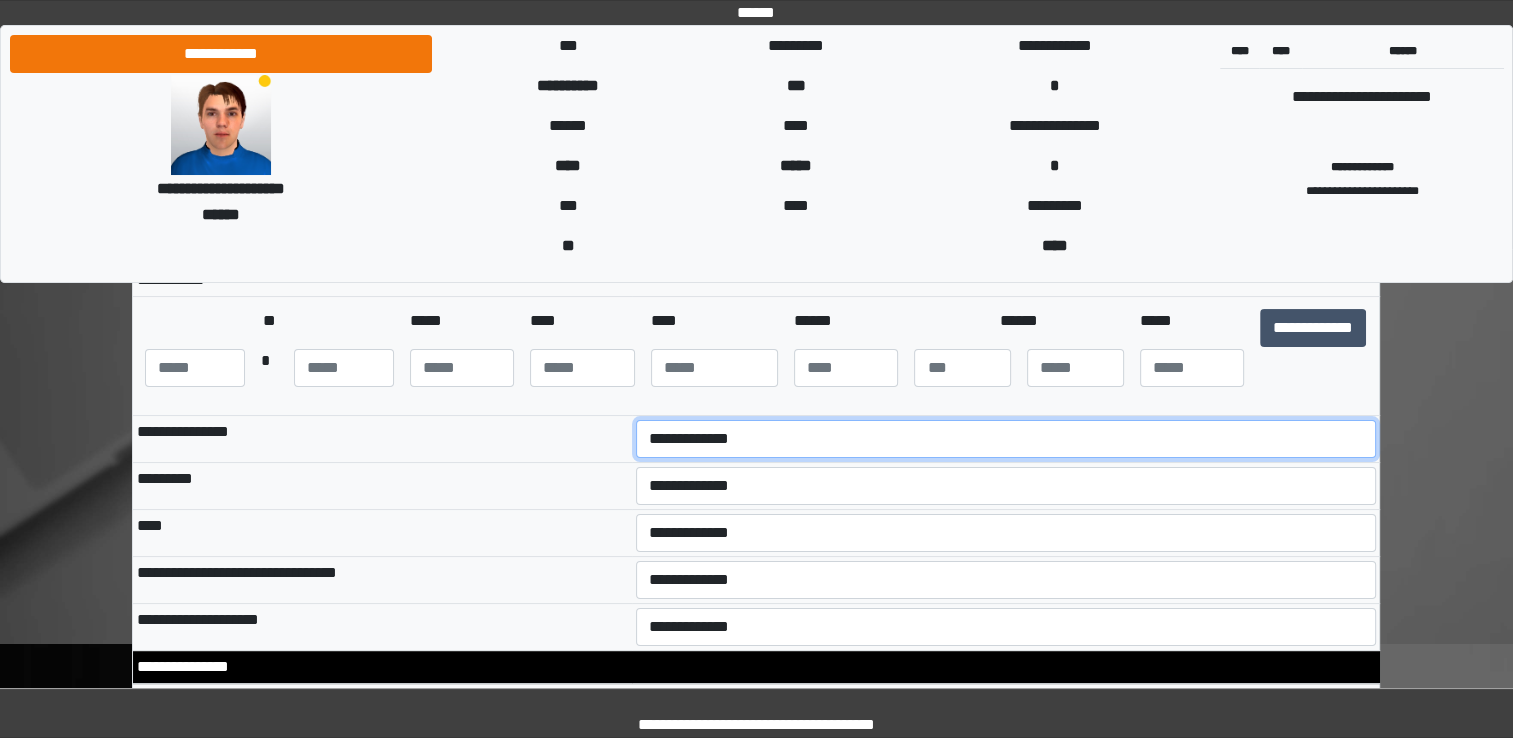 click on "**********" at bounding box center (1006, 439) 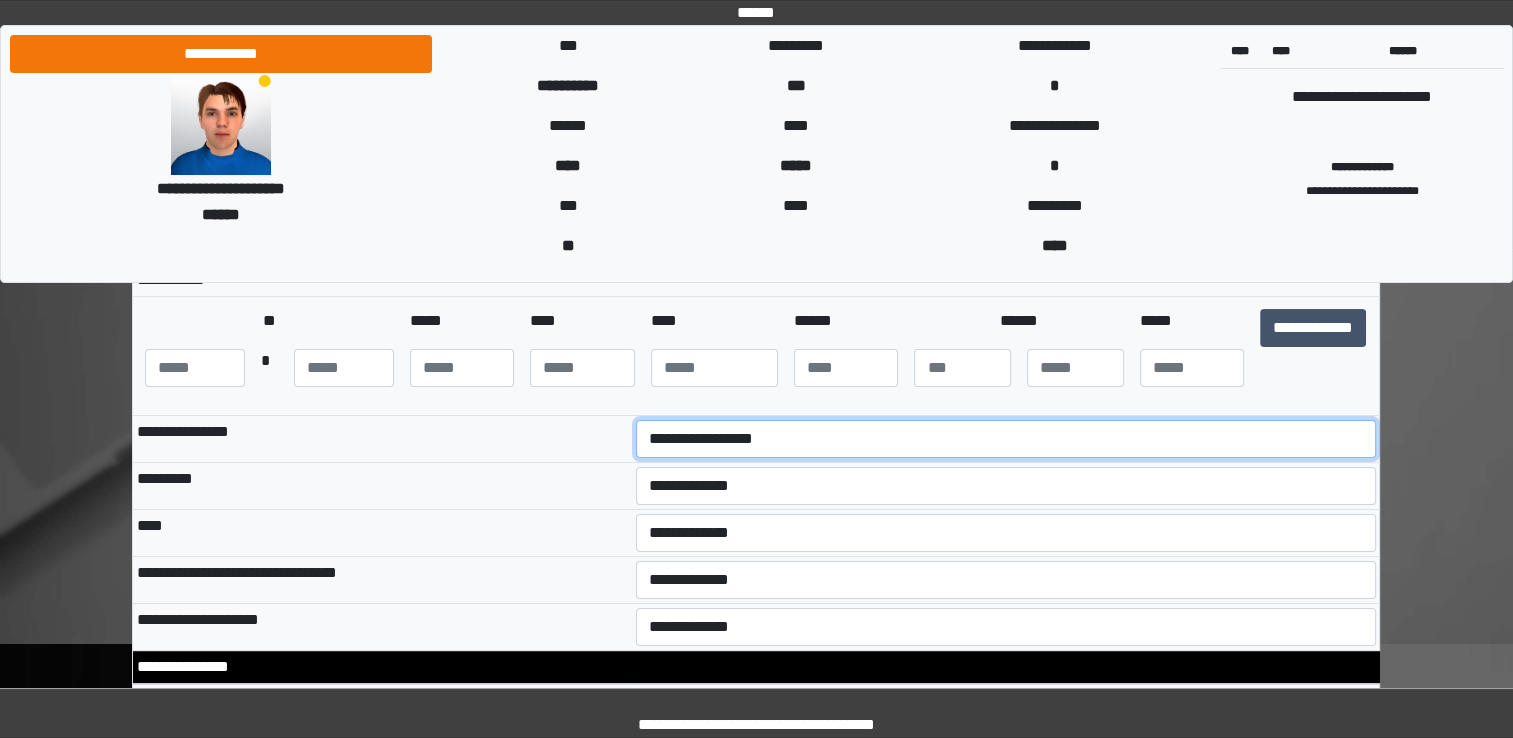 click on "**********" at bounding box center [1006, 439] 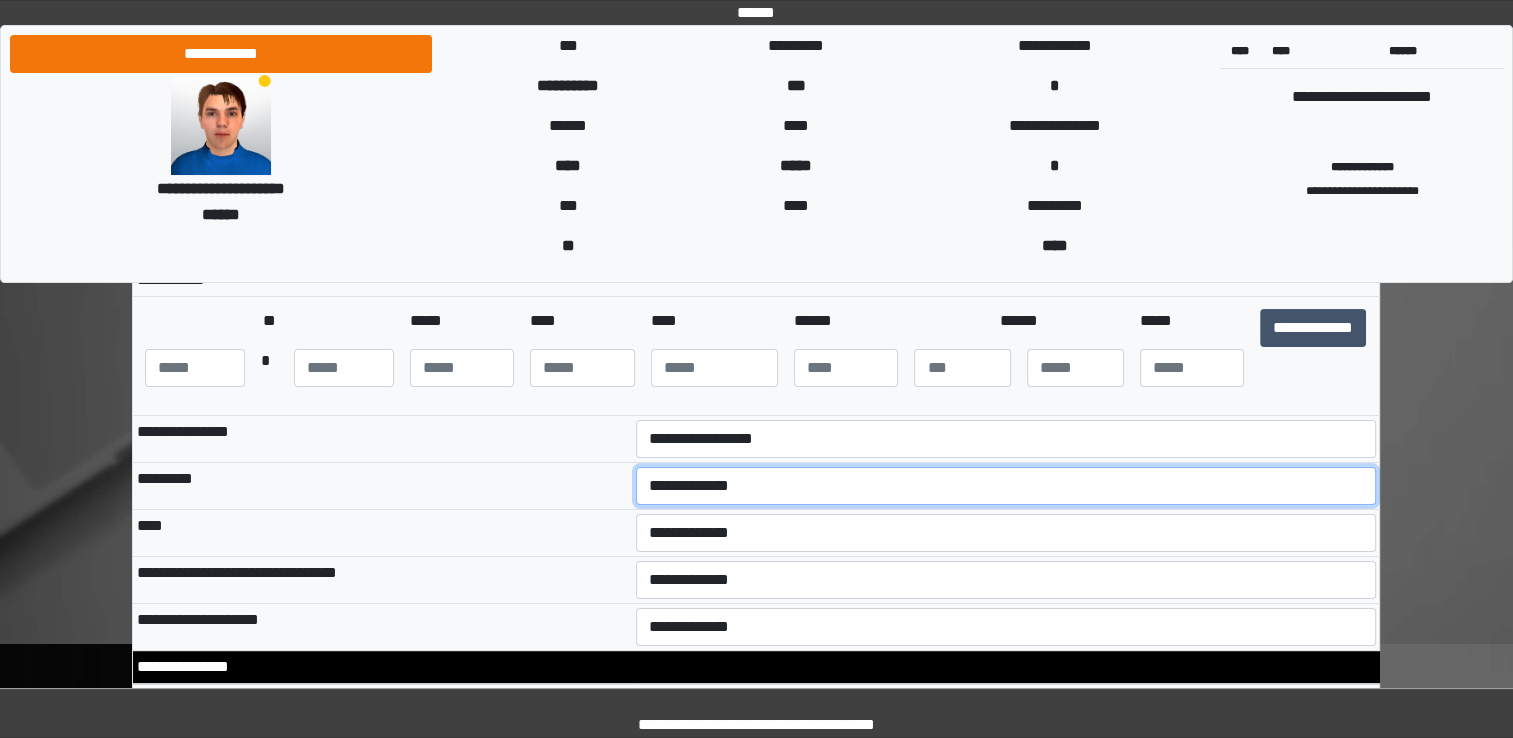 click on "**********" at bounding box center (1006, 486) 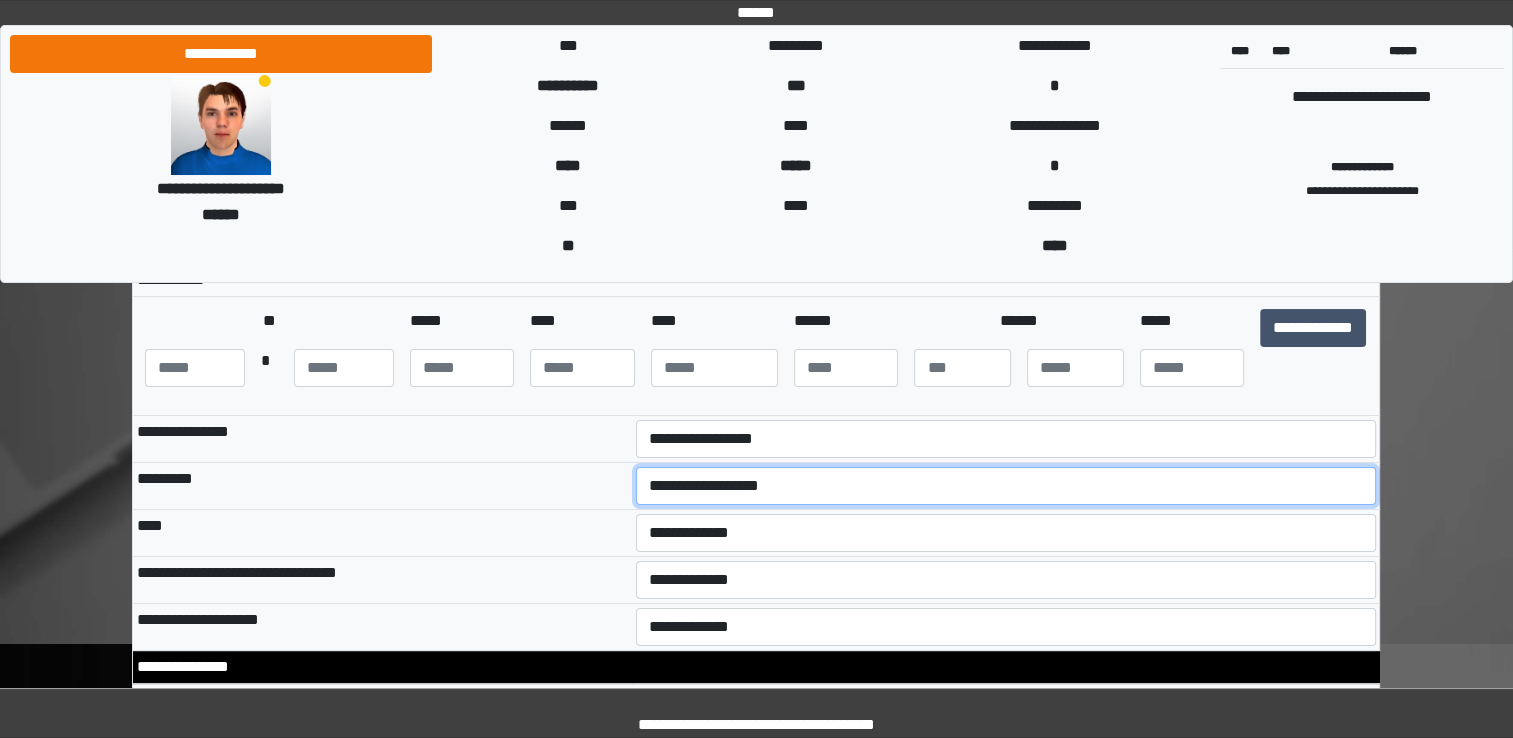 click on "**********" at bounding box center [1006, 486] 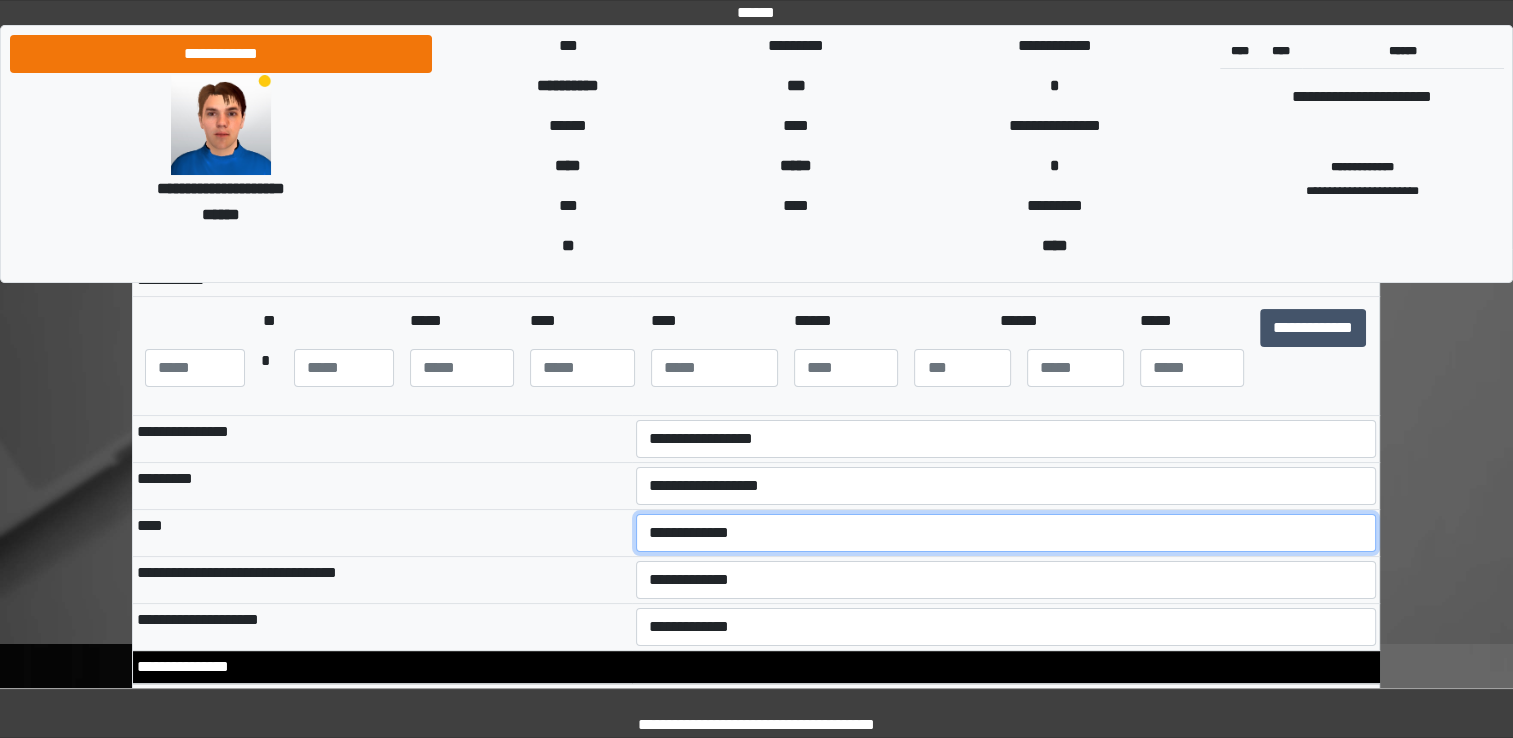 click on "**********" at bounding box center [1006, 533] 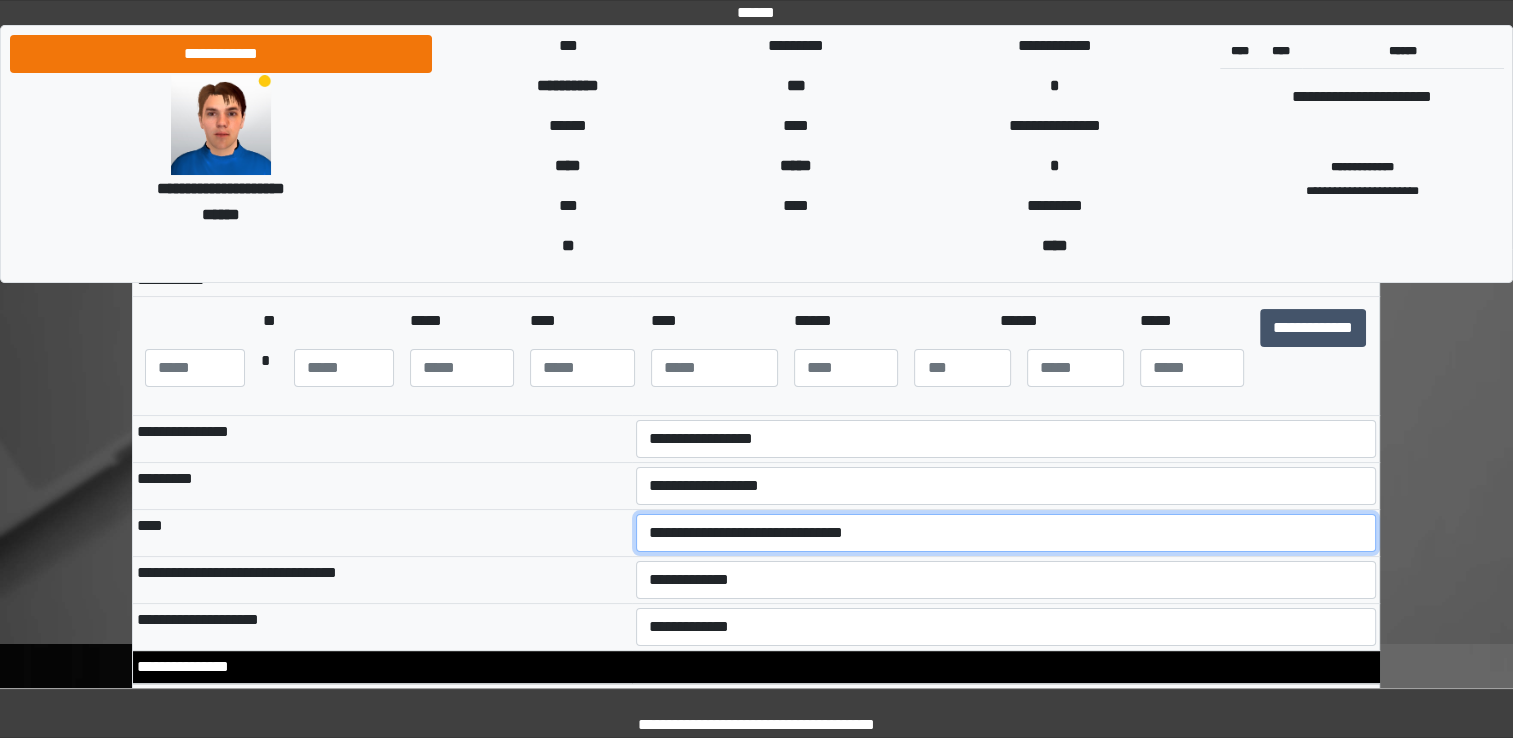 click on "**********" at bounding box center (1006, 533) 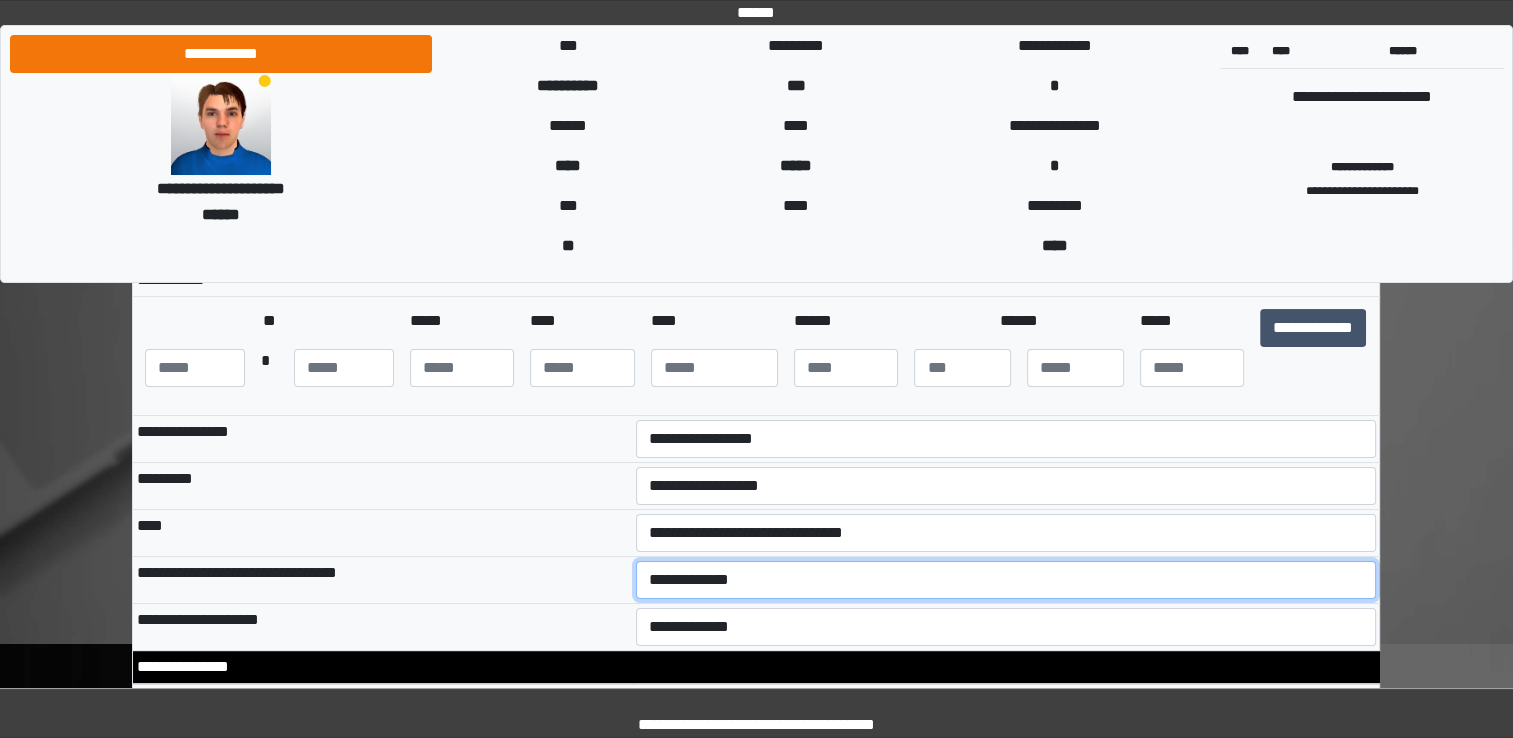 click on "**********" at bounding box center (1006, 580) 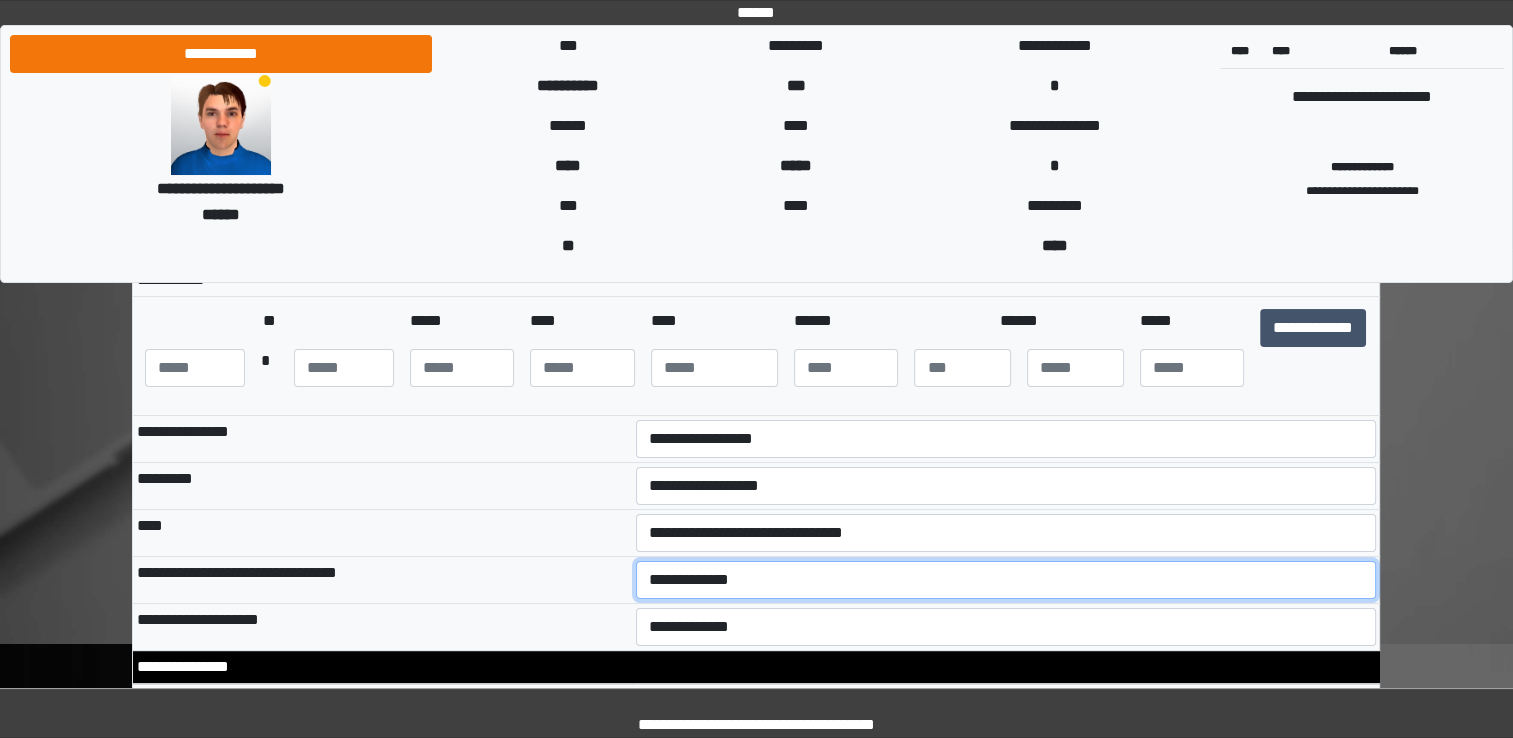 select on "*" 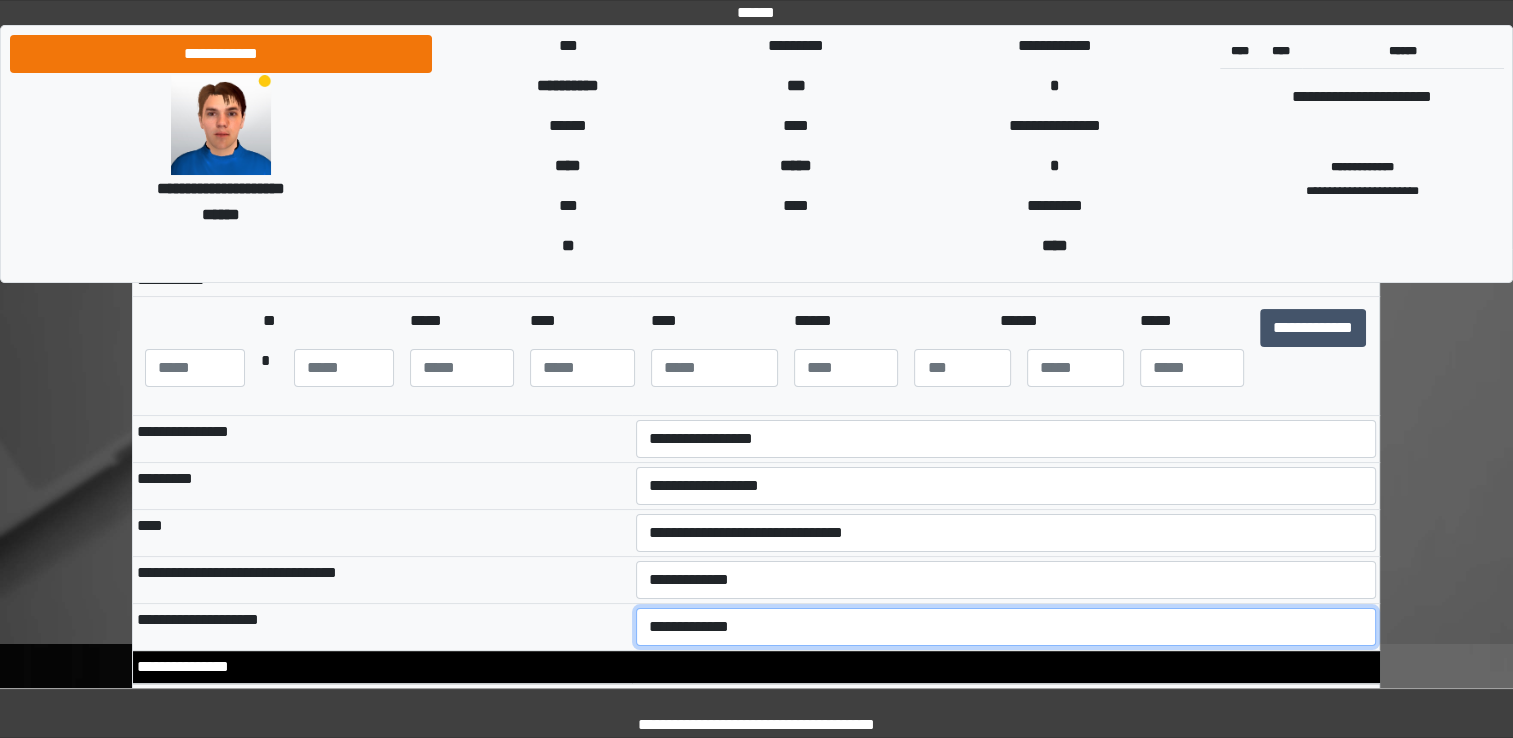 select on "**" 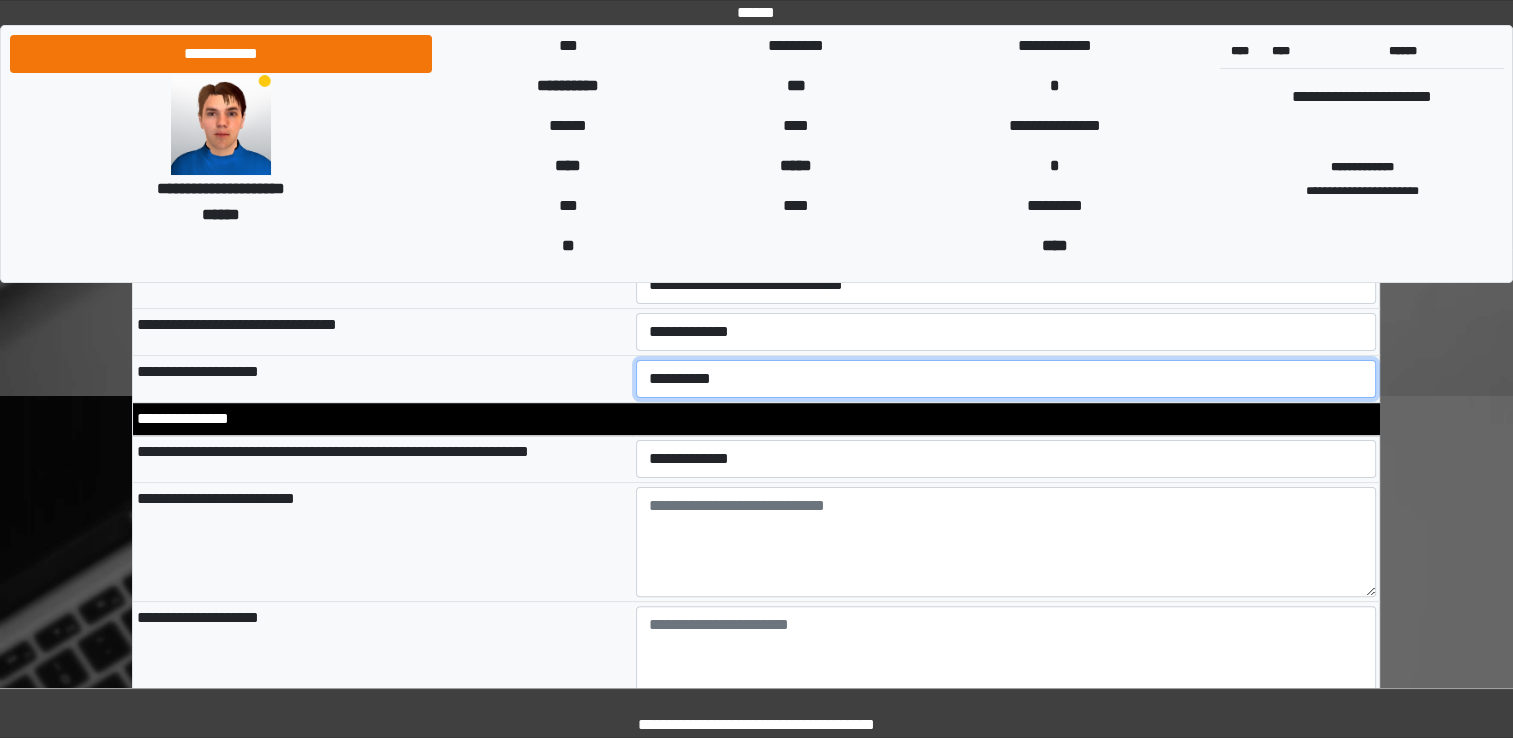 scroll, scrollTop: 479, scrollLeft: 0, axis: vertical 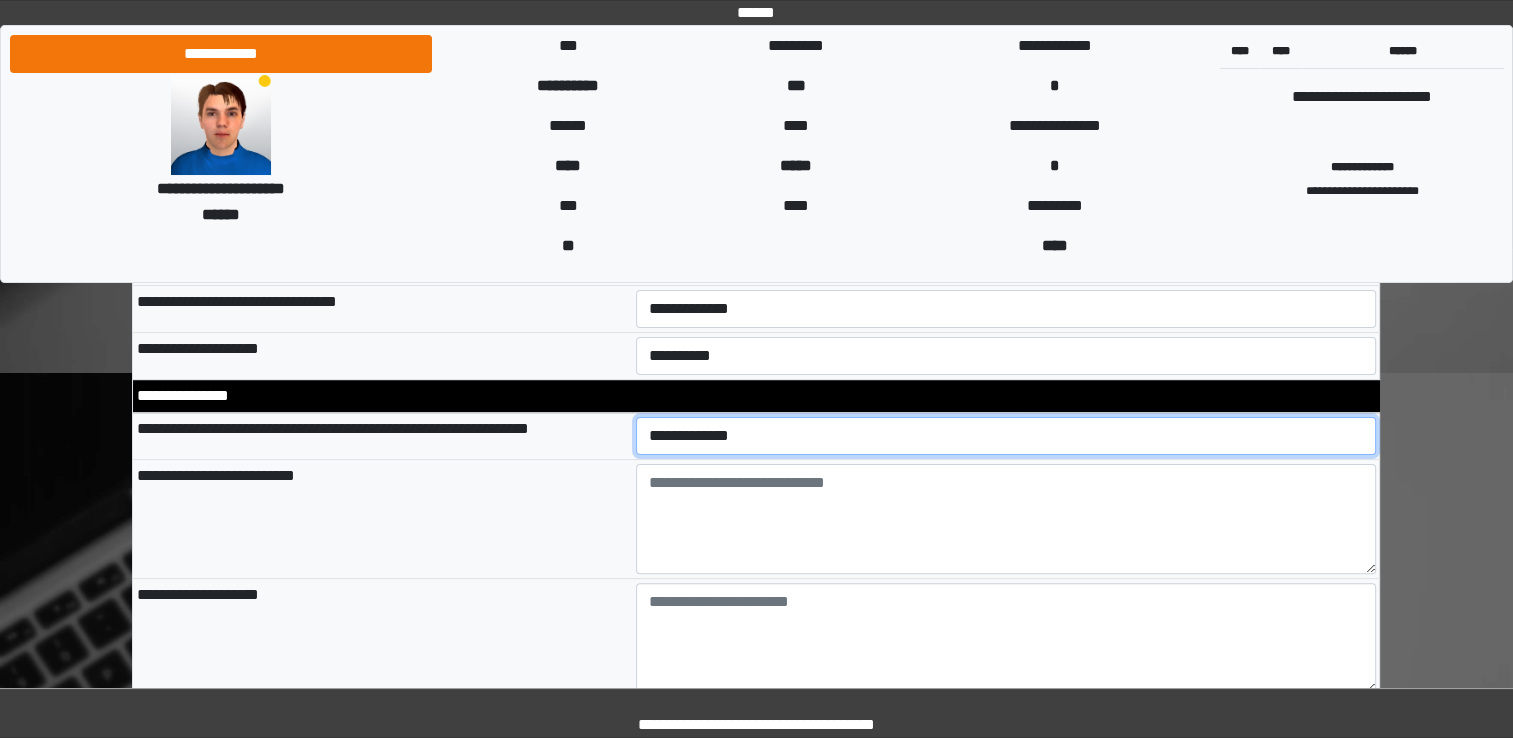 click on "**********" at bounding box center [1006, 436] 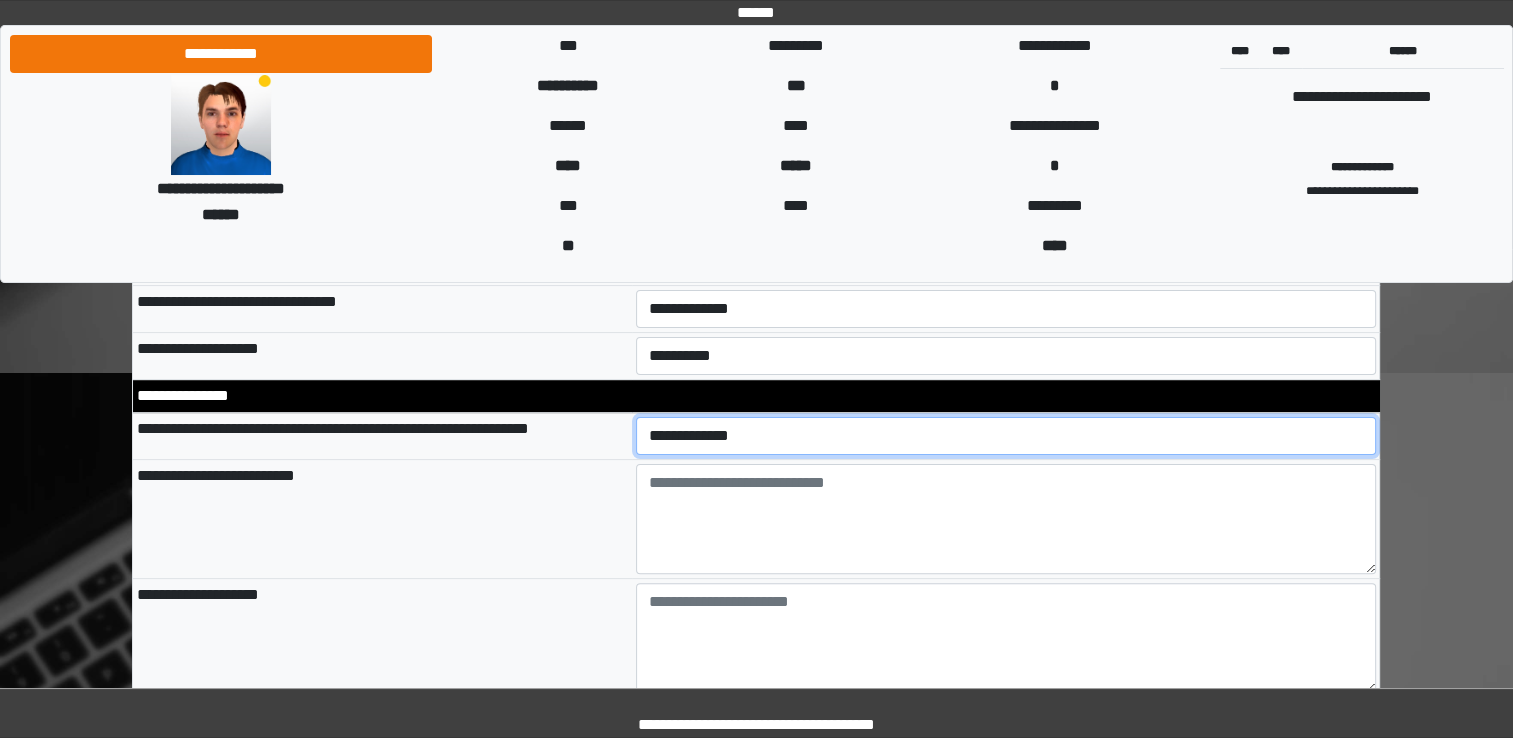 select on "*" 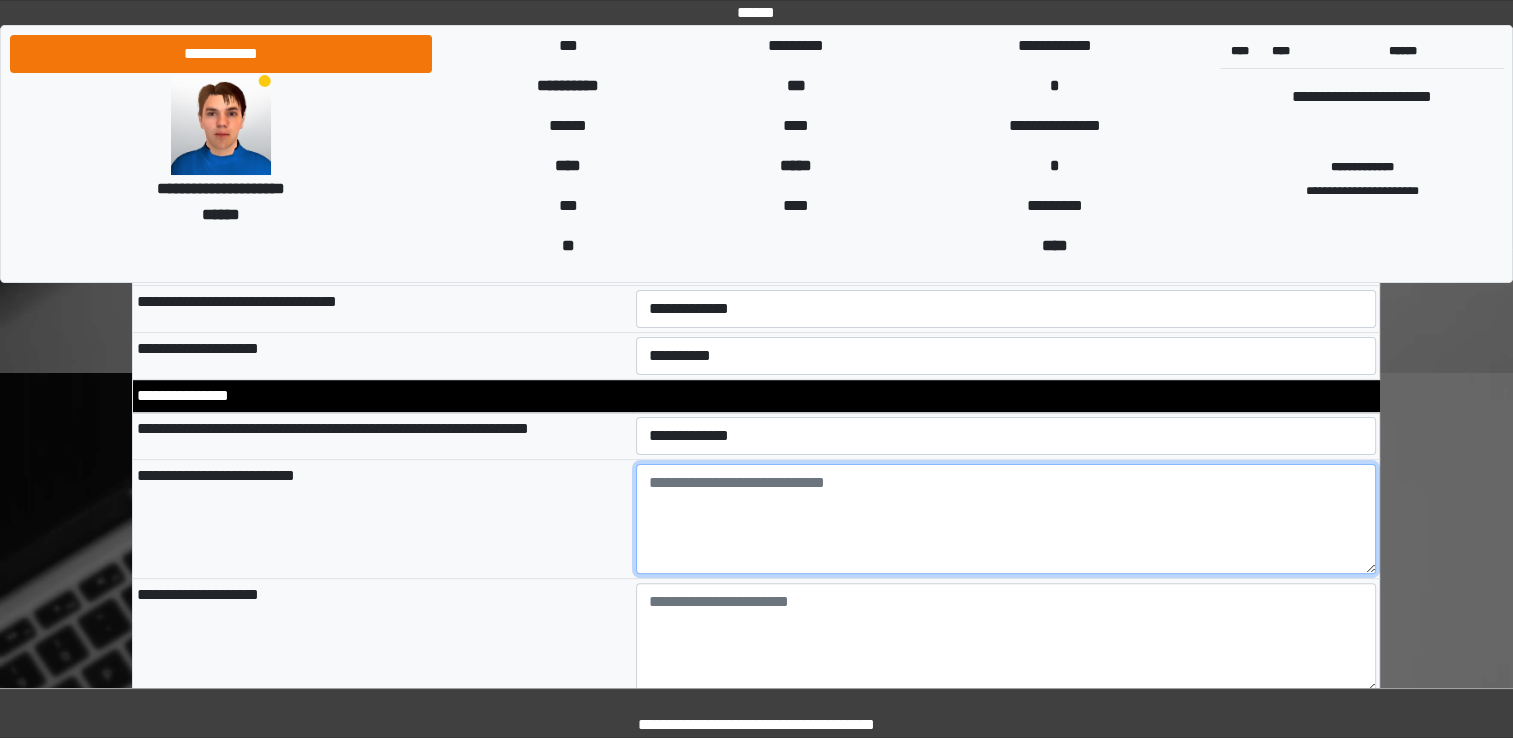click at bounding box center (1006, 519) 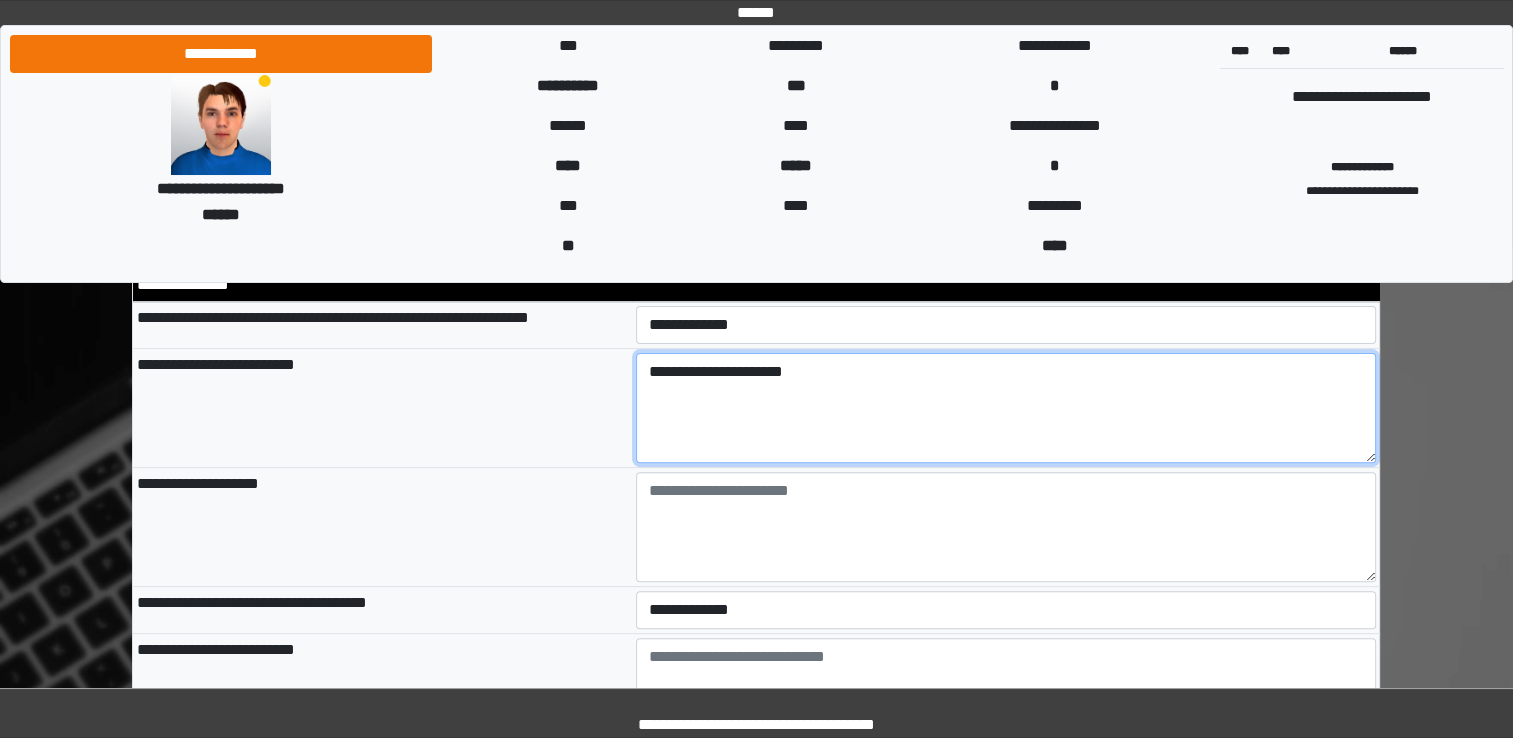 scroll, scrollTop: 591, scrollLeft: 0, axis: vertical 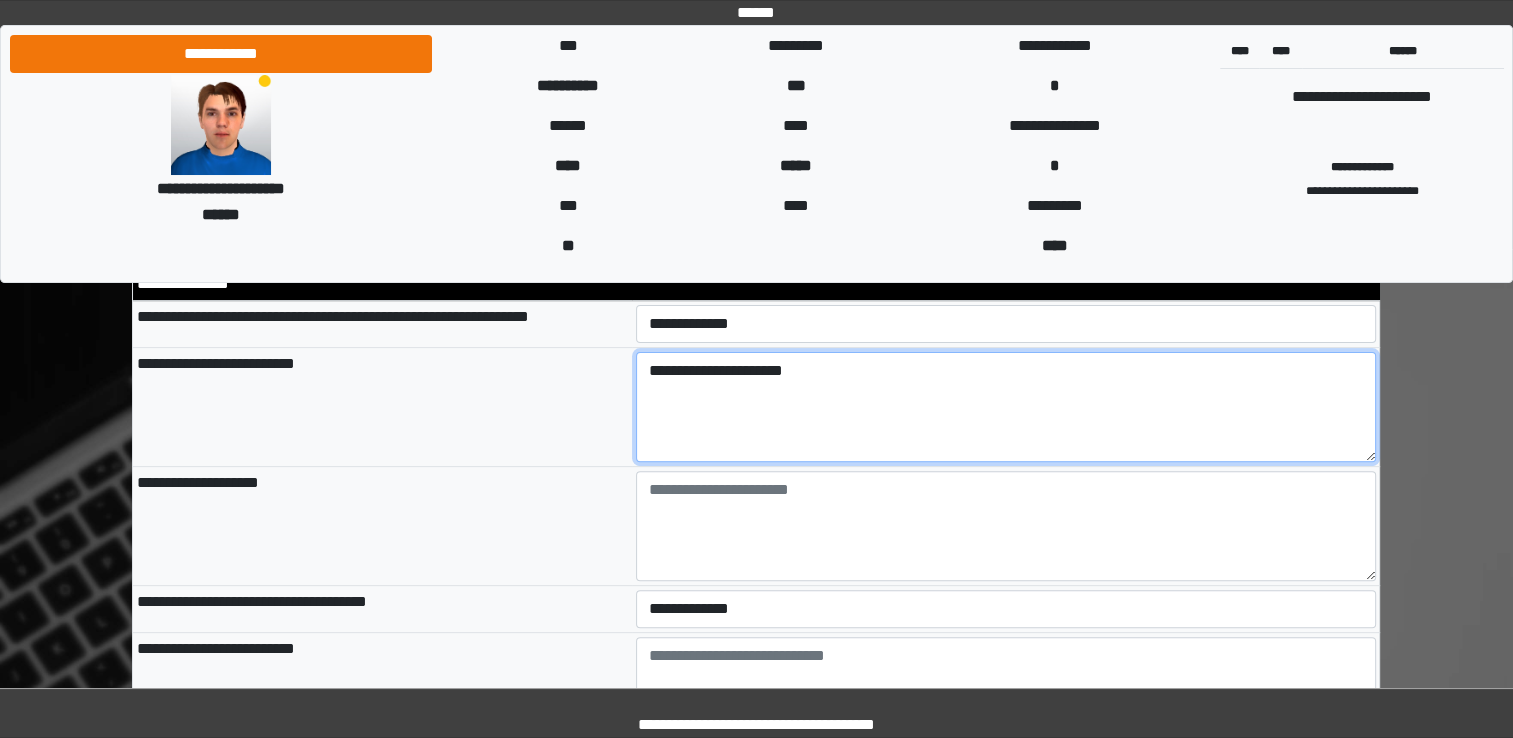 type on "**********" 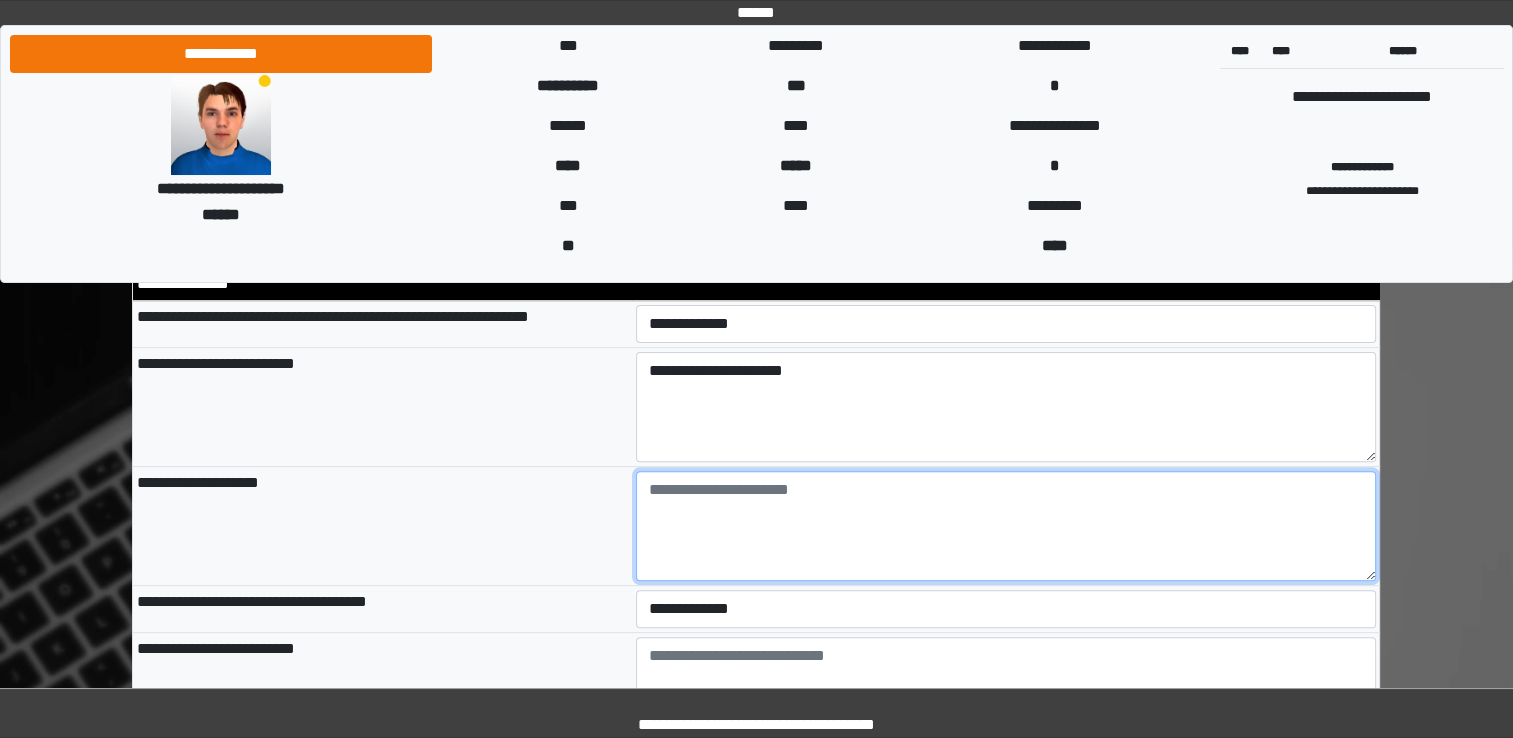click at bounding box center [1006, 526] 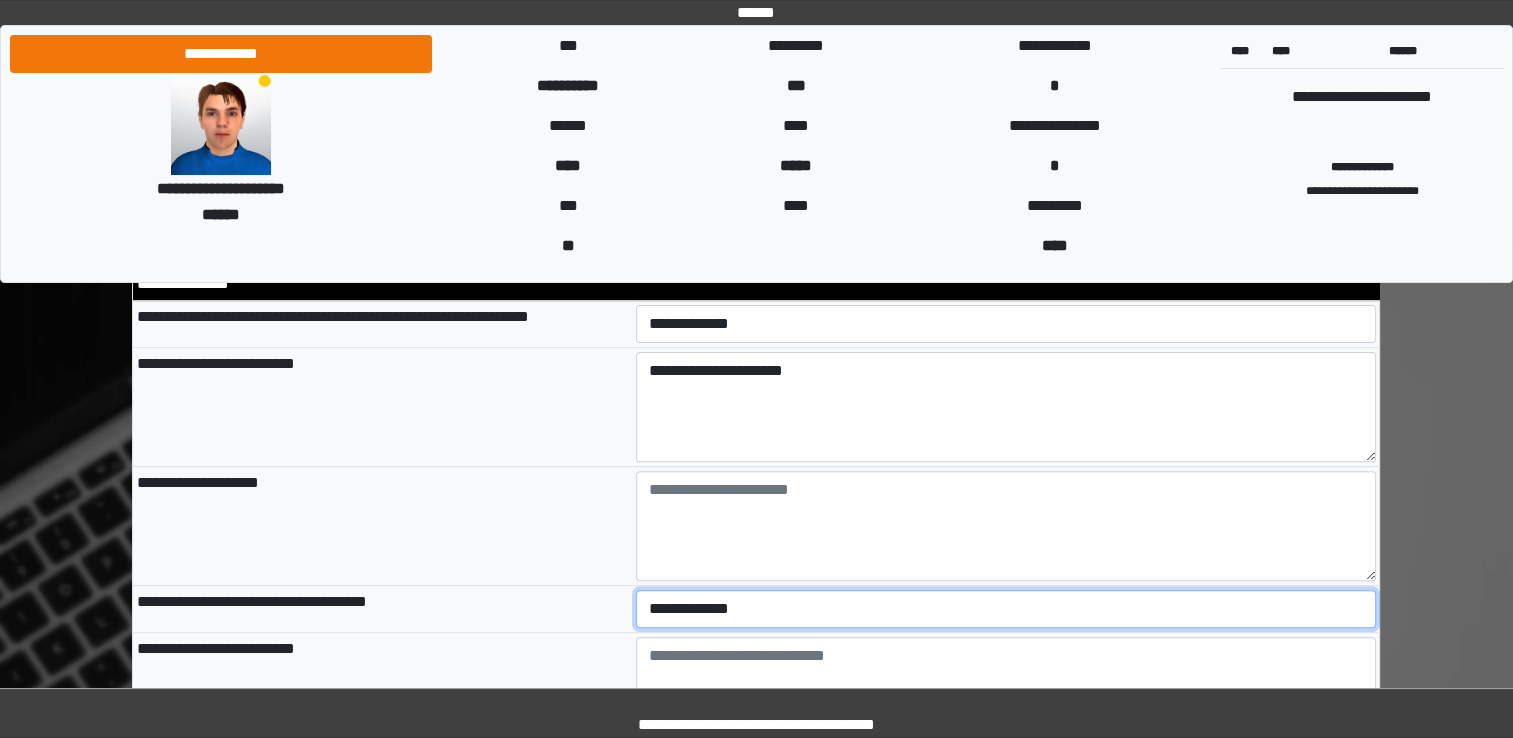 click on "**********" at bounding box center (1006, 609) 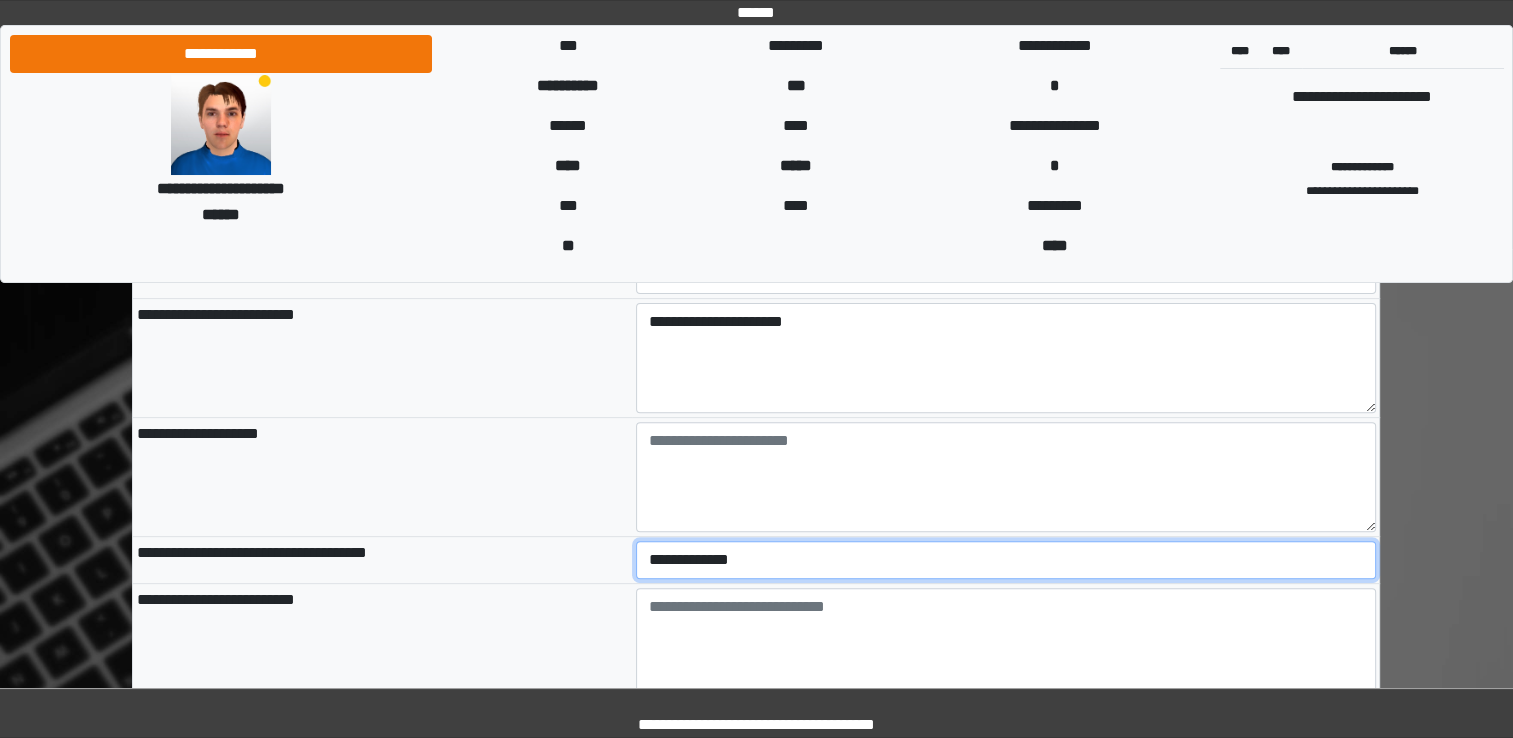 scroll, scrollTop: 642, scrollLeft: 0, axis: vertical 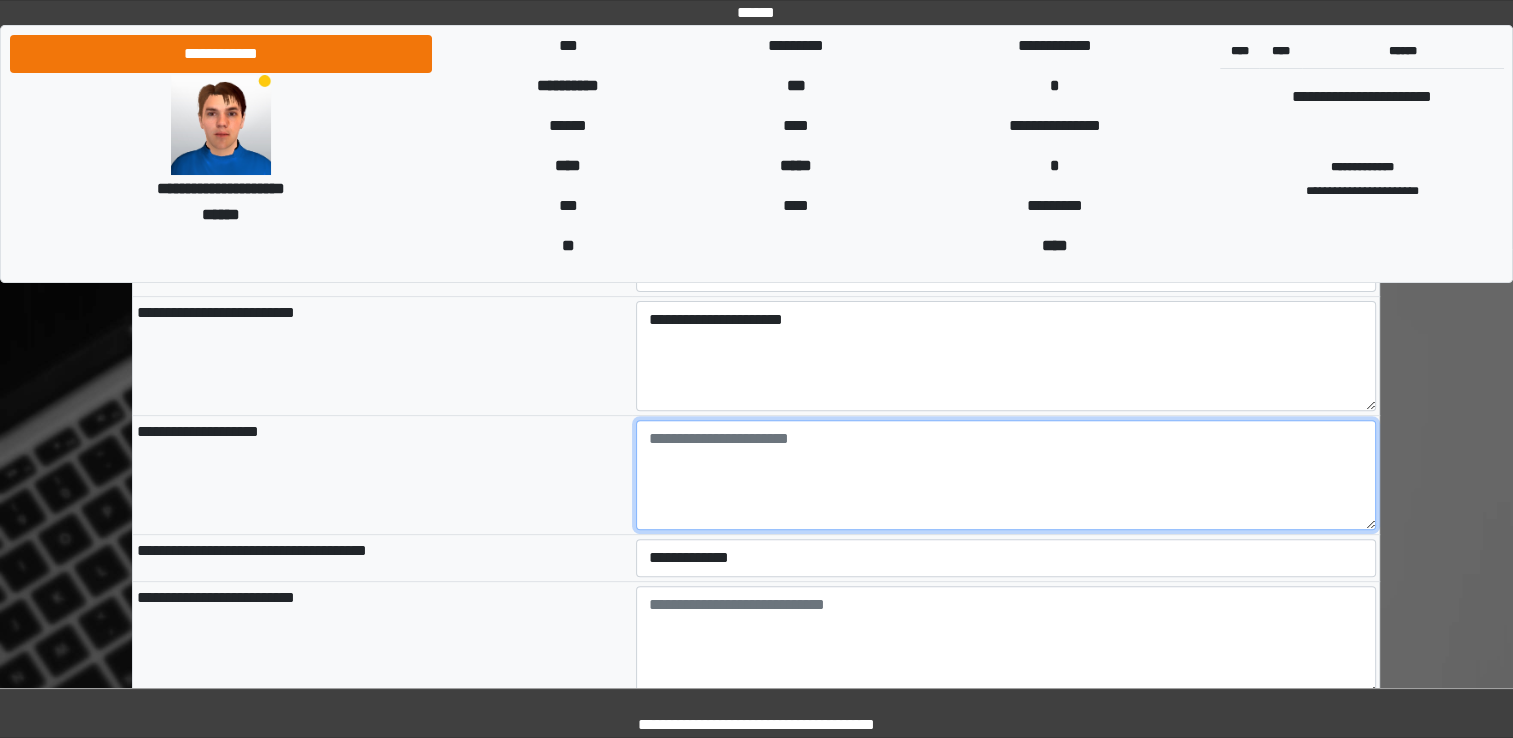 click at bounding box center [1006, 475] 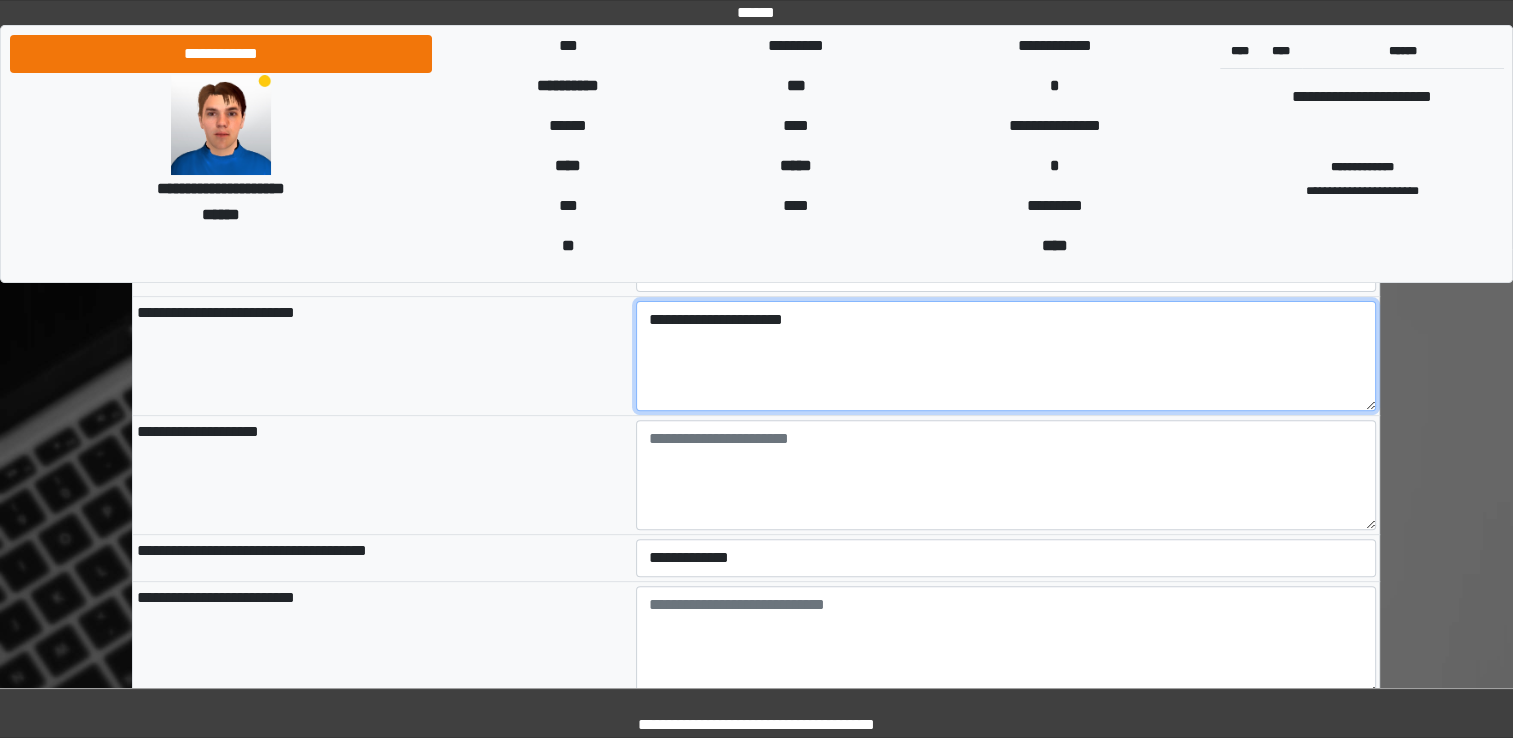 click on "**********" at bounding box center [1006, 356] 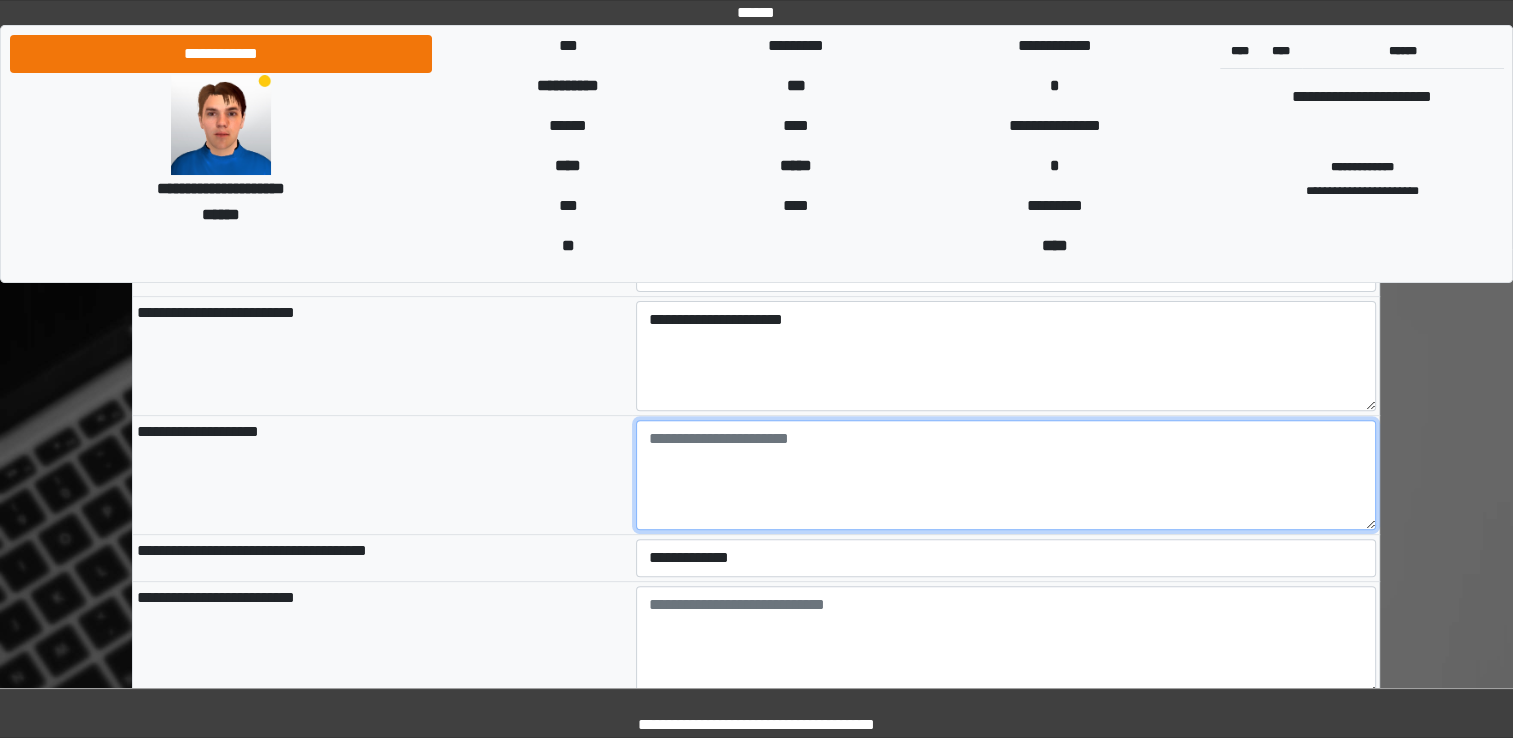 click at bounding box center (1006, 475) 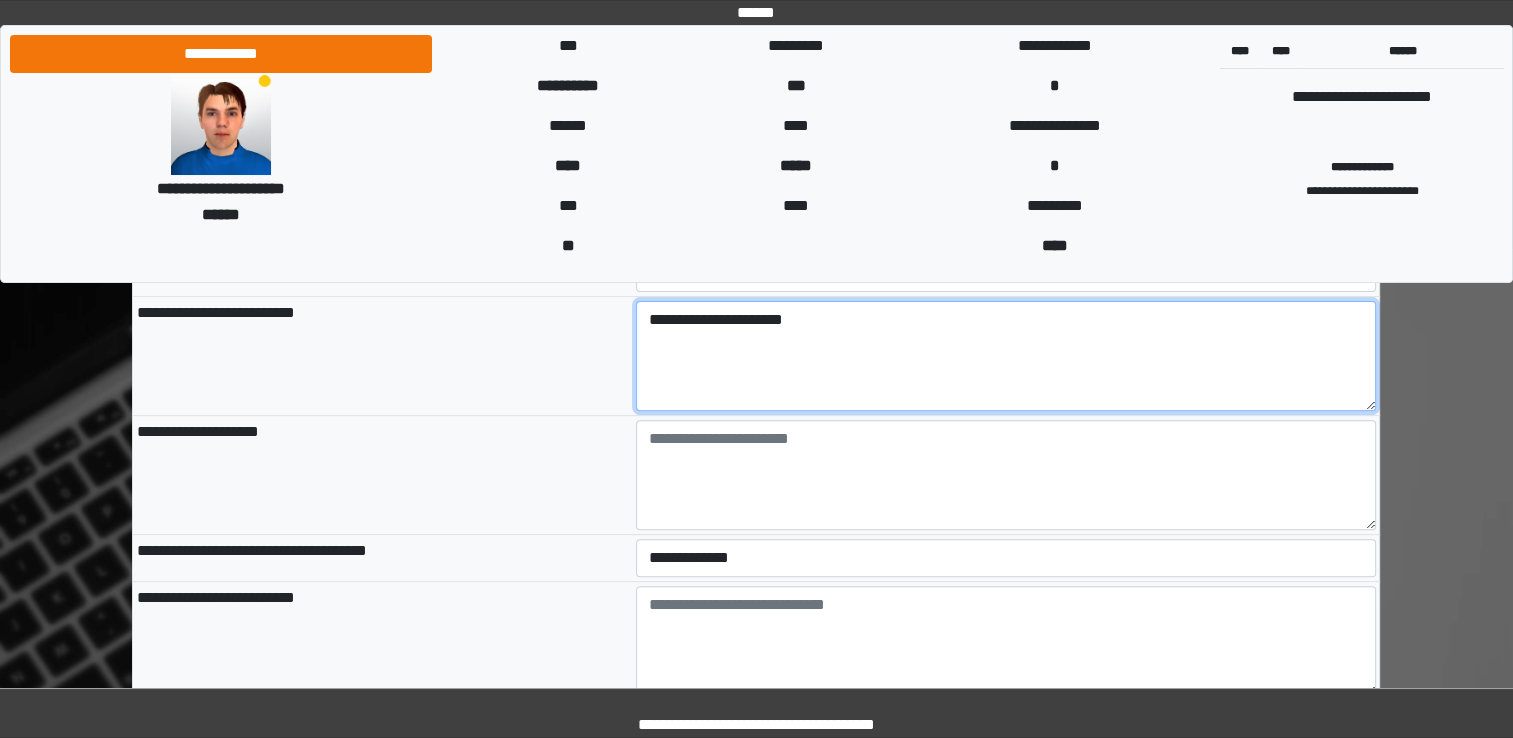 click on "**********" at bounding box center [1006, 356] 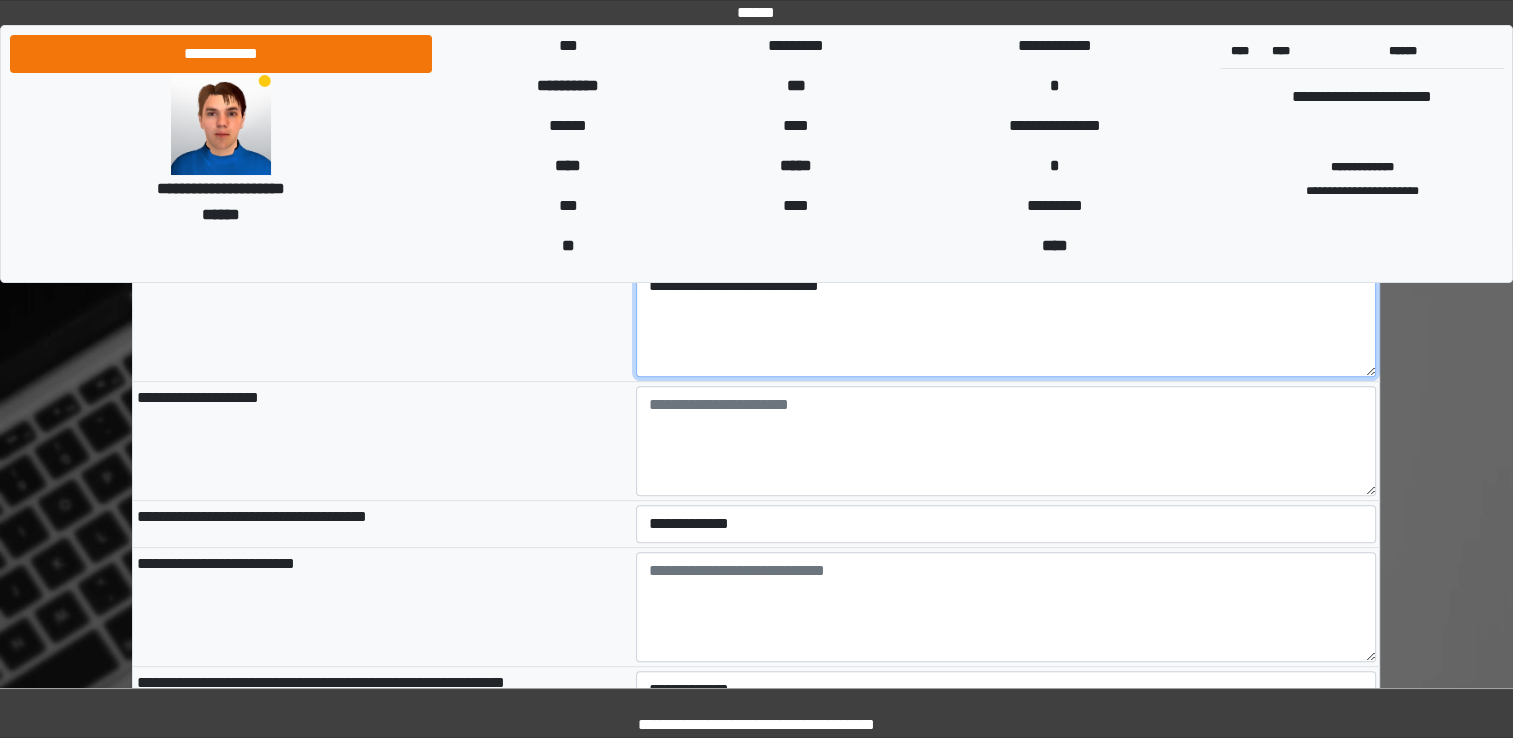 scroll, scrollTop: 678, scrollLeft: 0, axis: vertical 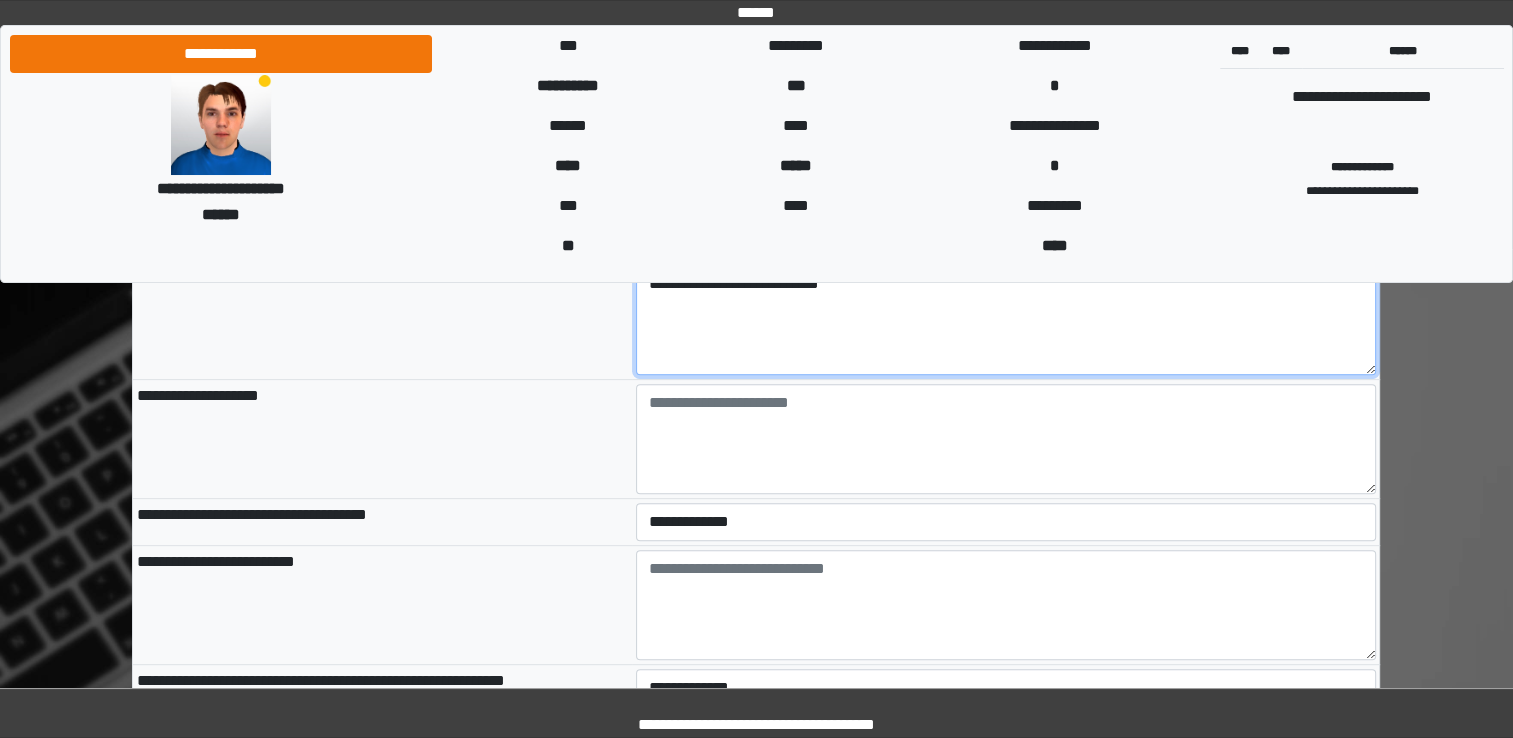 type on "**********" 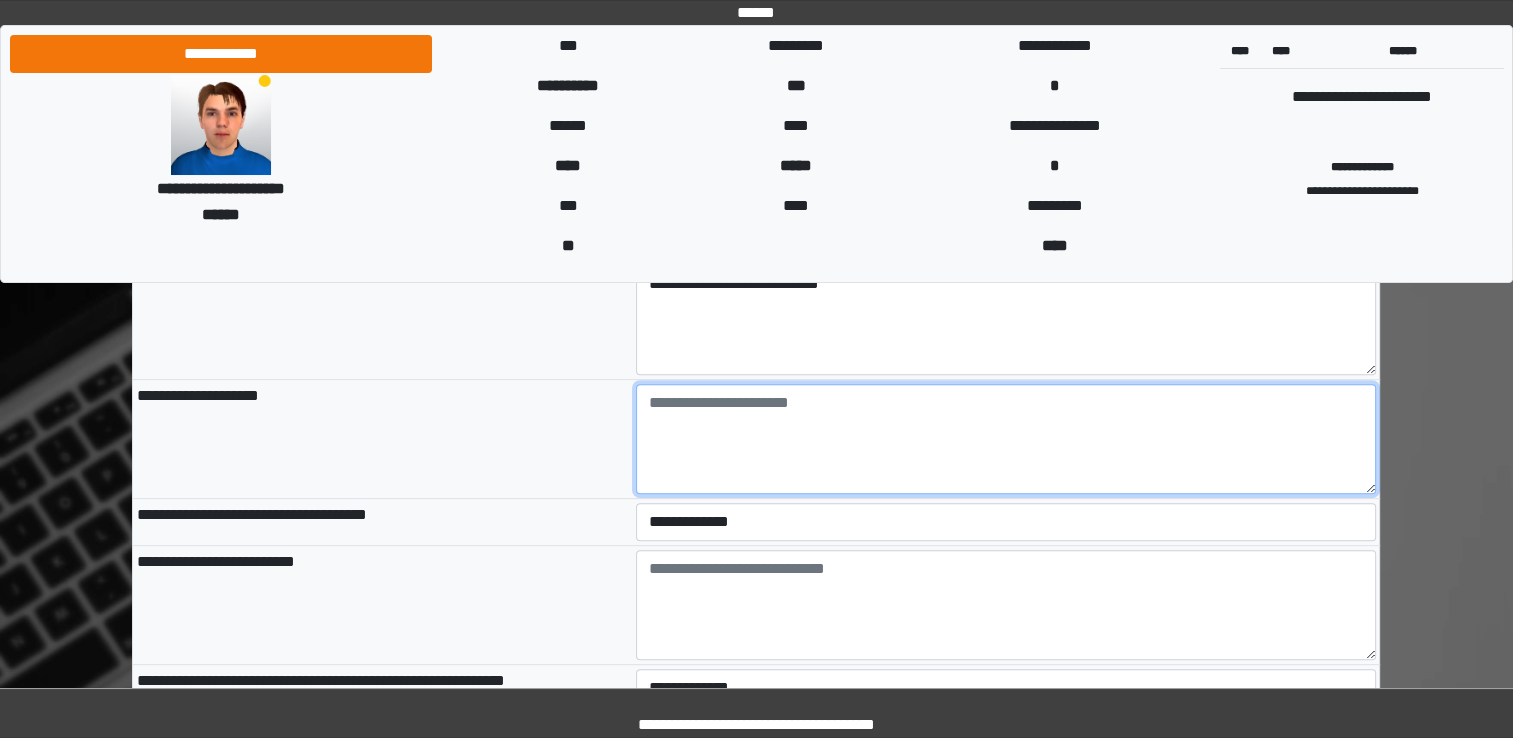 click at bounding box center [1006, 439] 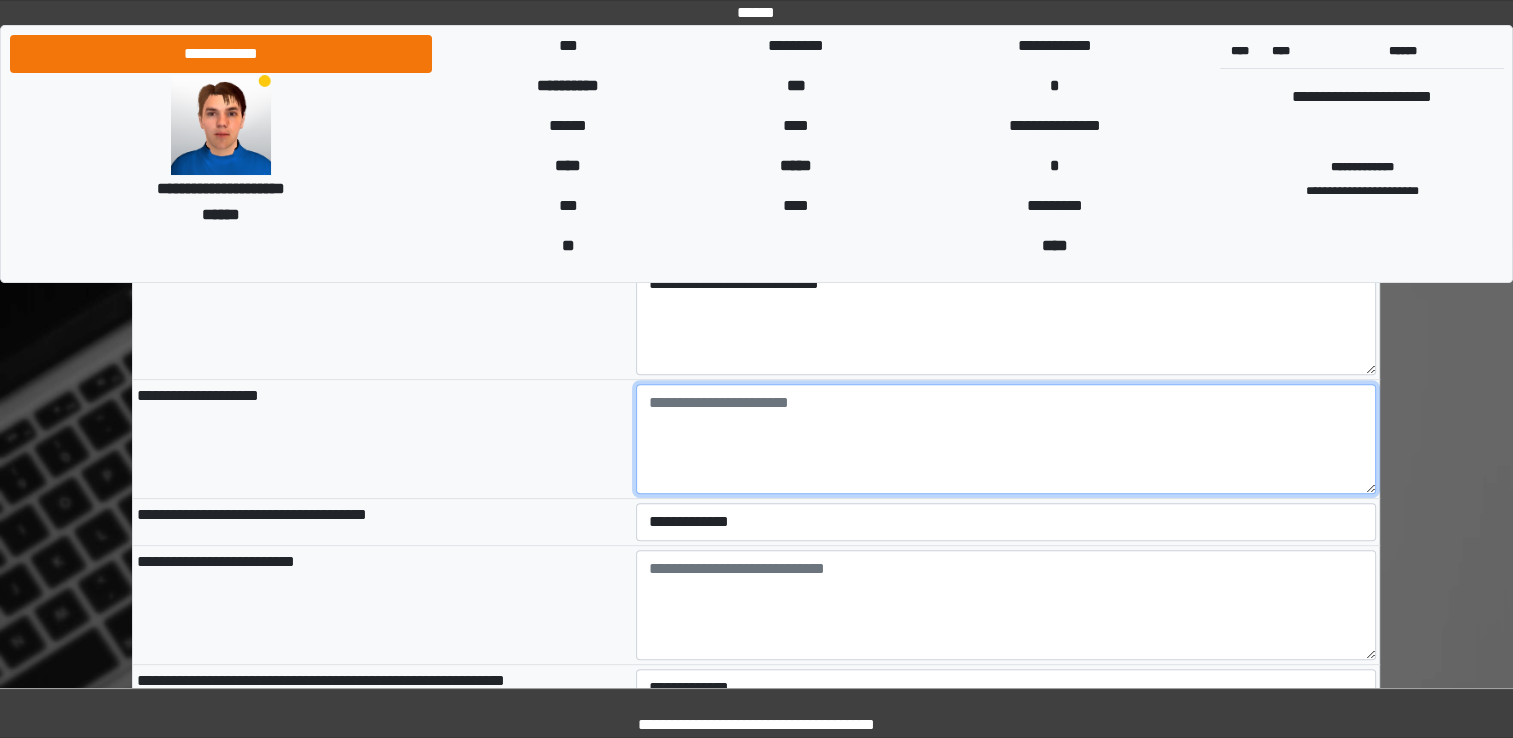 scroll, scrollTop: 0, scrollLeft: 0, axis: both 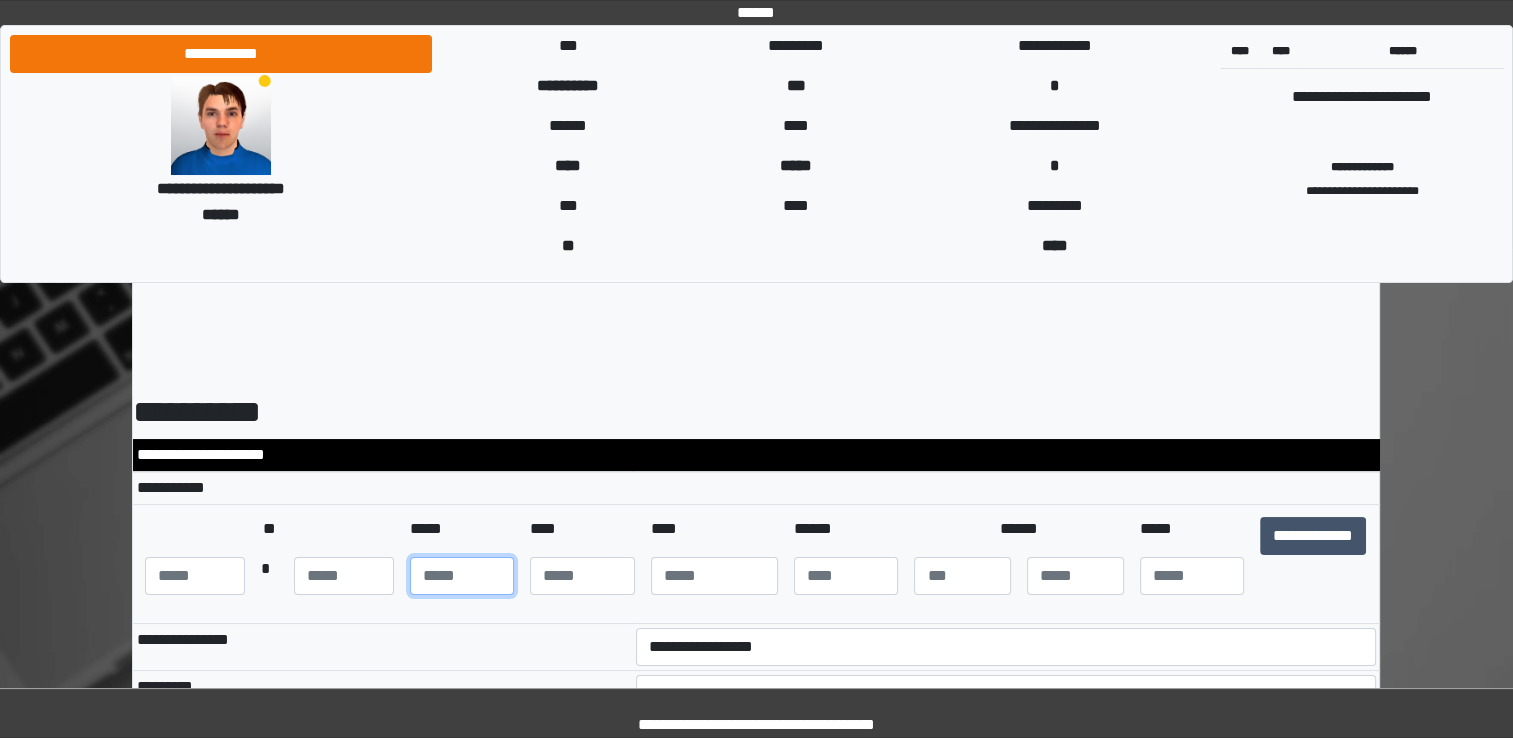 click at bounding box center (462, 576) 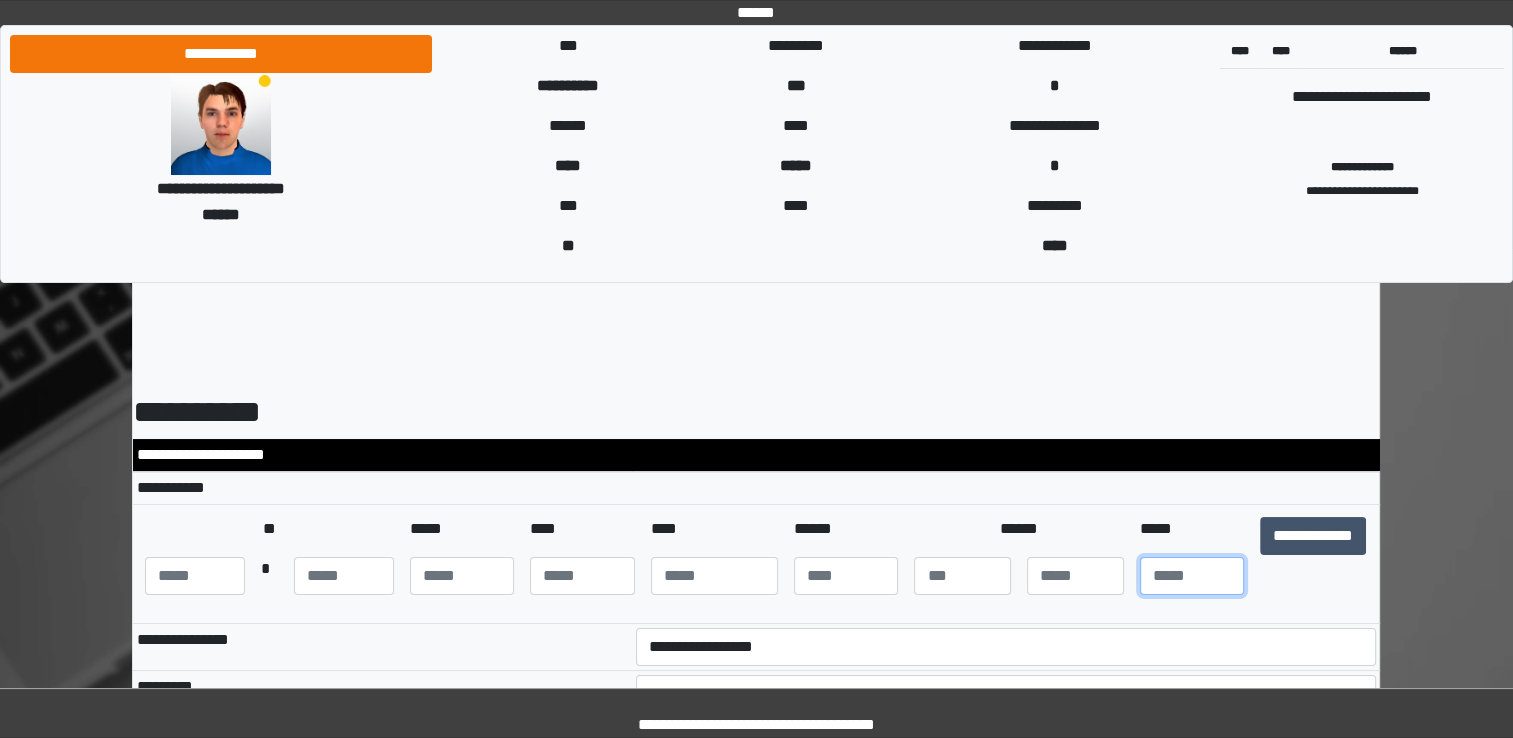 click at bounding box center (1192, 576) 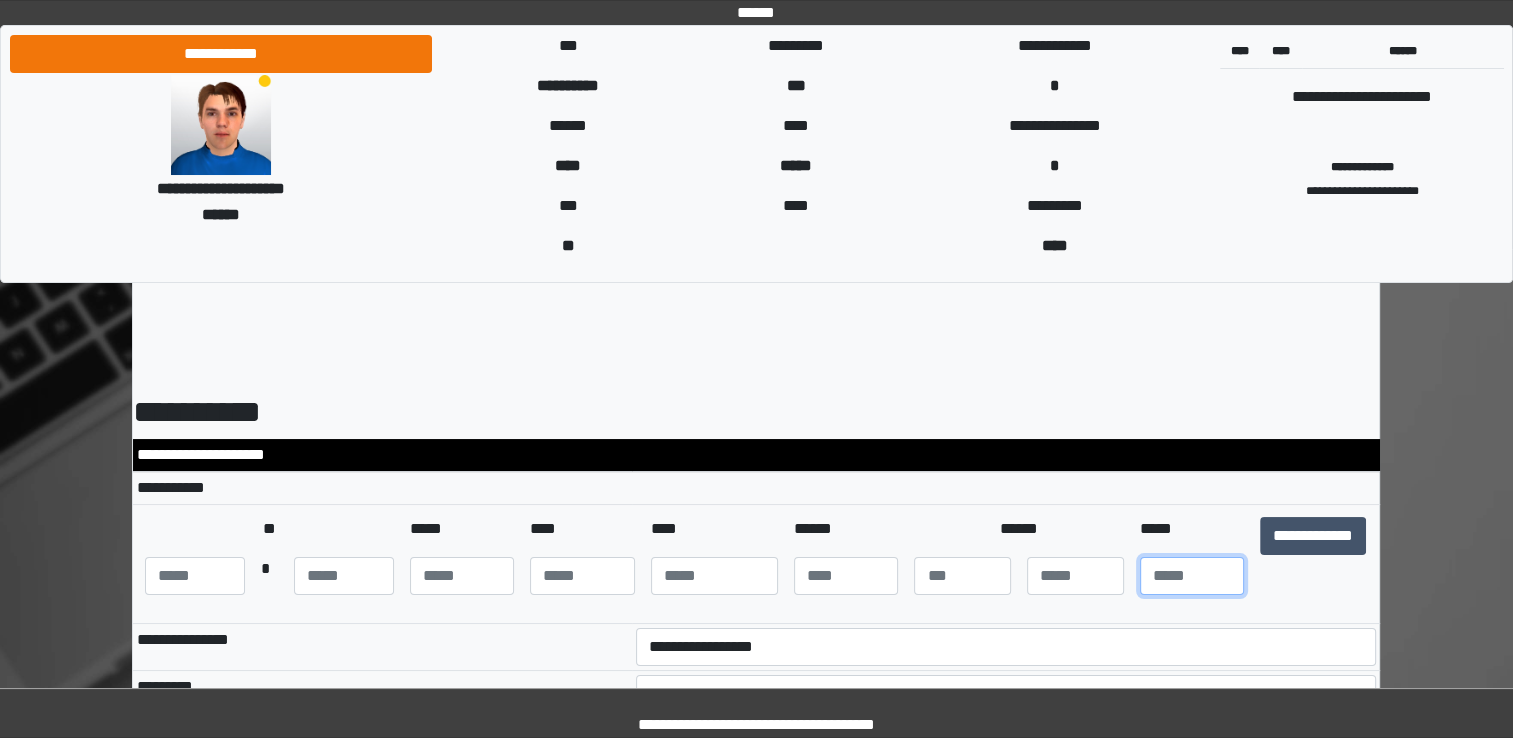 type on "**" 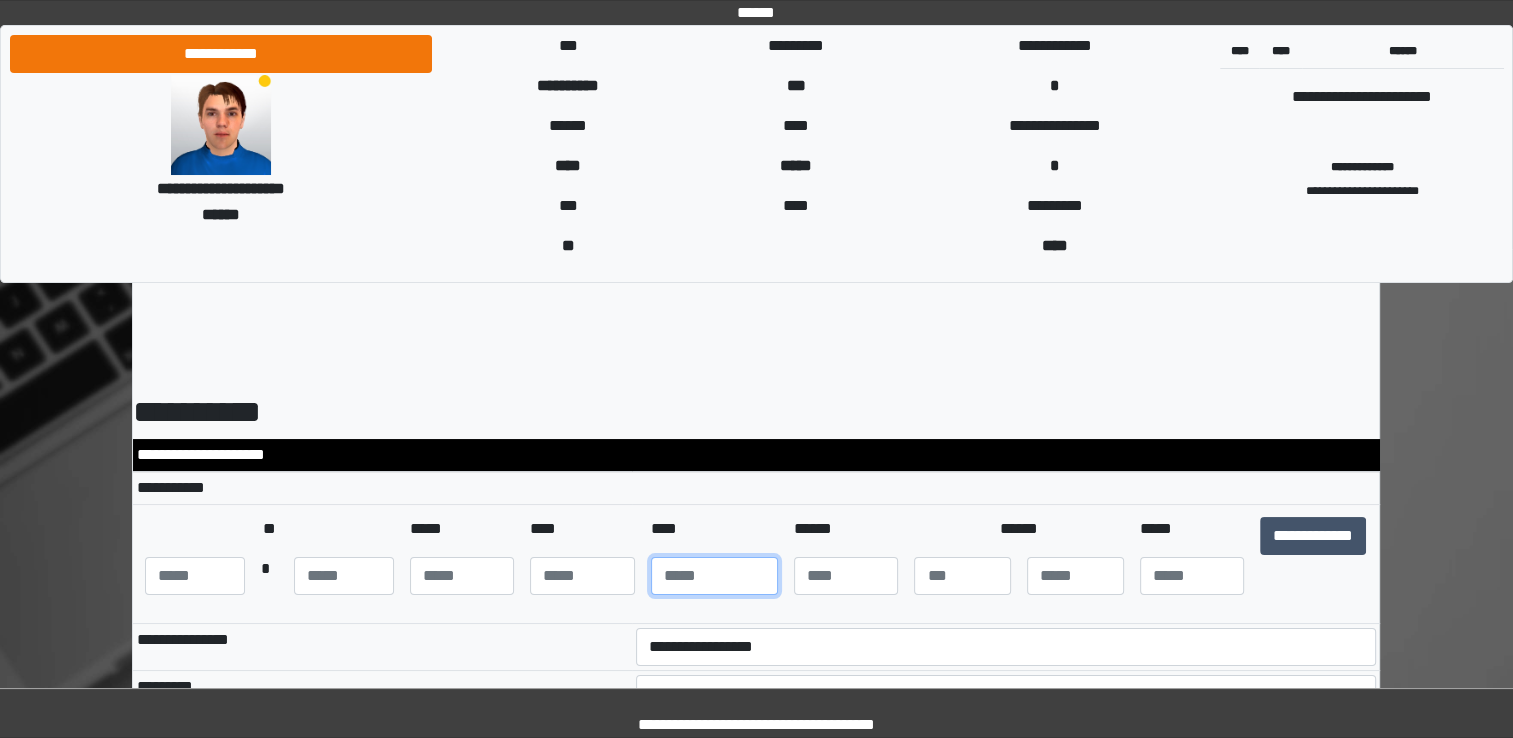 click at bounding box center [714, 576] 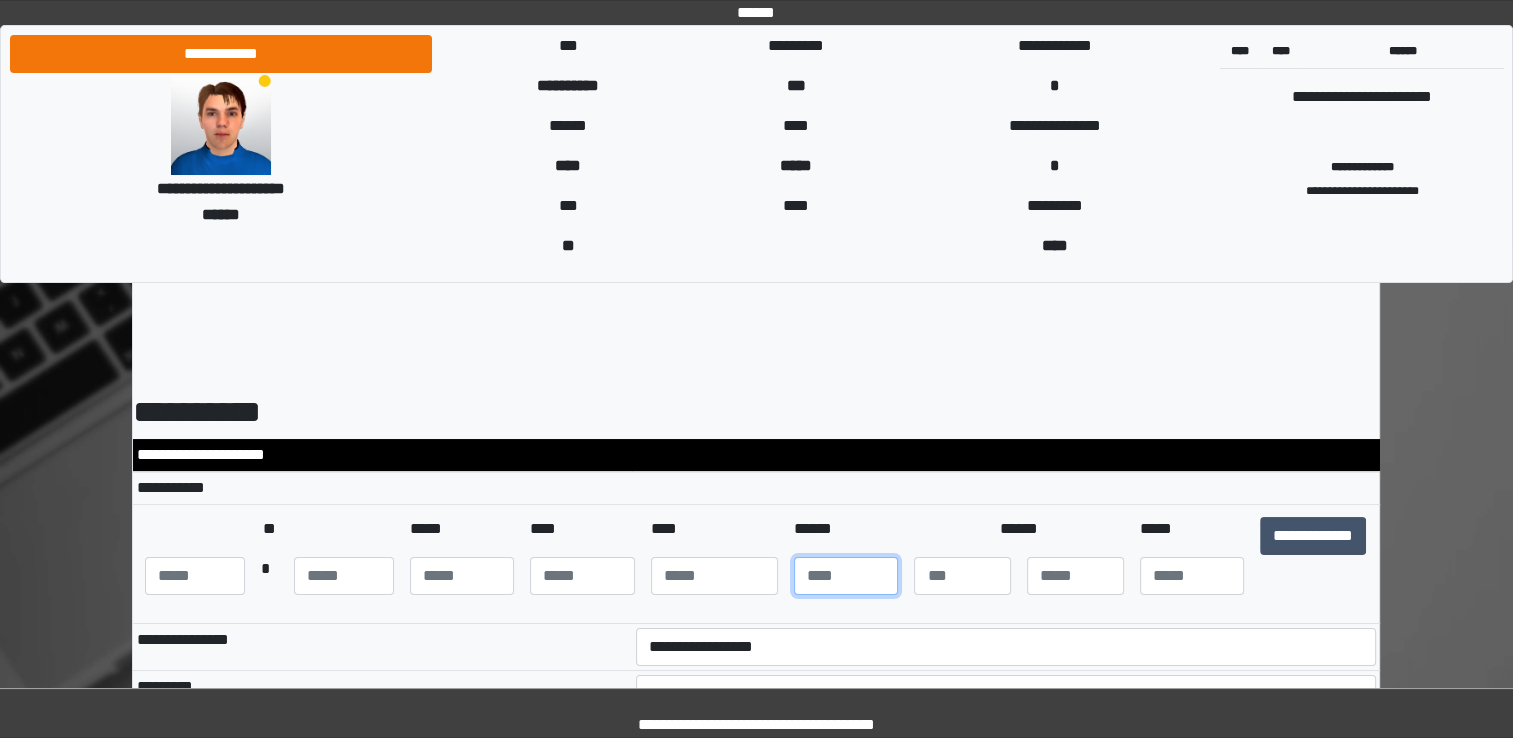 click at bounding box center (846, 576) 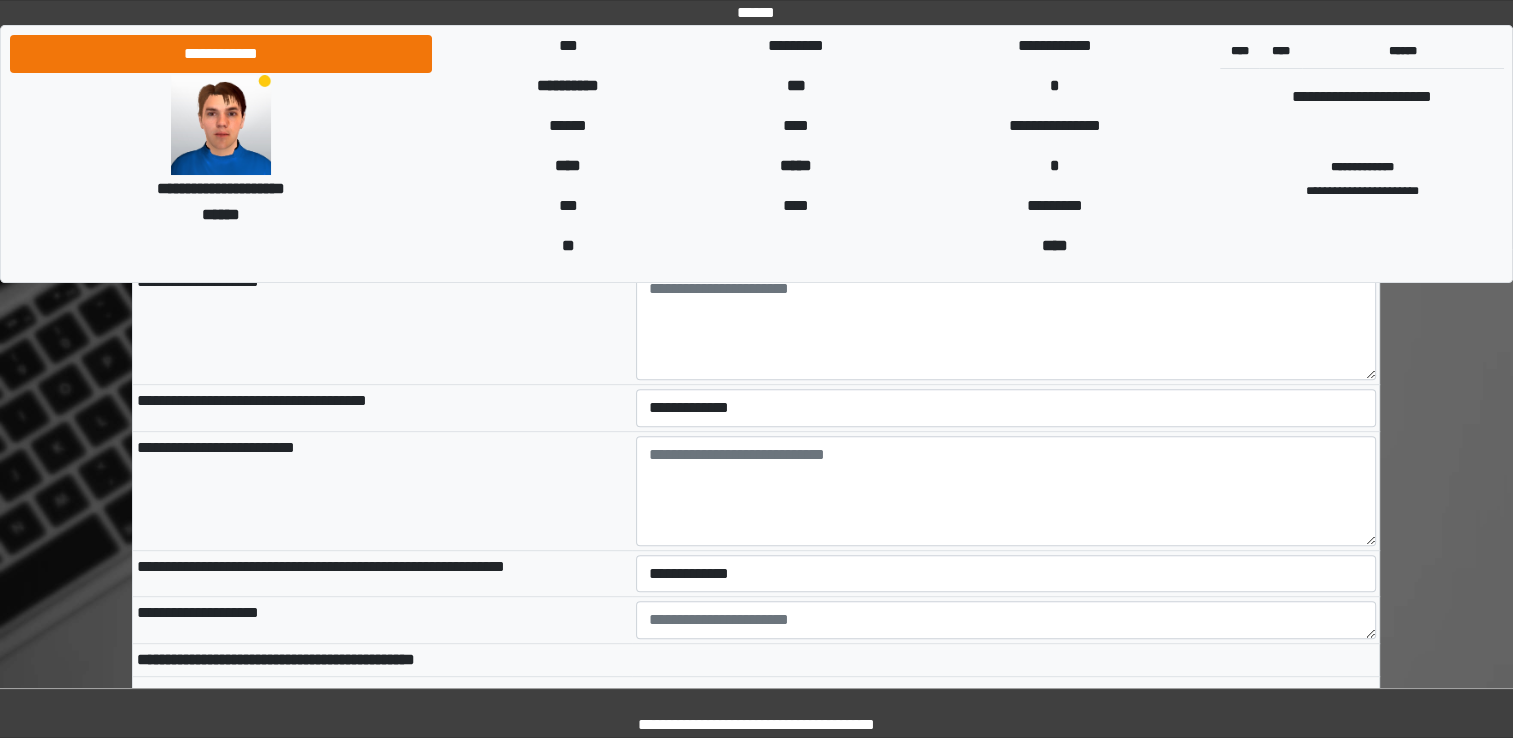 scroll, scrollTop: 792, scrollLeft: 0, axis: vertical 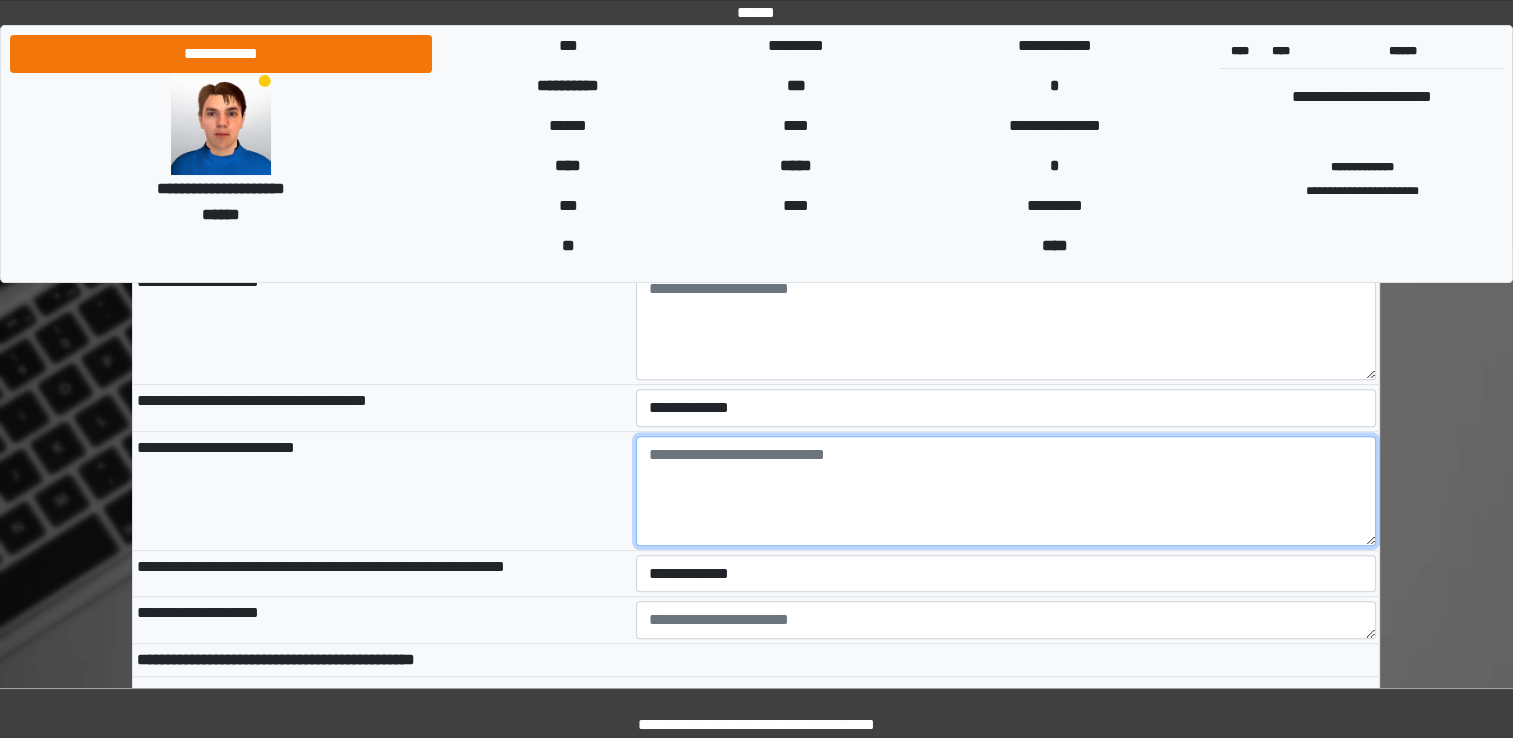 click at bounding box center (1006, 491) 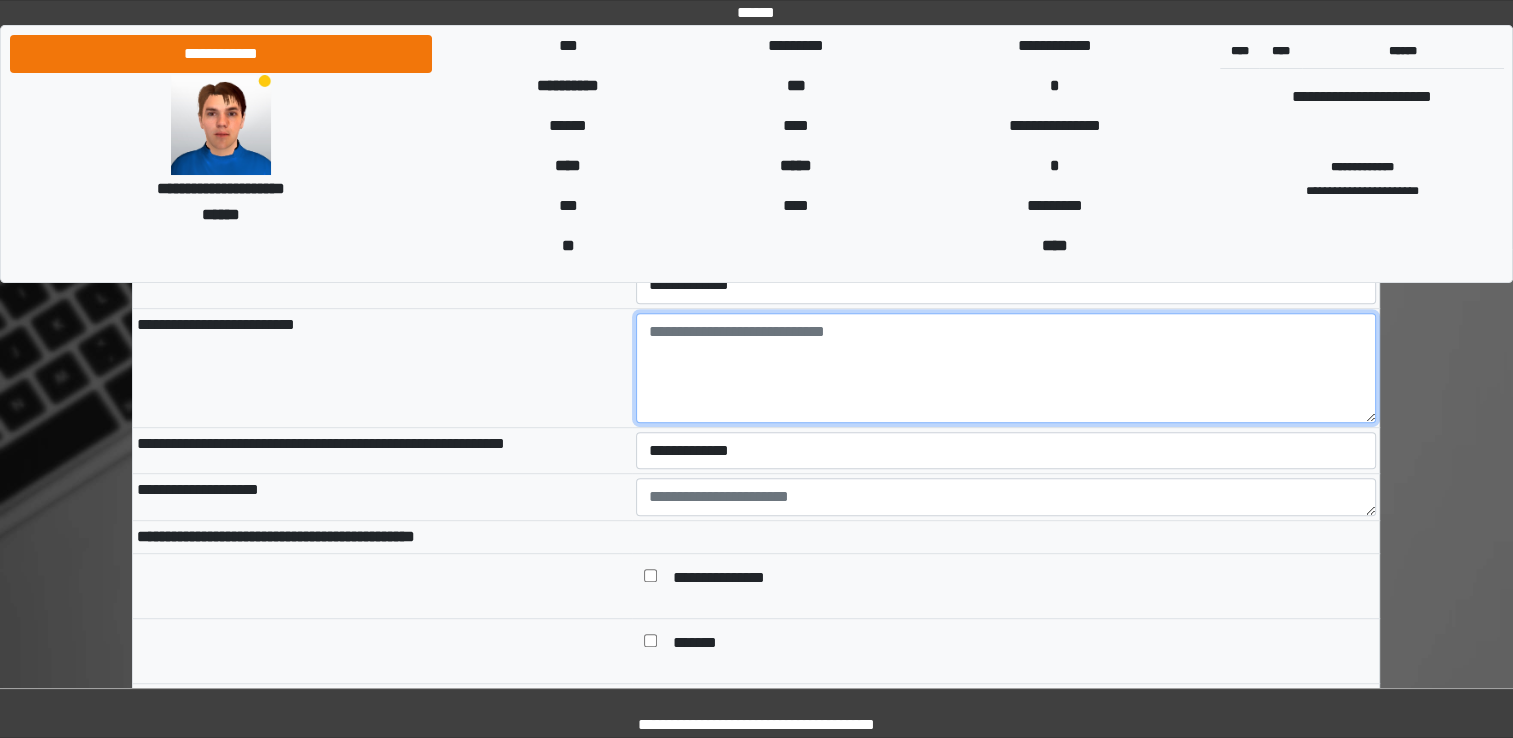 scroll, scrollTop: 912, scrollLeft: 0, axis: vertical 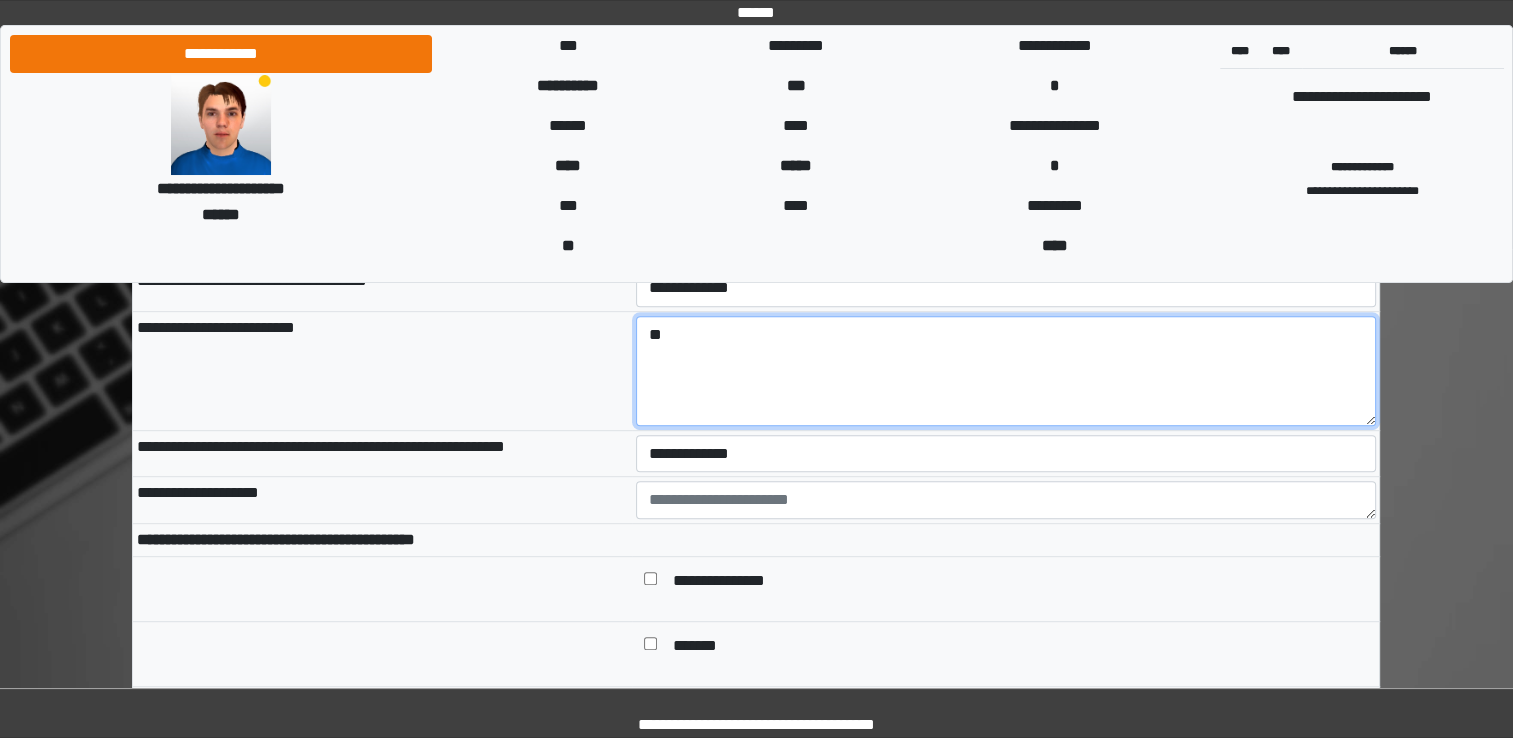 type on "*" 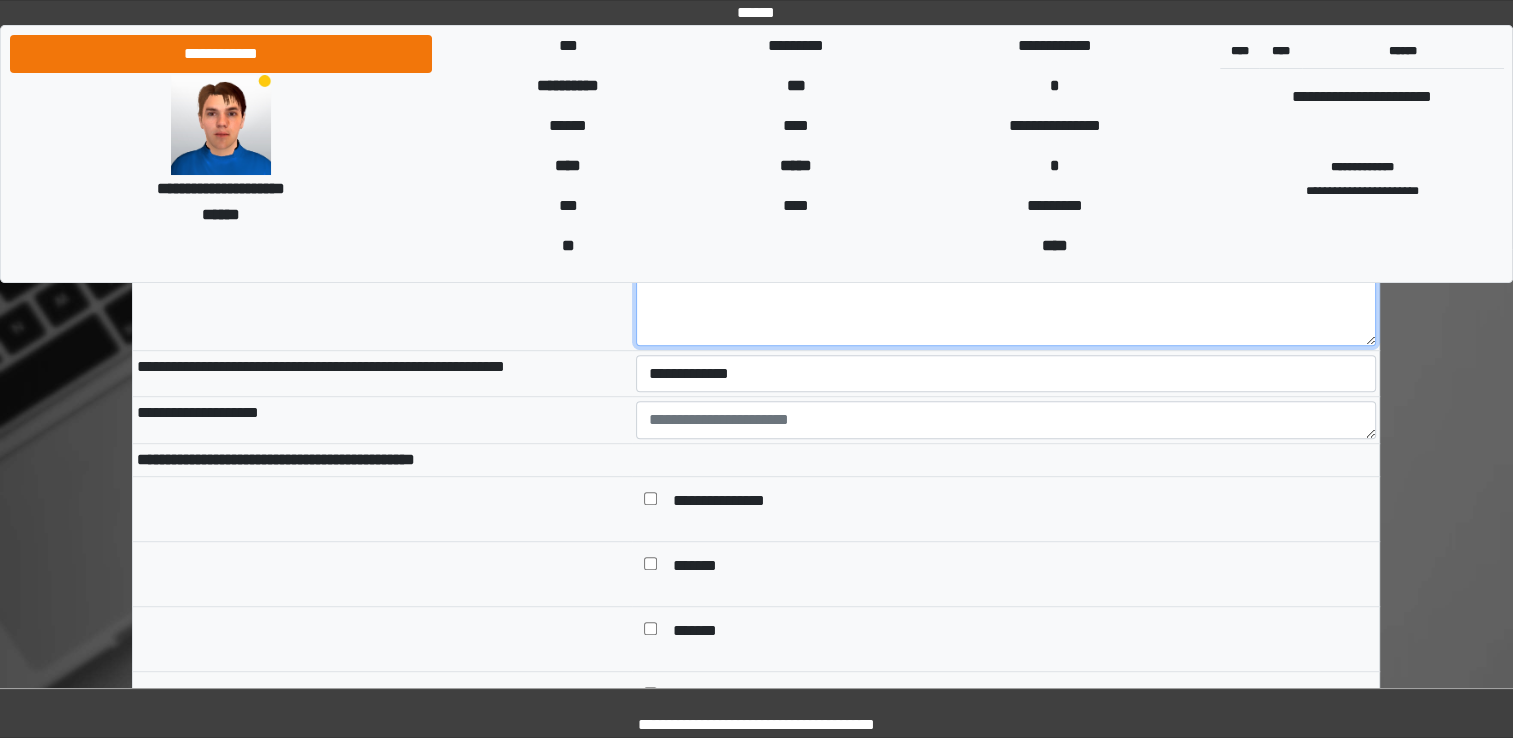 scroll, scrollTop: 1002, scrollLeft: 0, axis: vertical 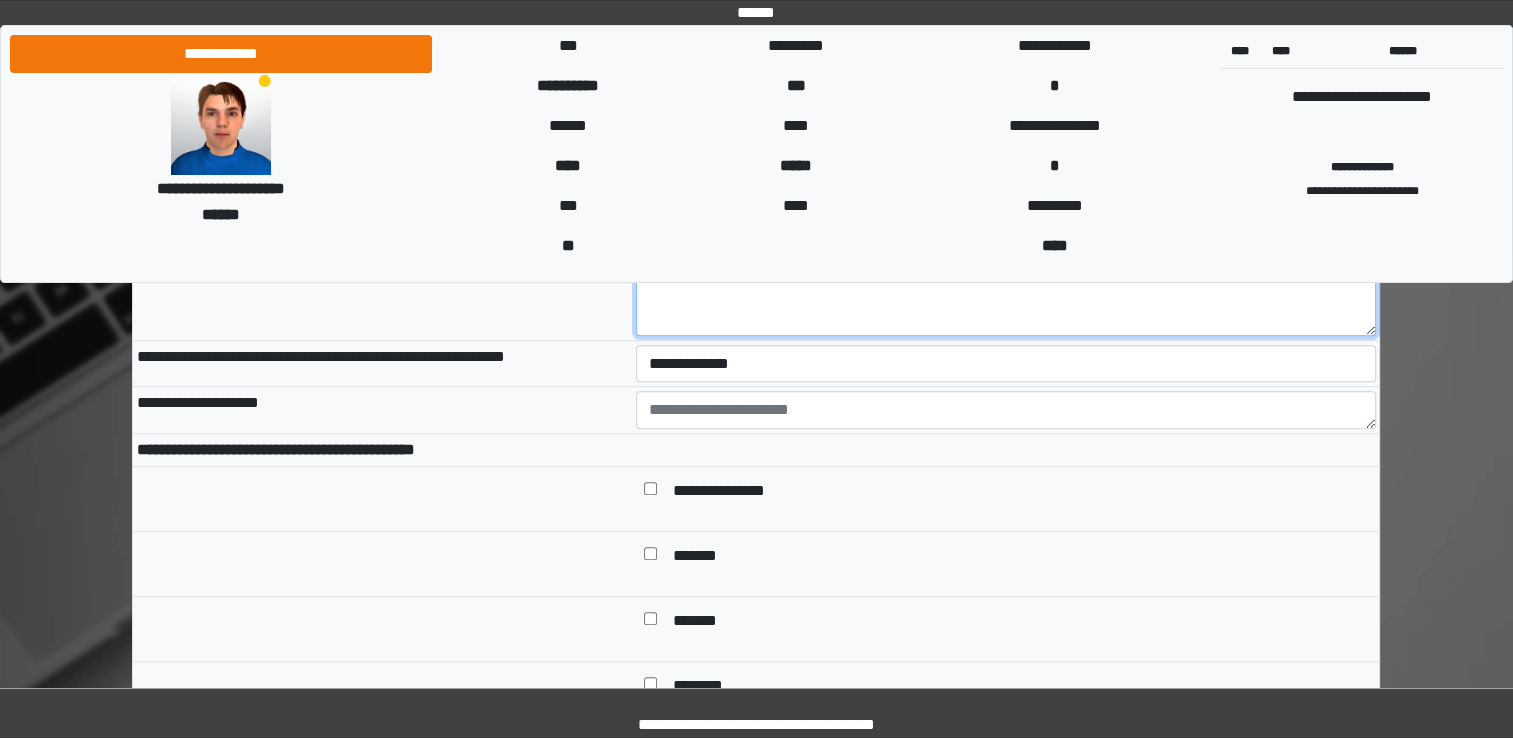 type on "**********" 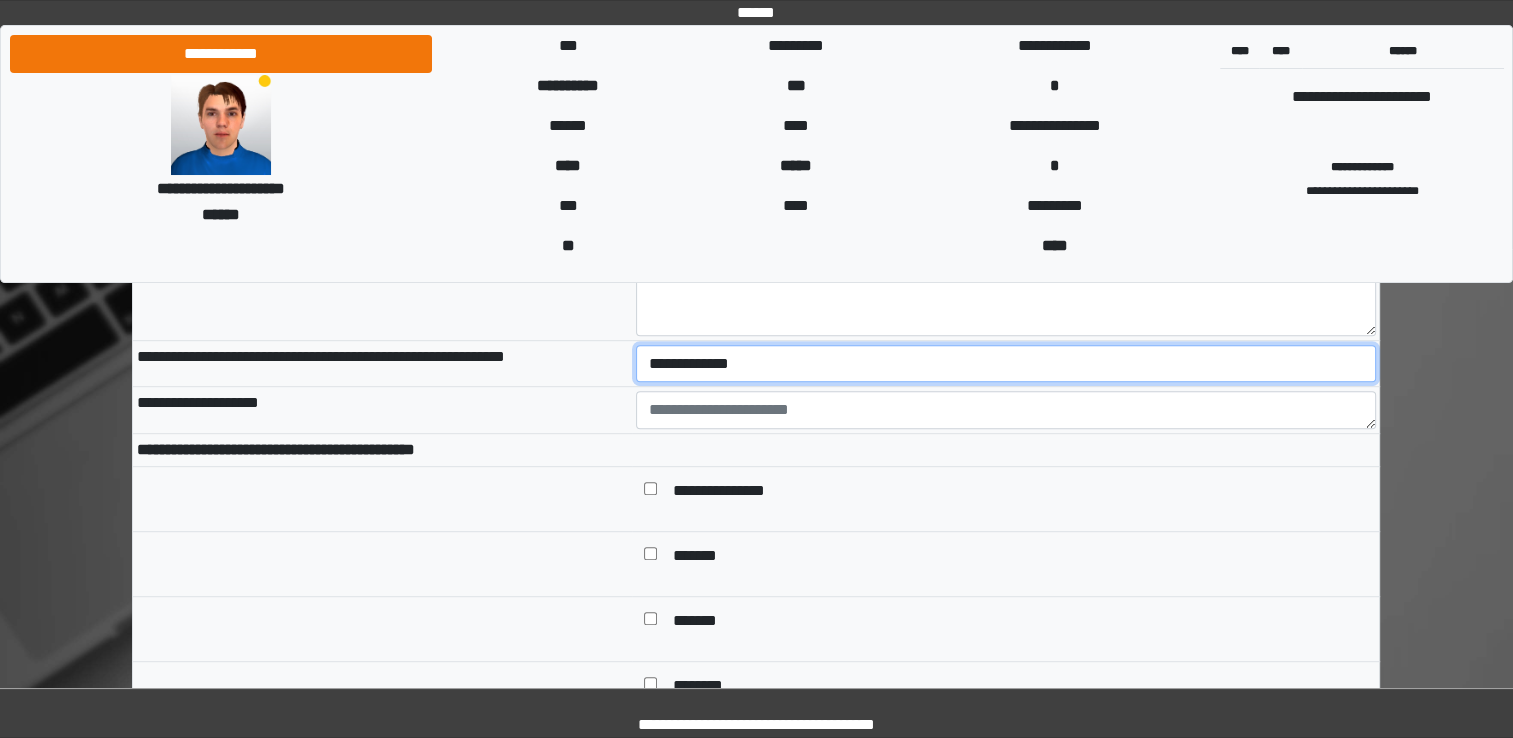 click on "**********" at bounding box center [1006, 364] 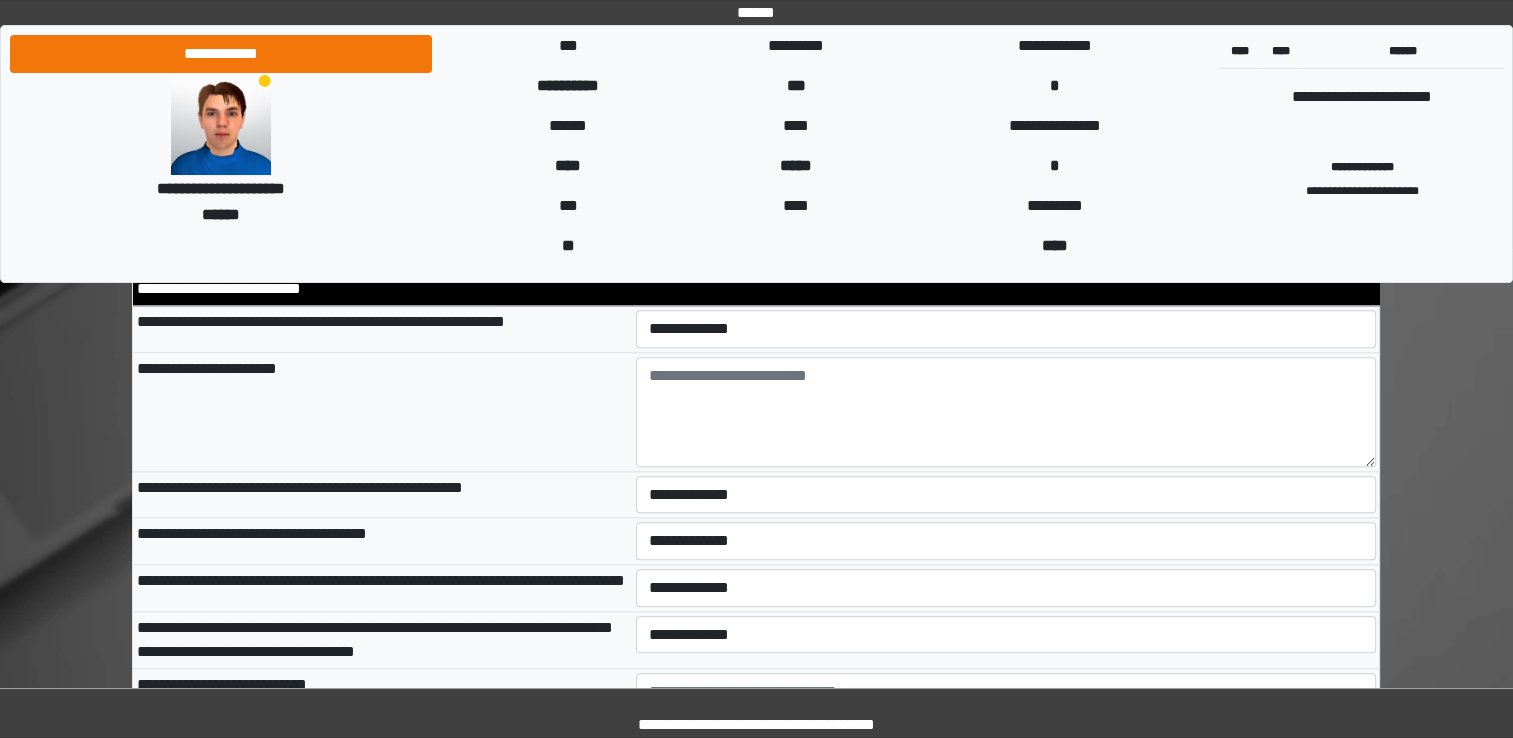 scroll, scrollTop: 2087, scrollLeft: 0, axis: vertical 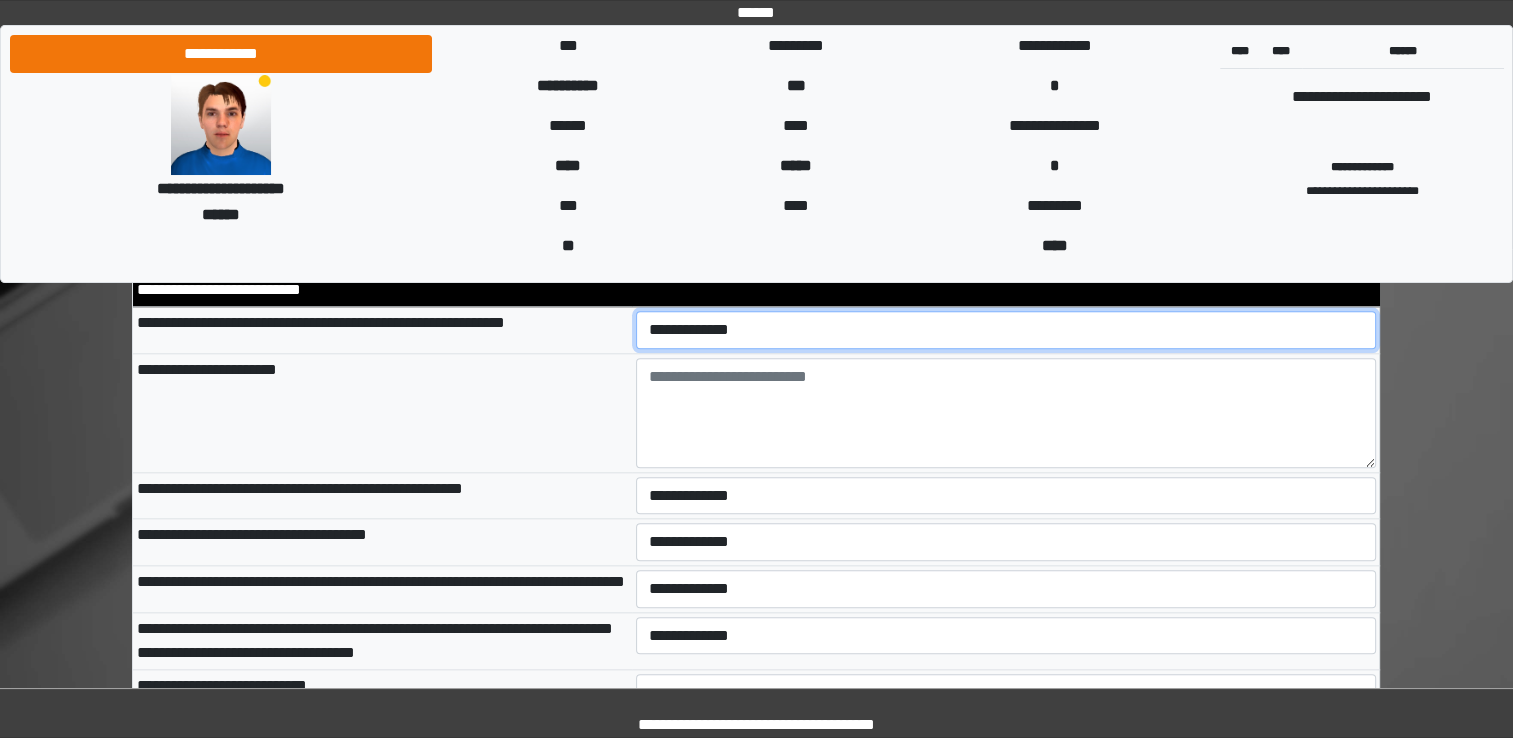 click on "**********" at bounding box center [1006, 330] 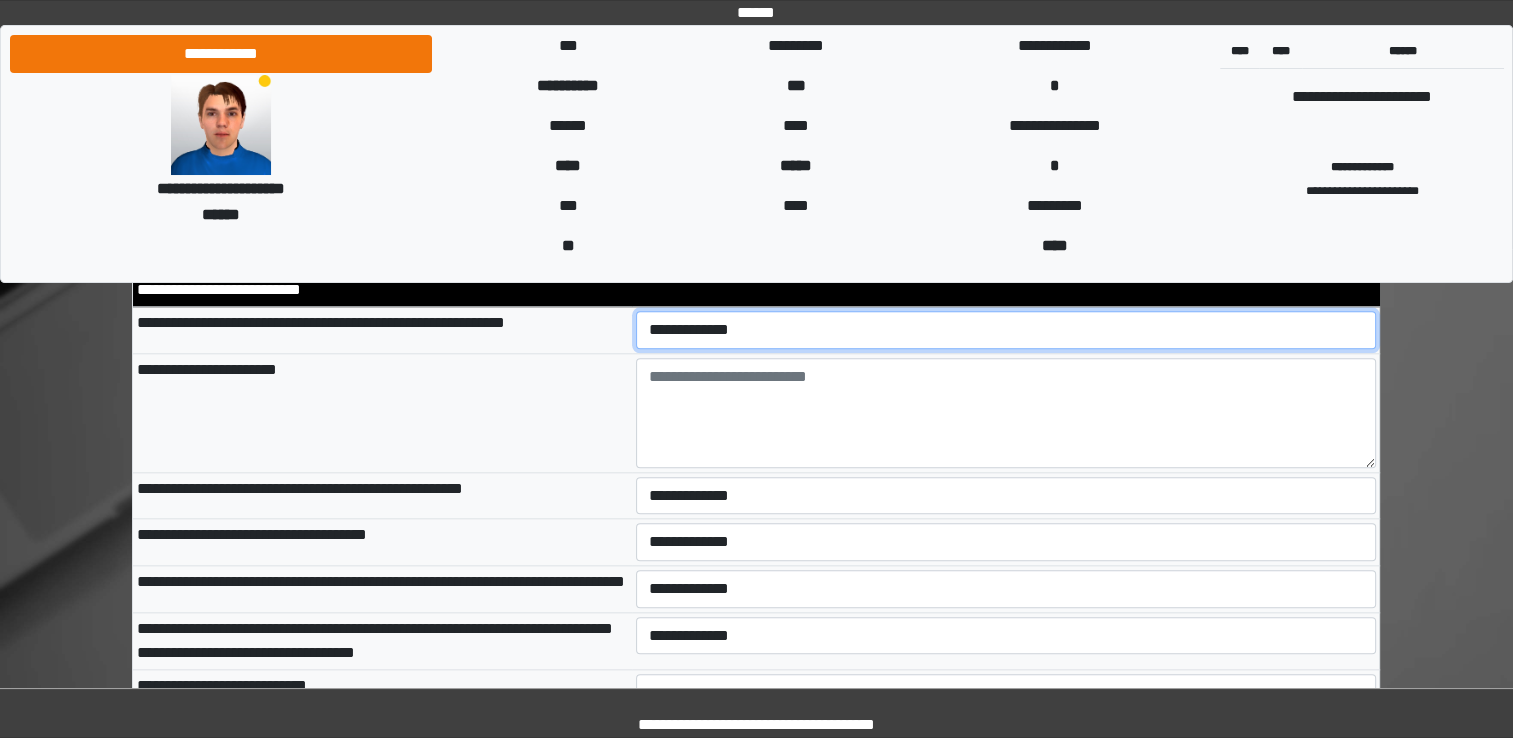 select on "*" 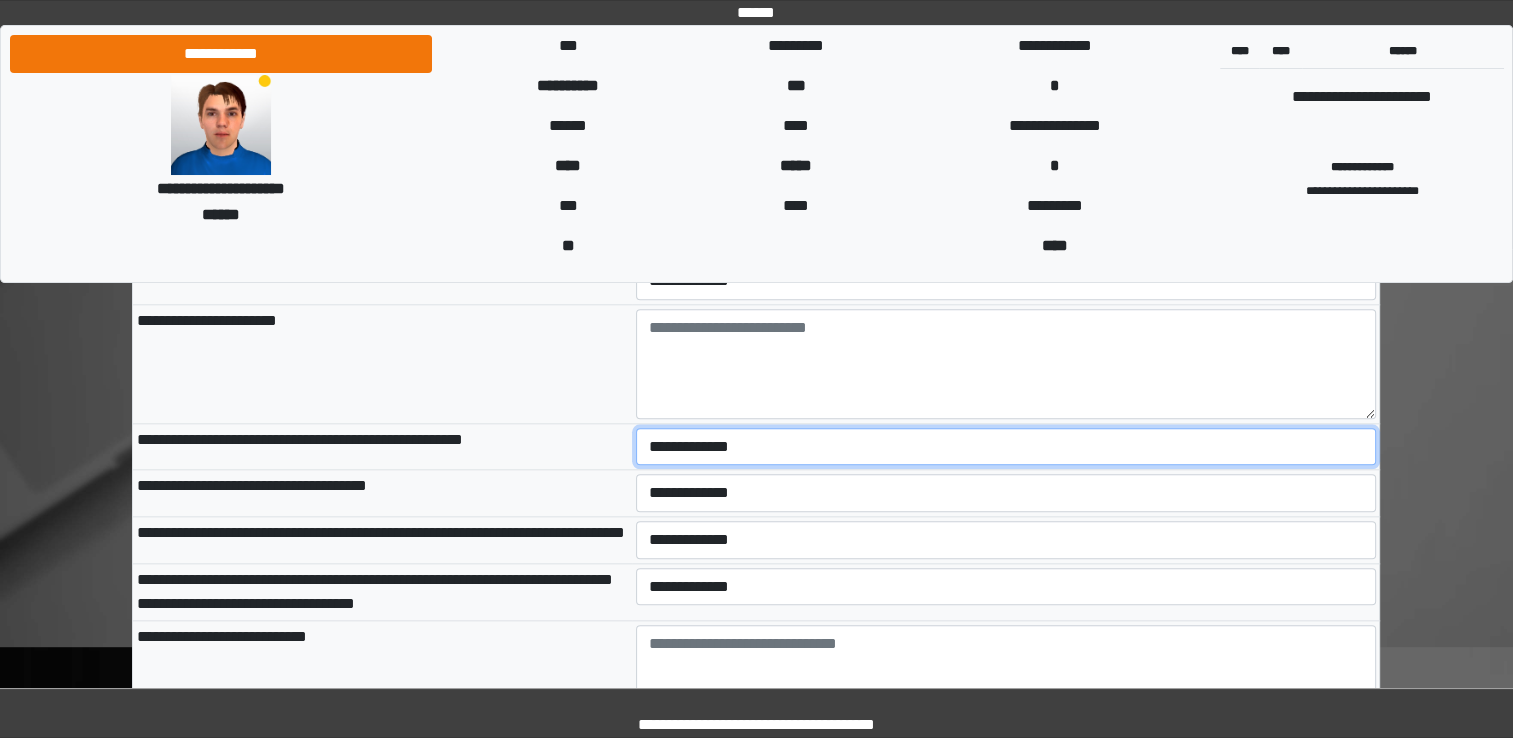 click on "**********" at bounding box center [1006, 447] 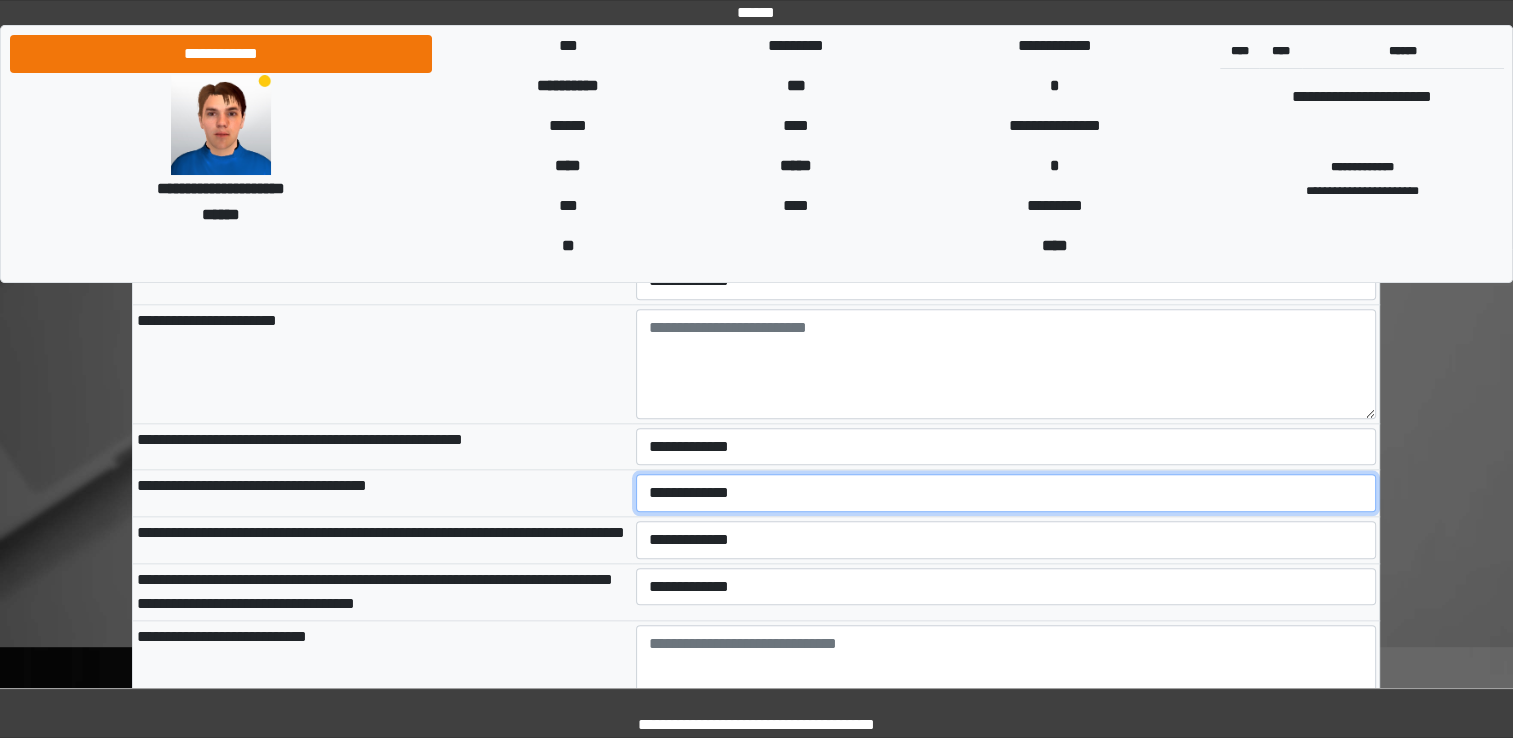 click on "**********" at bounding box center (1006, 493) 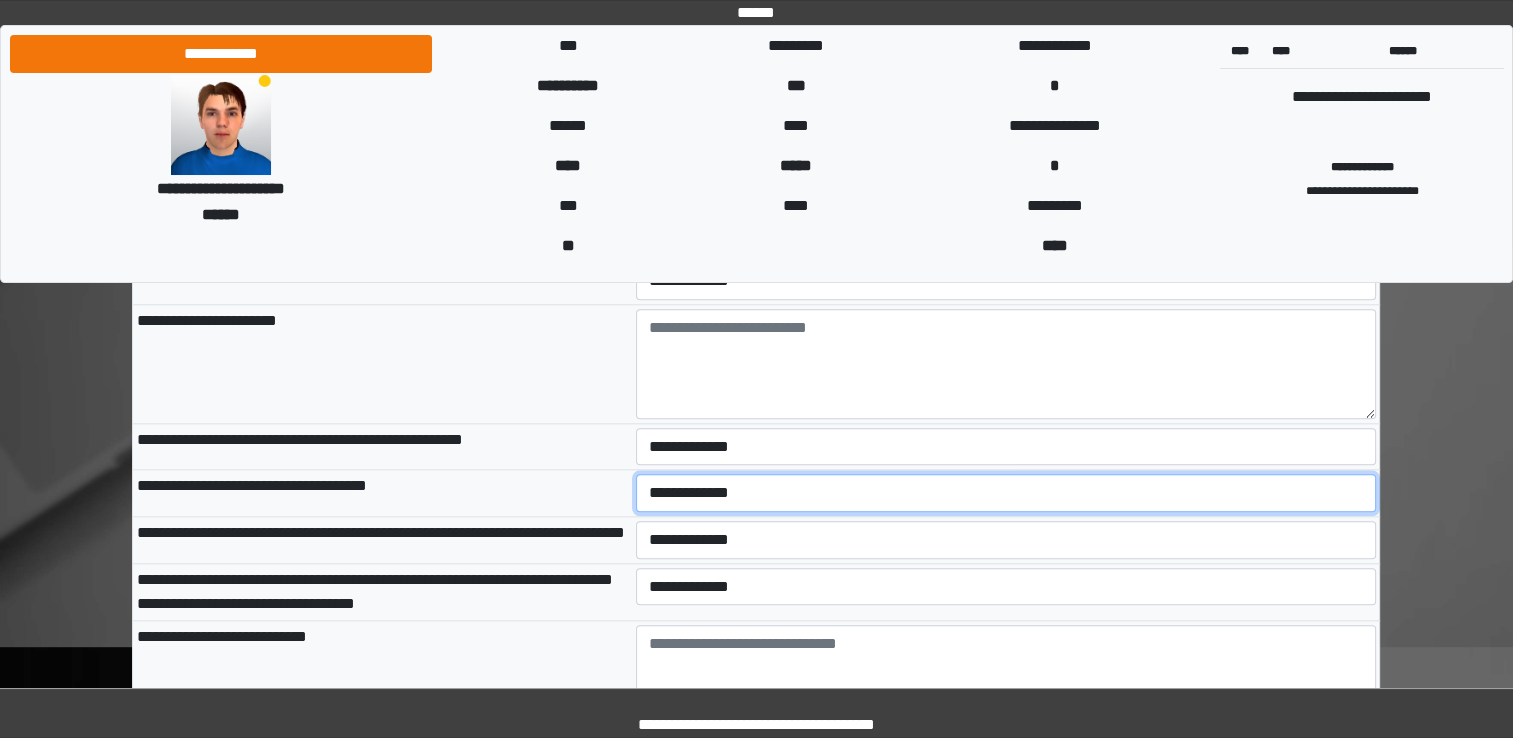 click on "**********" at bounding box center [1006, 493] 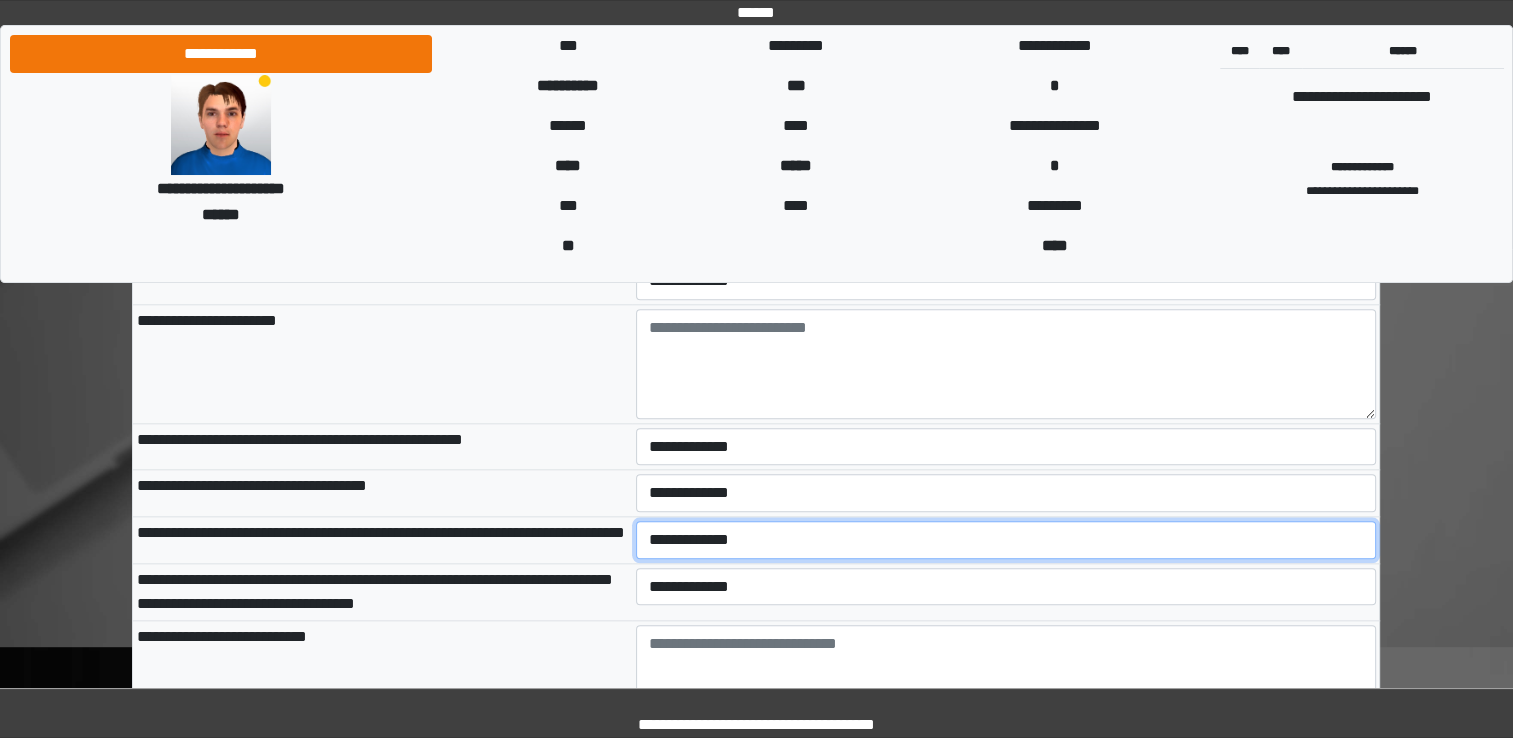 click on "**********" at bounding box center (1006, 540) 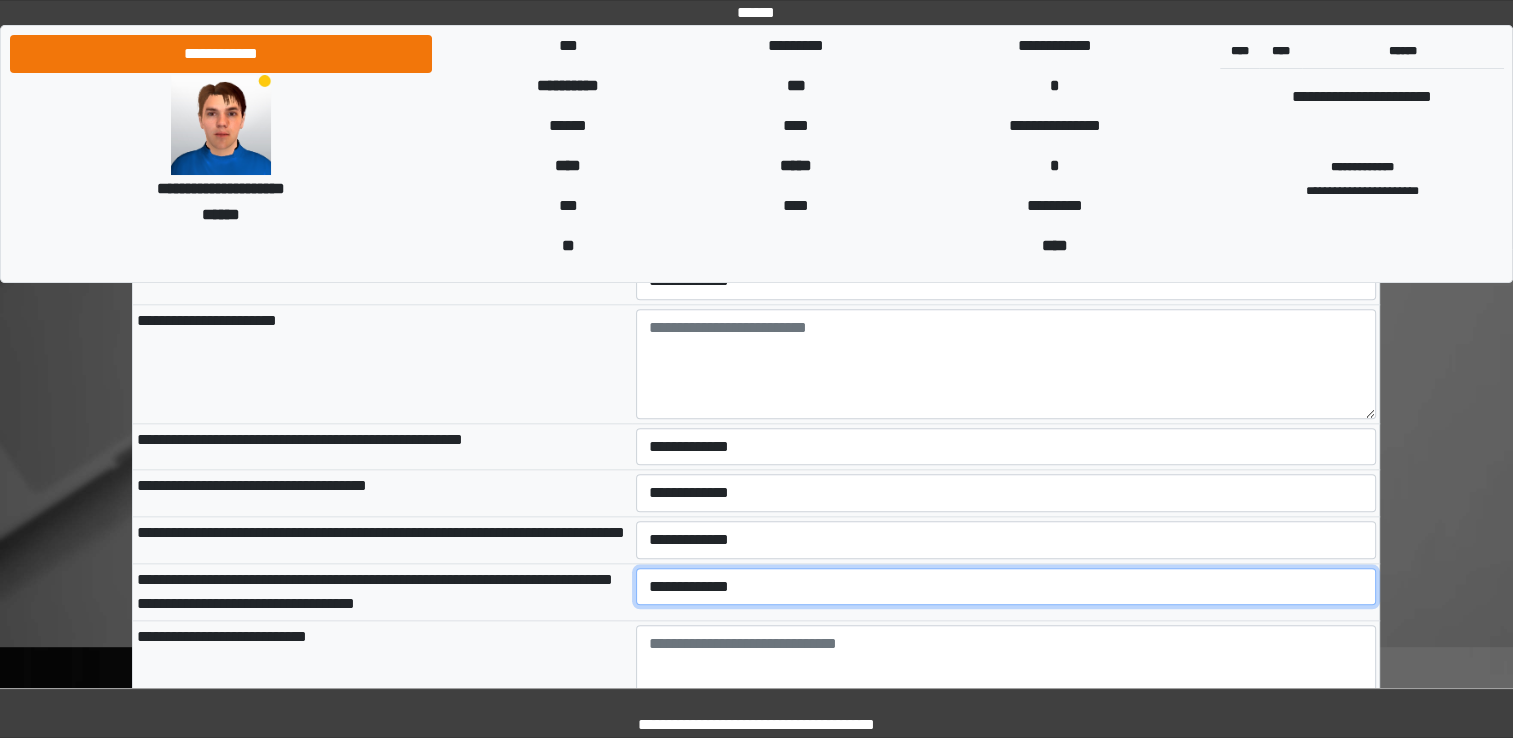 select on "*" 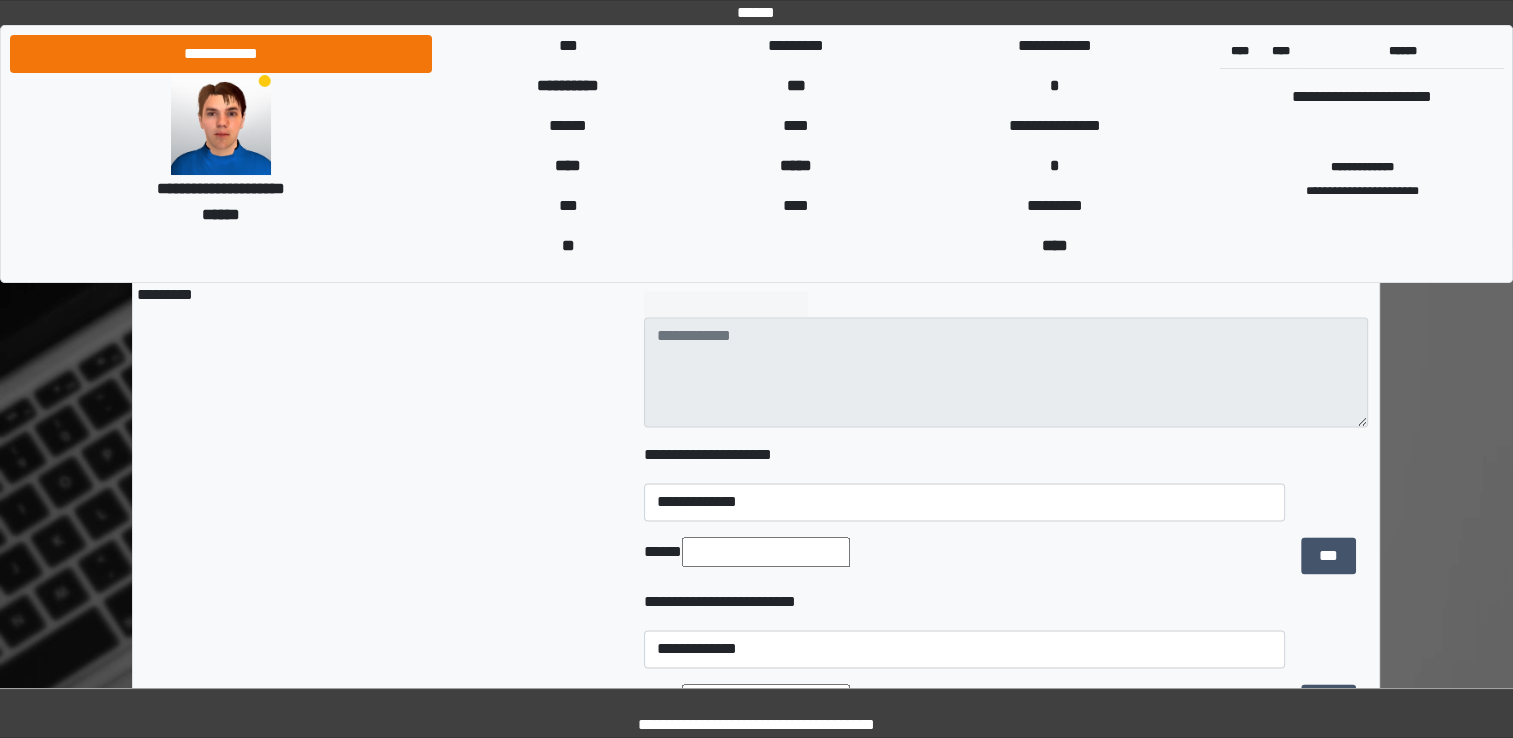 scroll, scrollTop: 2652, scrollLeft: 0, axis: vertical 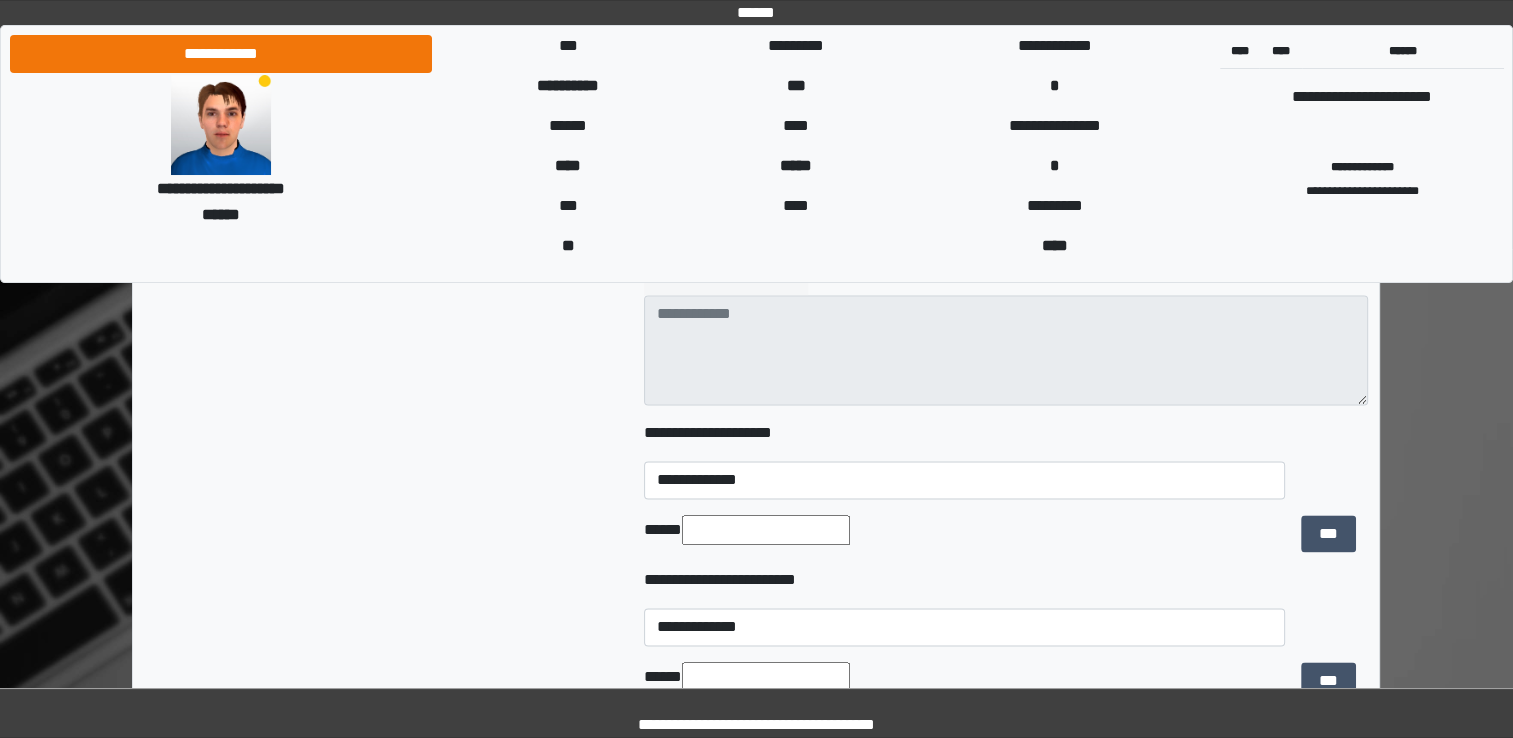 type on "****" 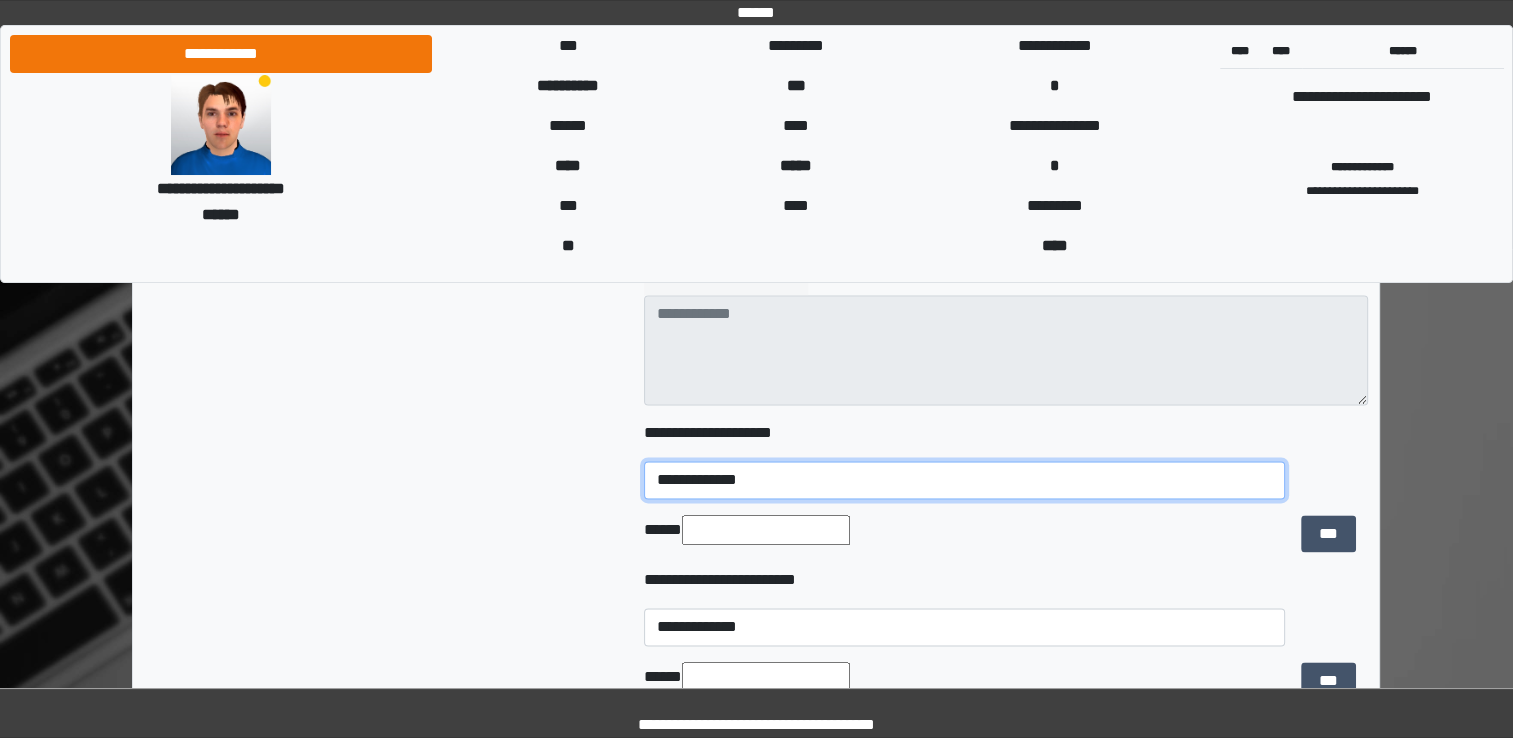 click on "**********" at bounding box center [964, 480] 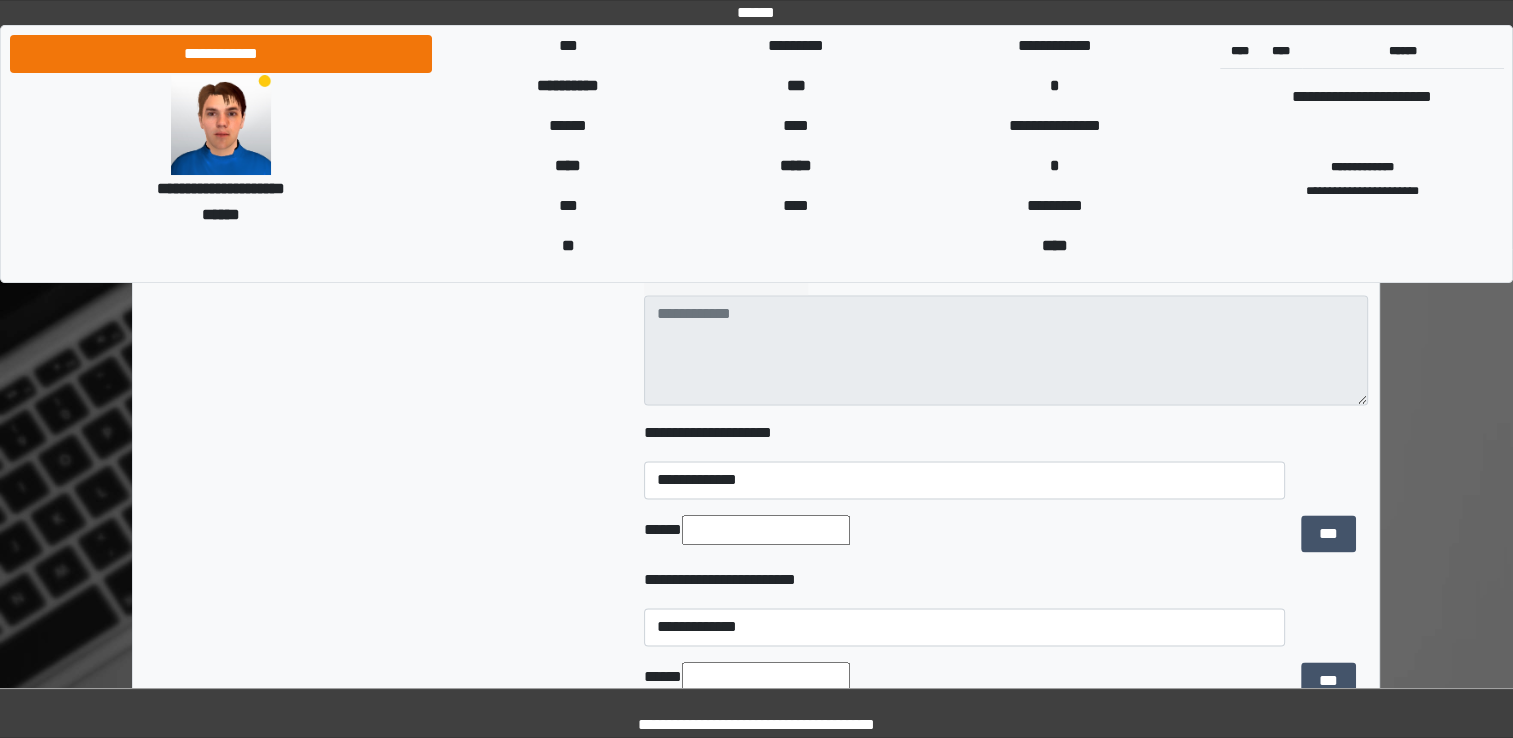 click on "**********" at bounding box center [1006, 580] 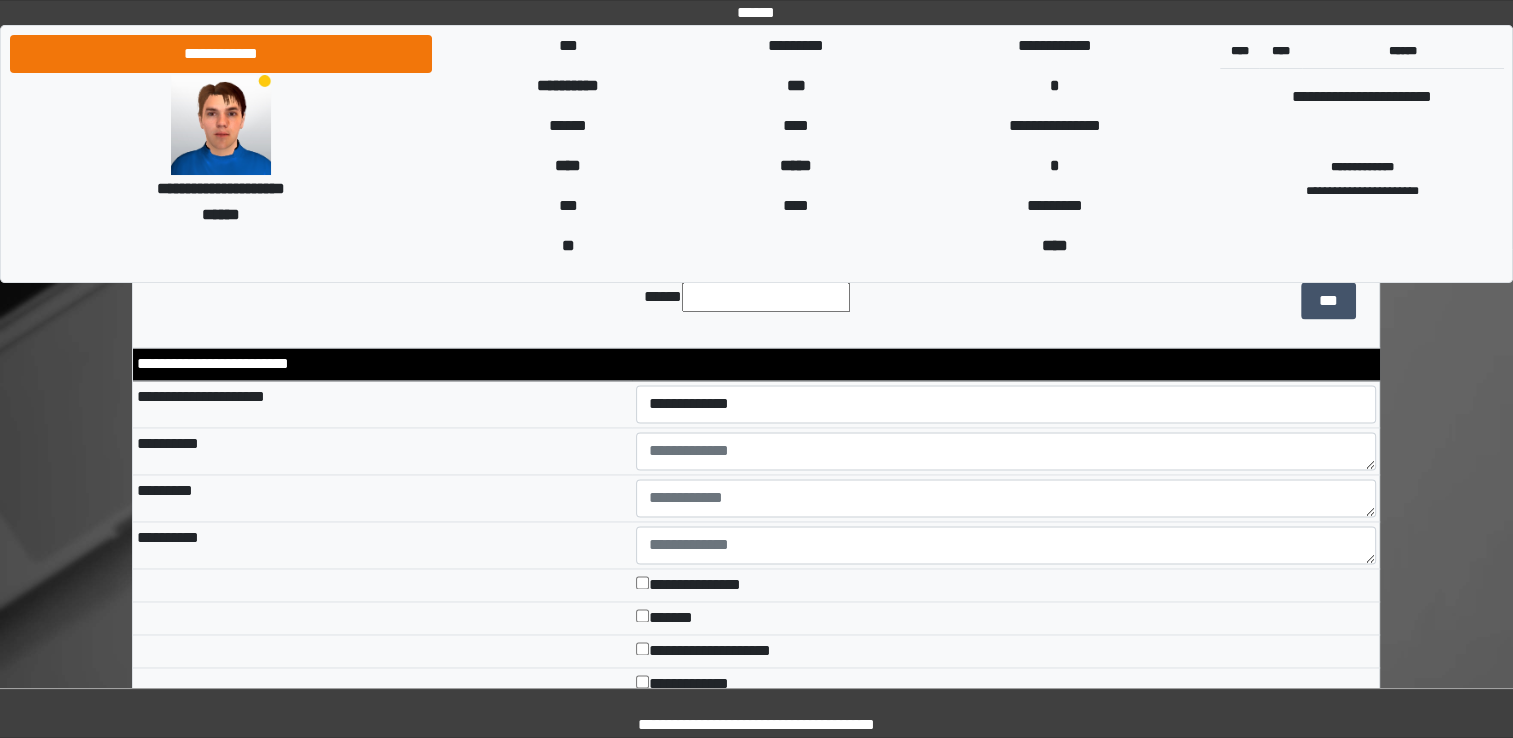 scroll, scrollTop: 3032, scrollLeft: 0, axis: vertical 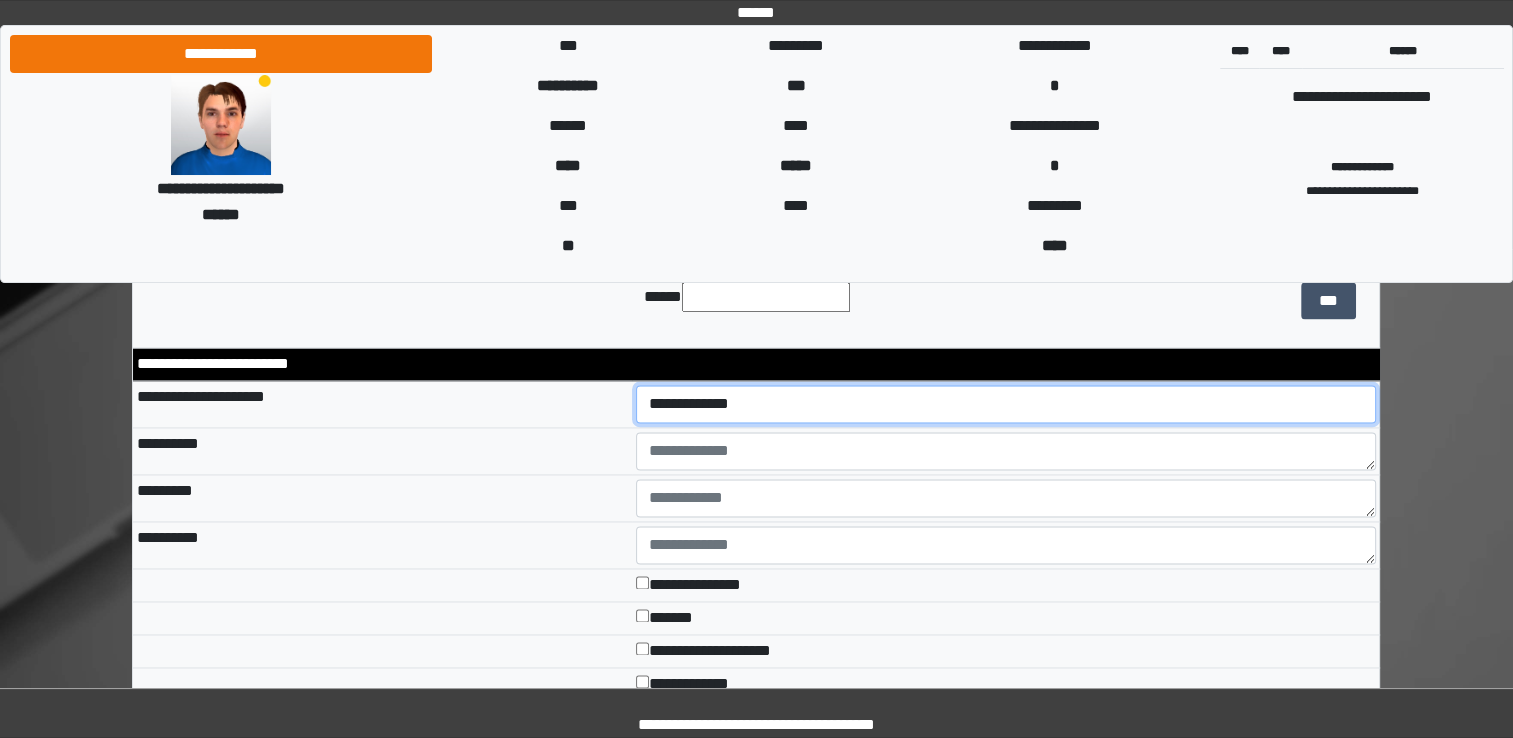 click on "**********" at bounding box center (1006, 404) 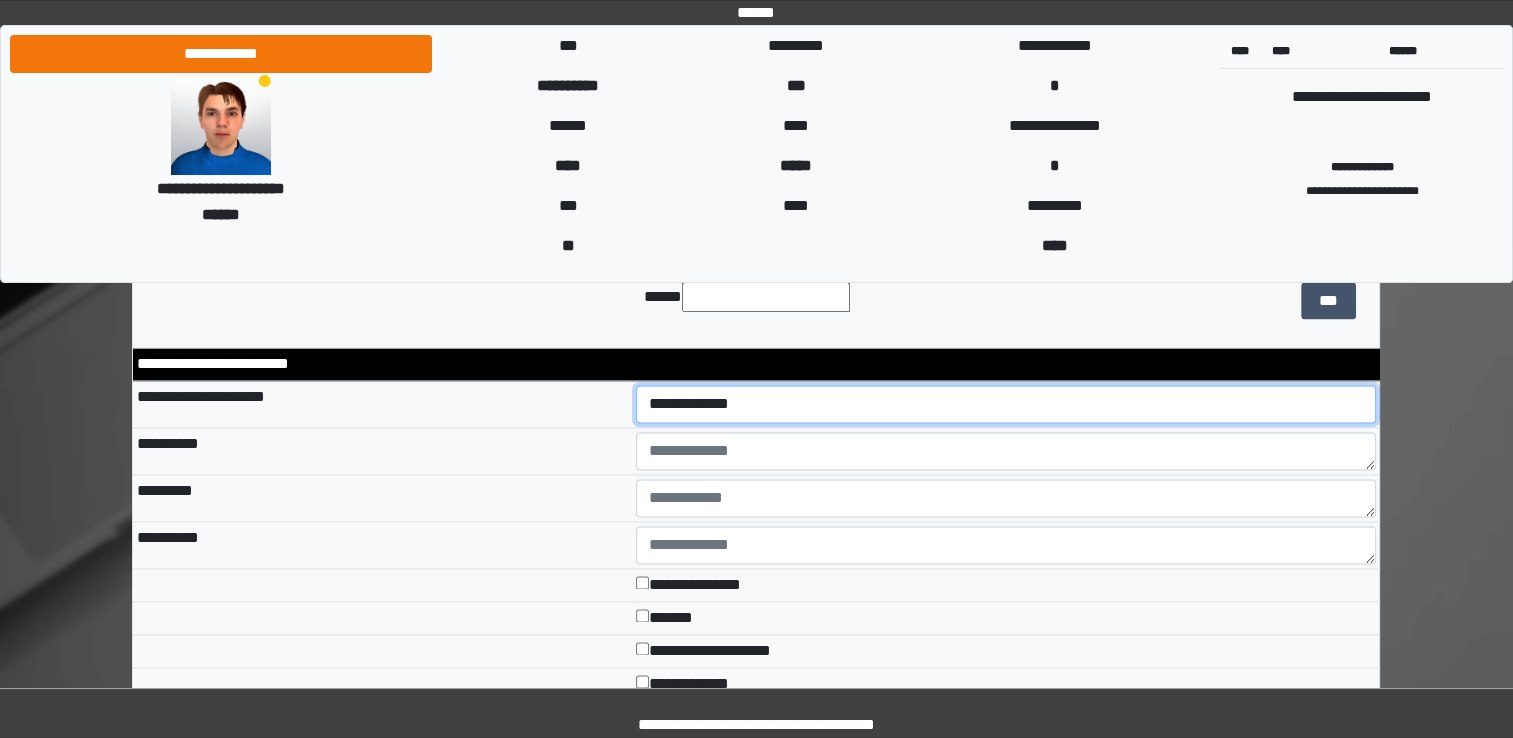 select on "*" 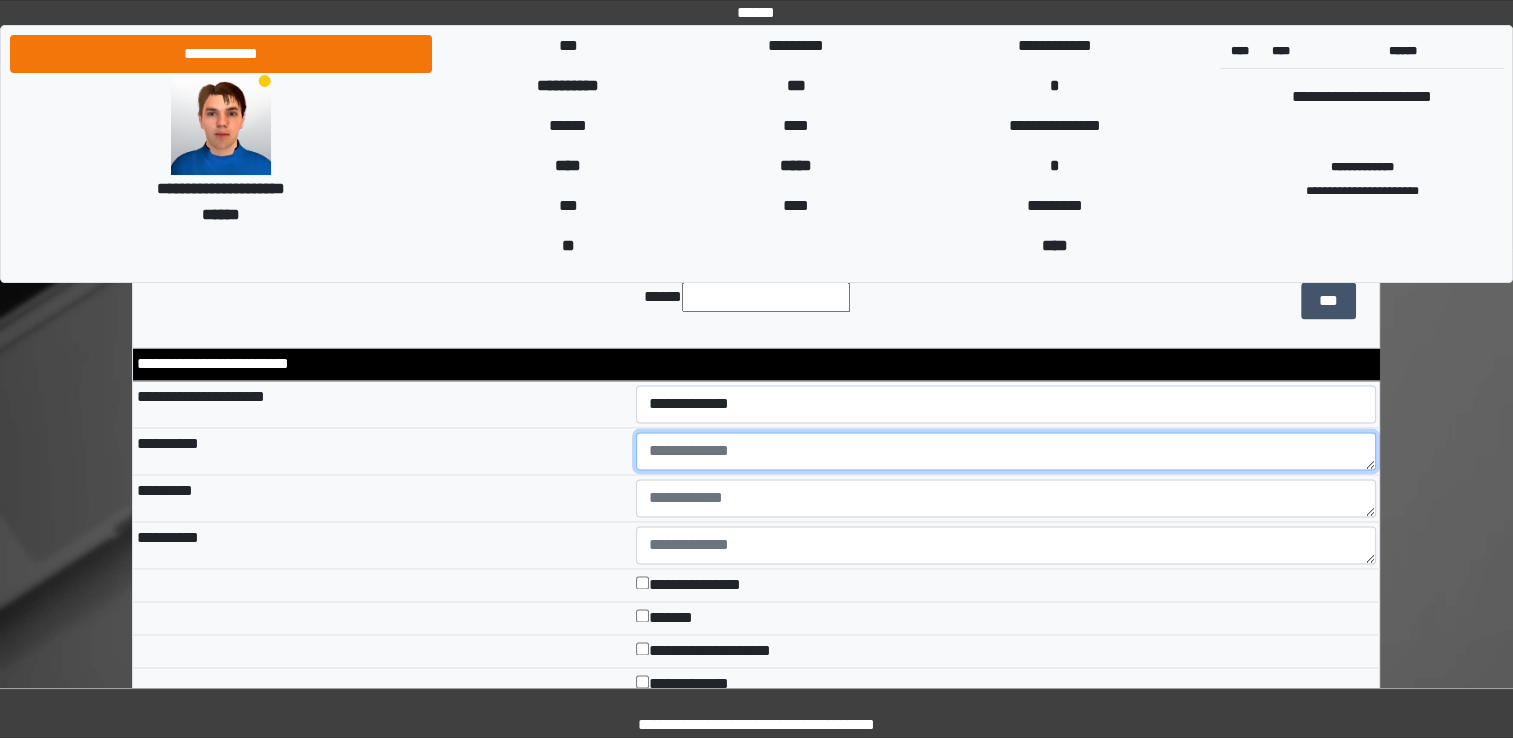 click at bounding box center (1006, 451) 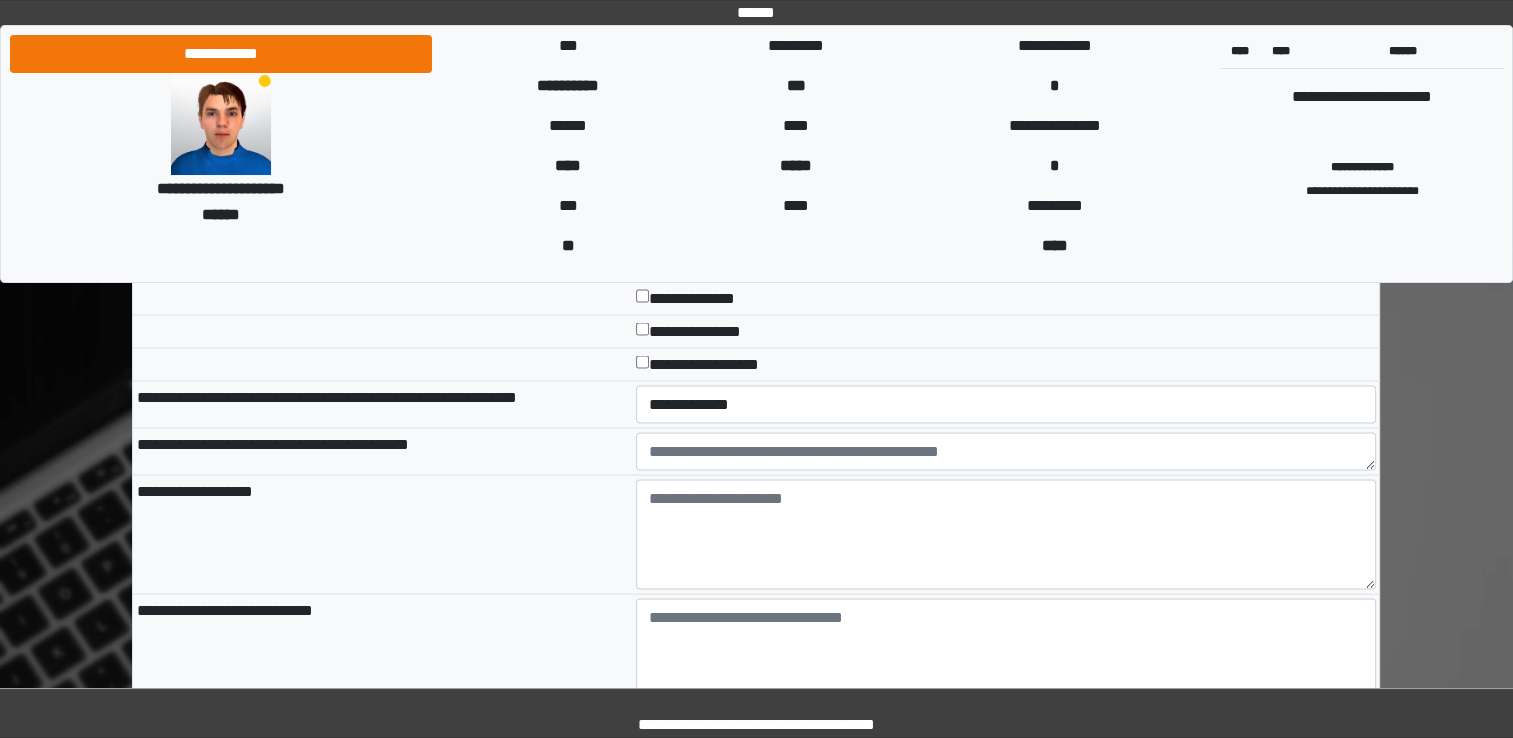 scroll, scrollTop: 3486, scrollLeft: 0, axis: vertical 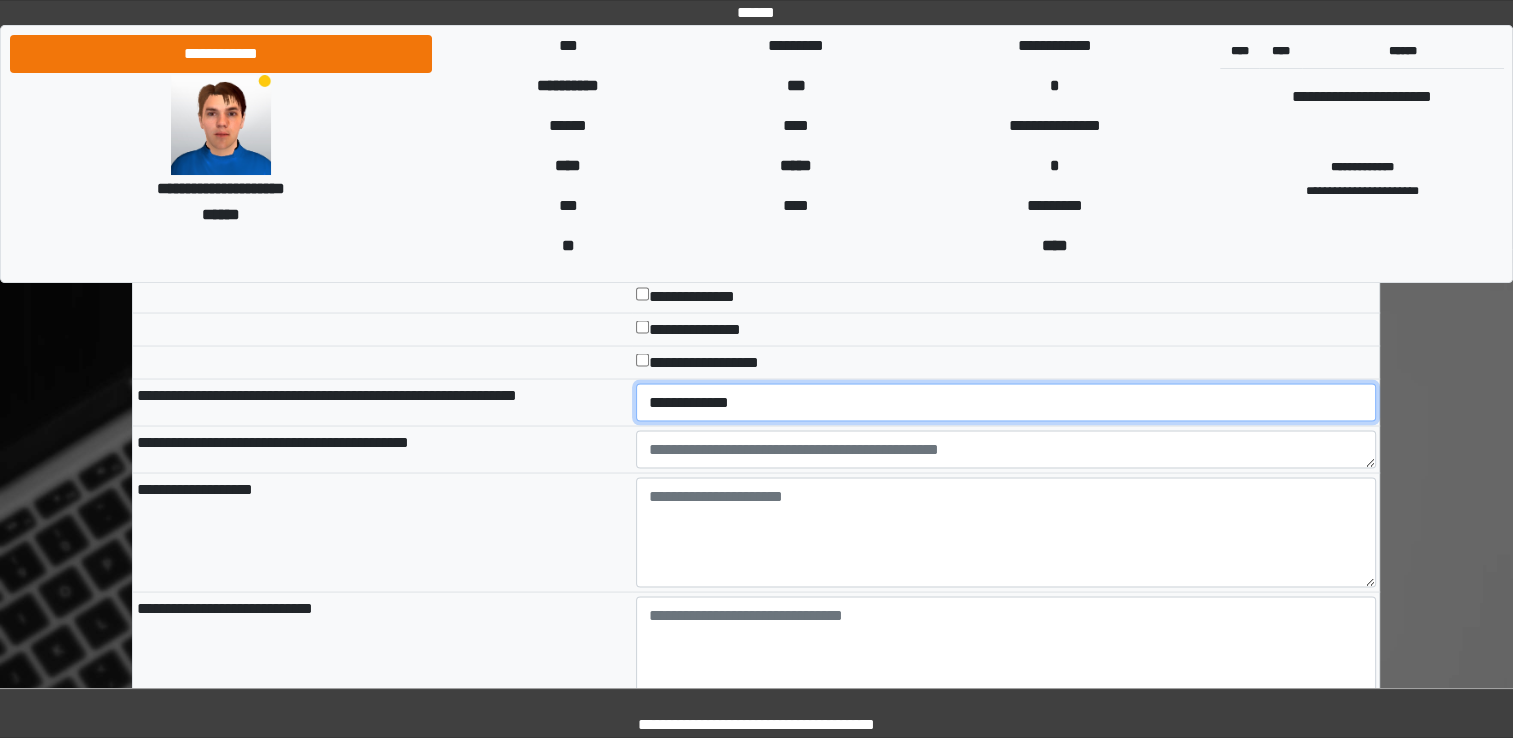 click on "**********" at bounding box center [1006, 402] 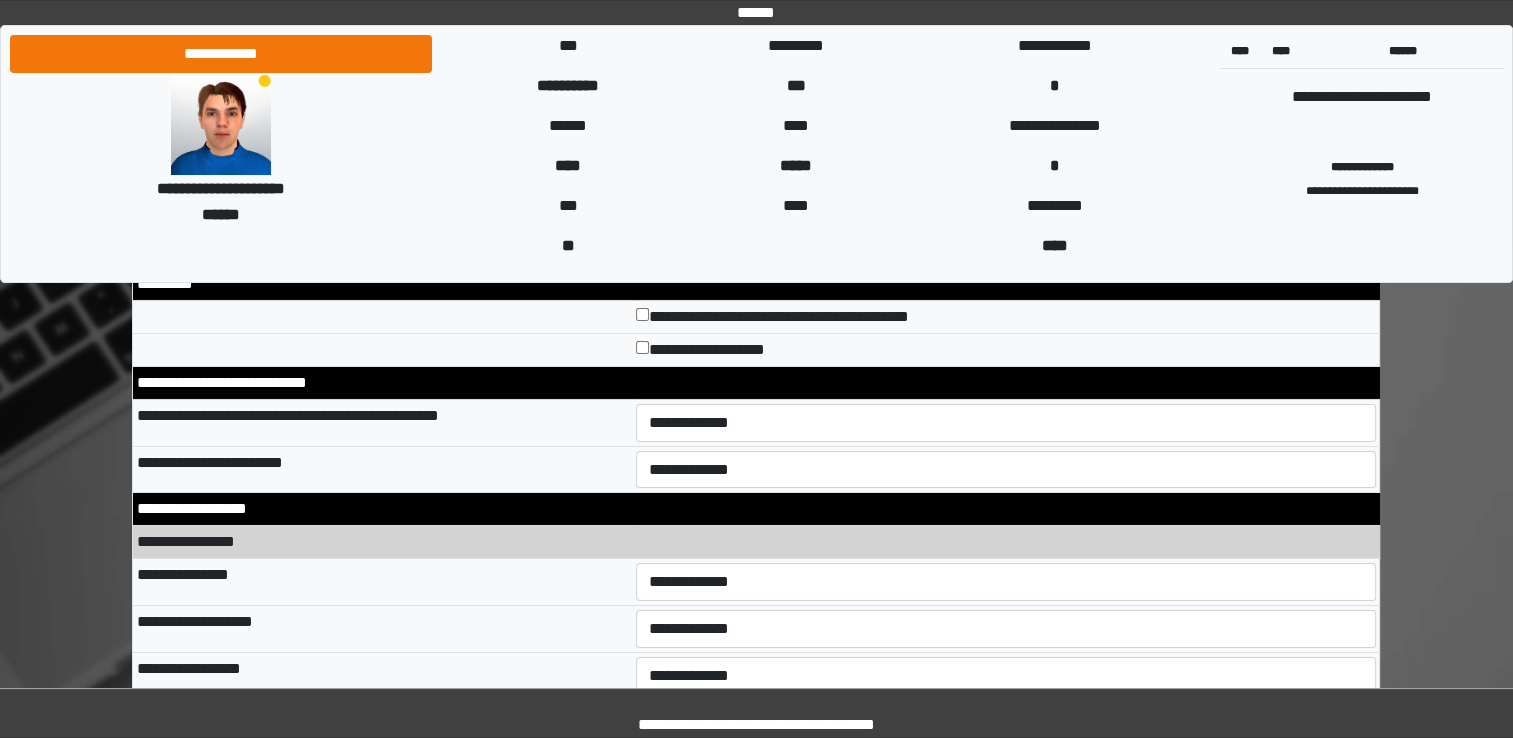 scroll, scrollTop: 6760, scrollLeft: 0, axis: vertical 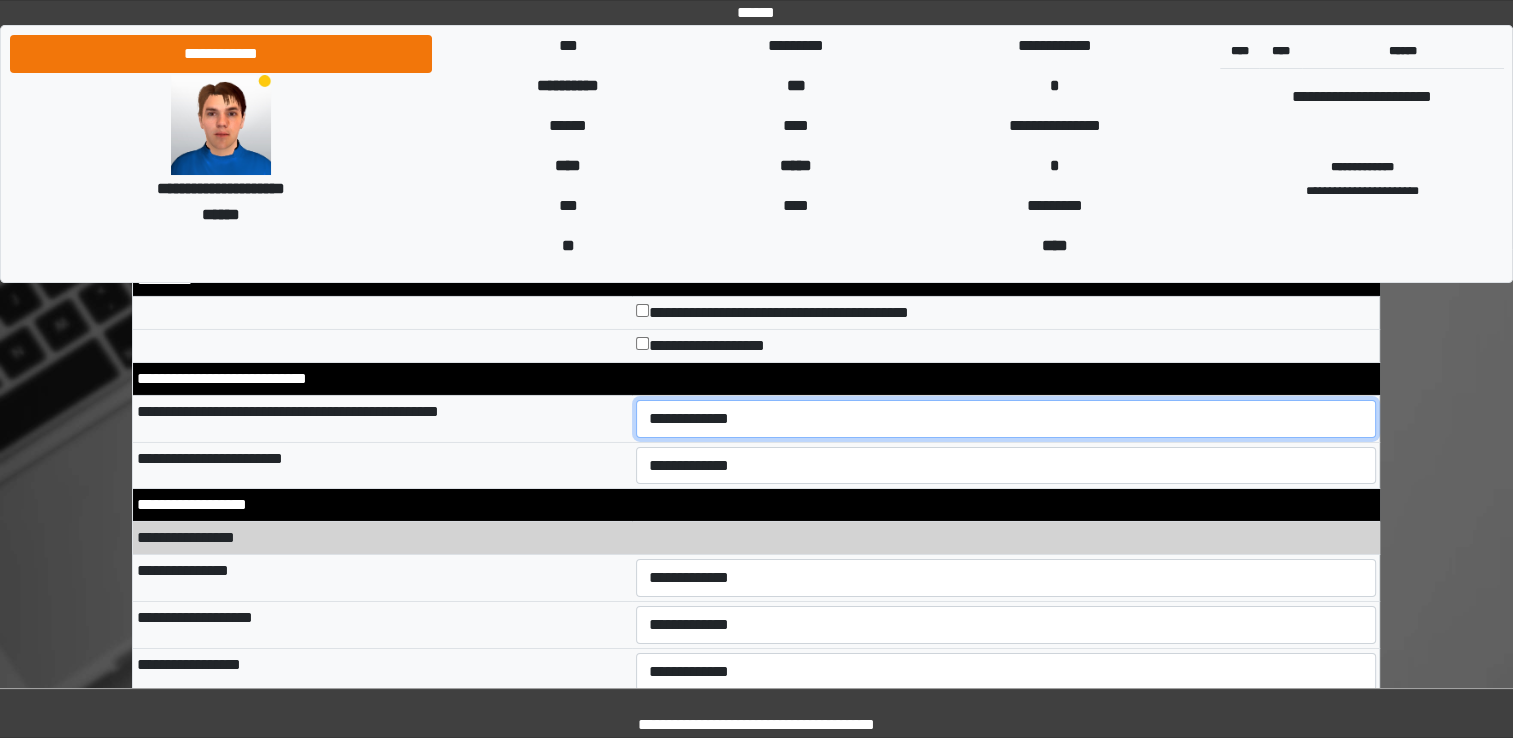 click on "**********" at bounding box center (1006, 419) 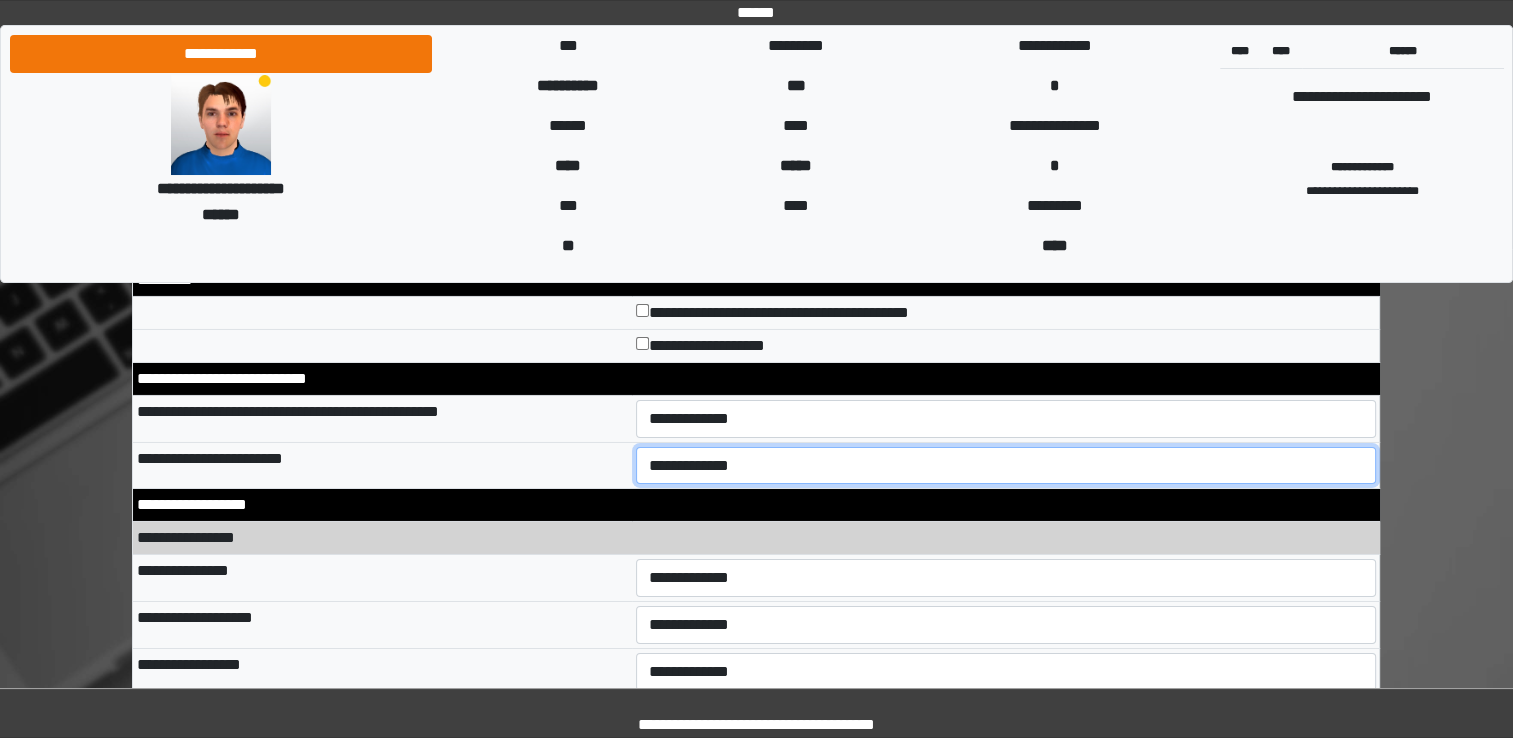 select on "*" 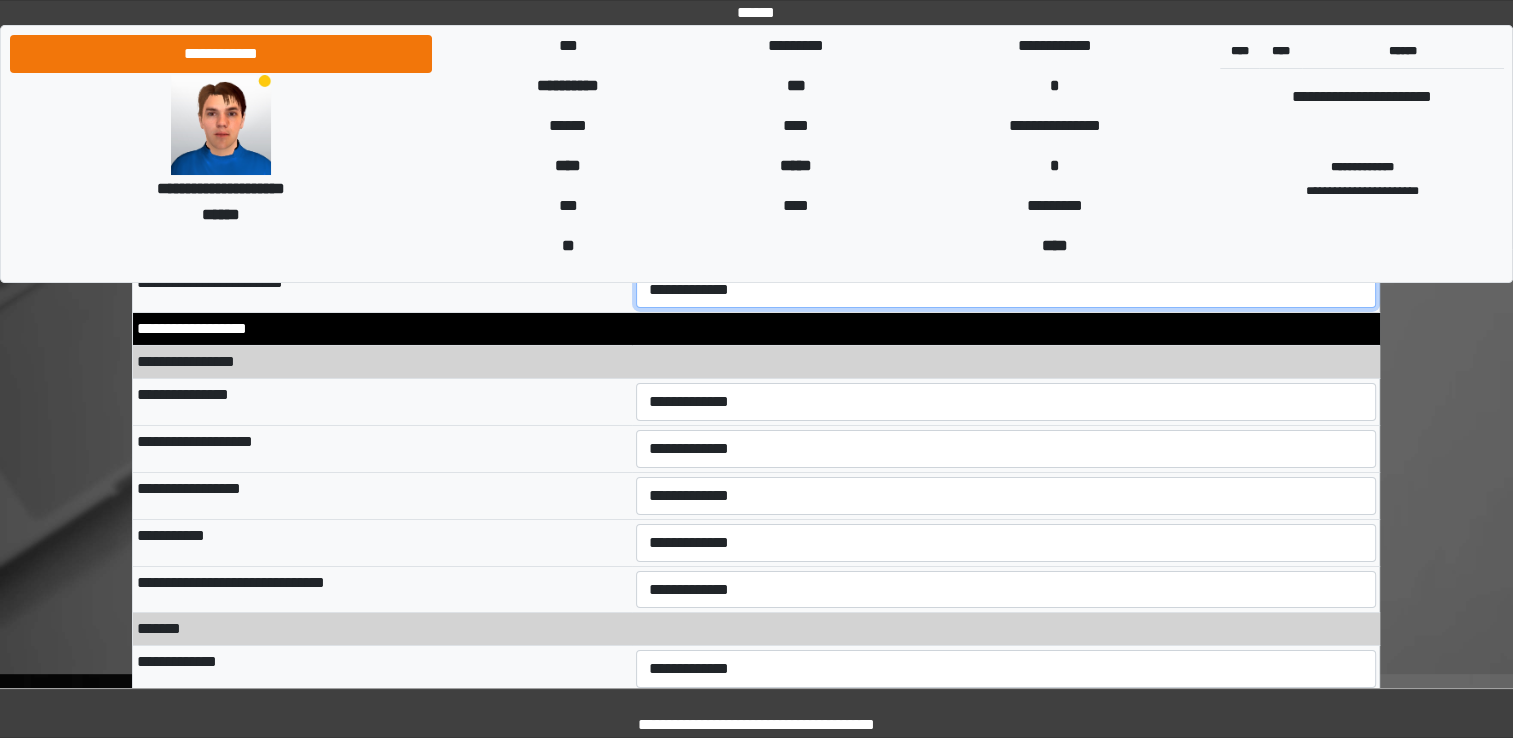 scroll, scrollTop: 6931, scrollLeft: 0, axis: vertical 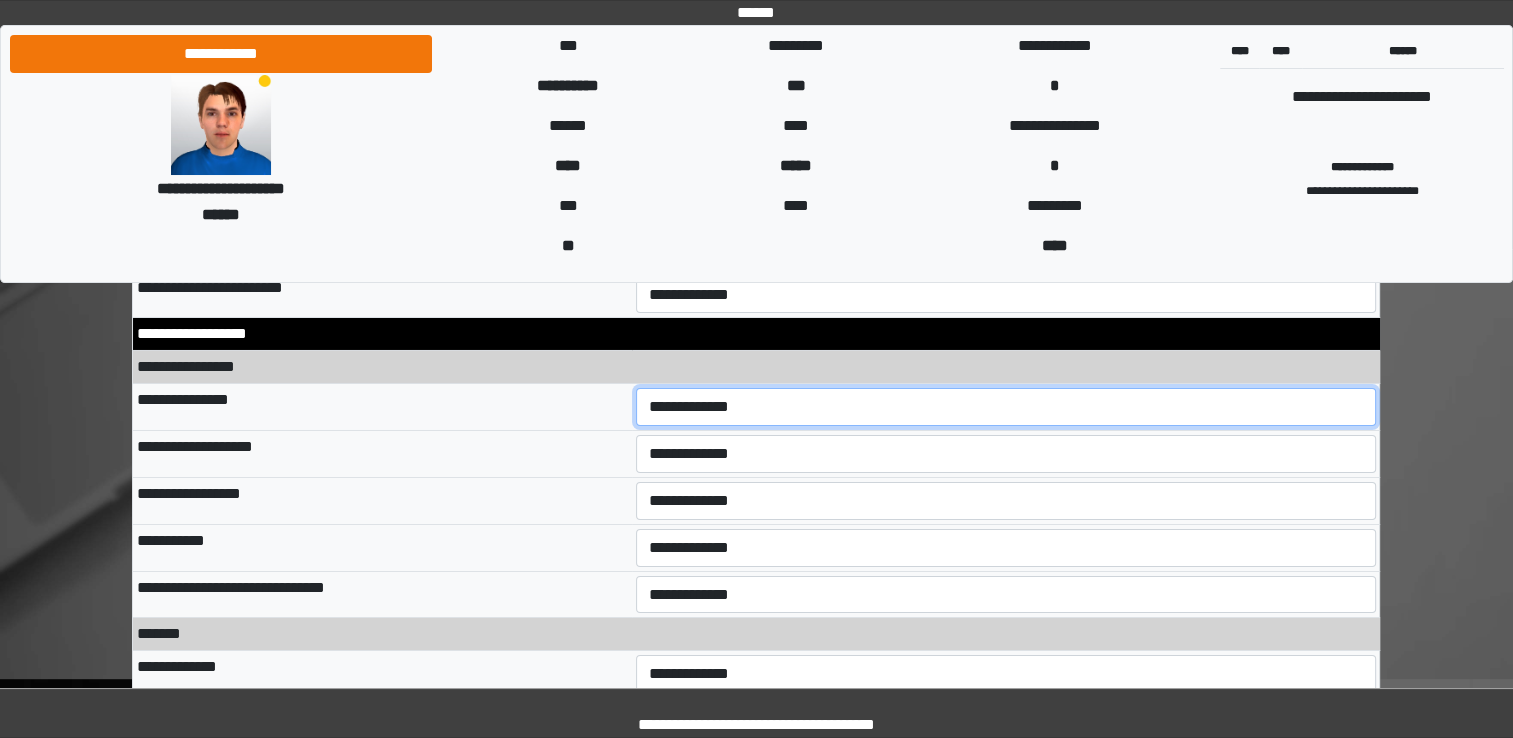 click on "**********" at bounding box center (1006, 407) 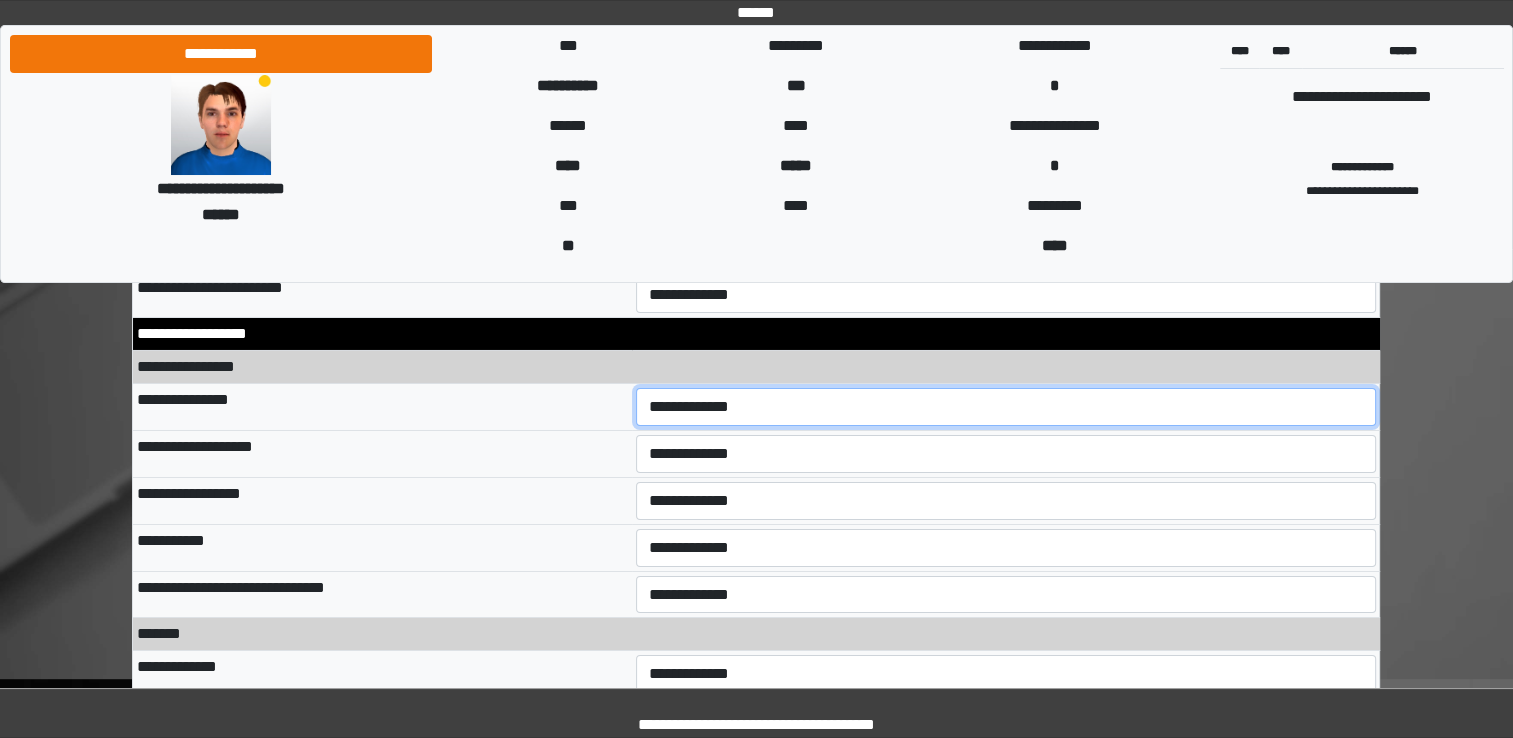select on "*" 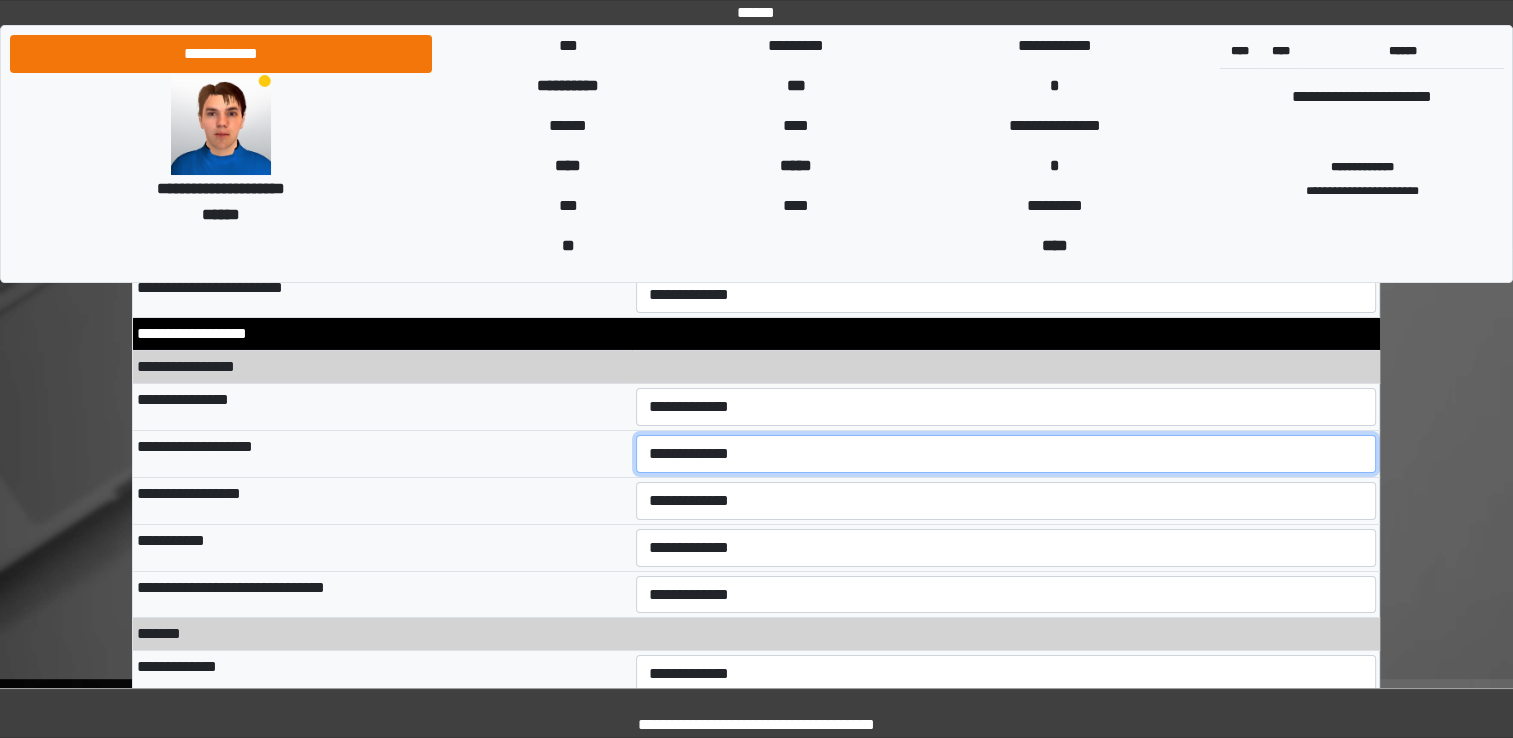 select on "**" 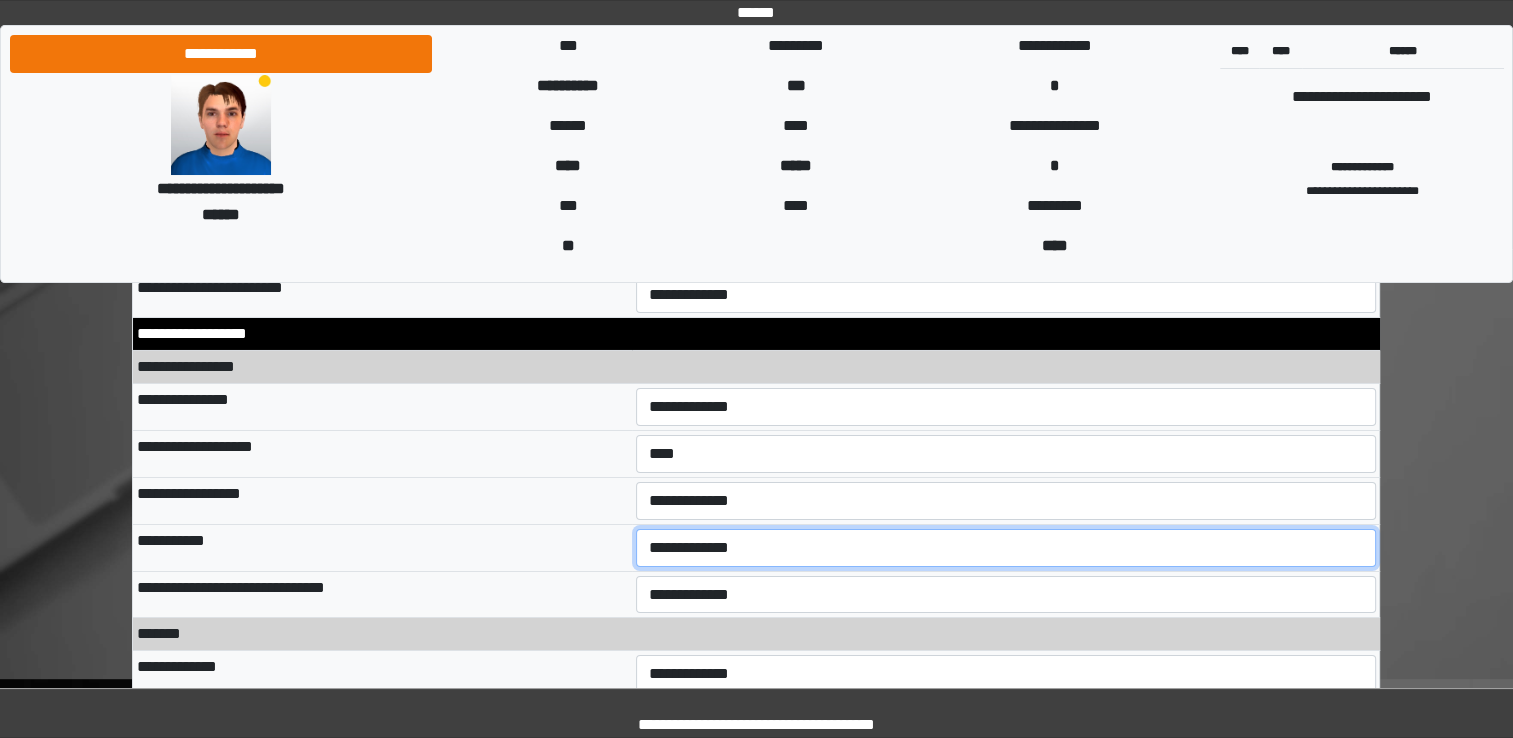 select on "**" 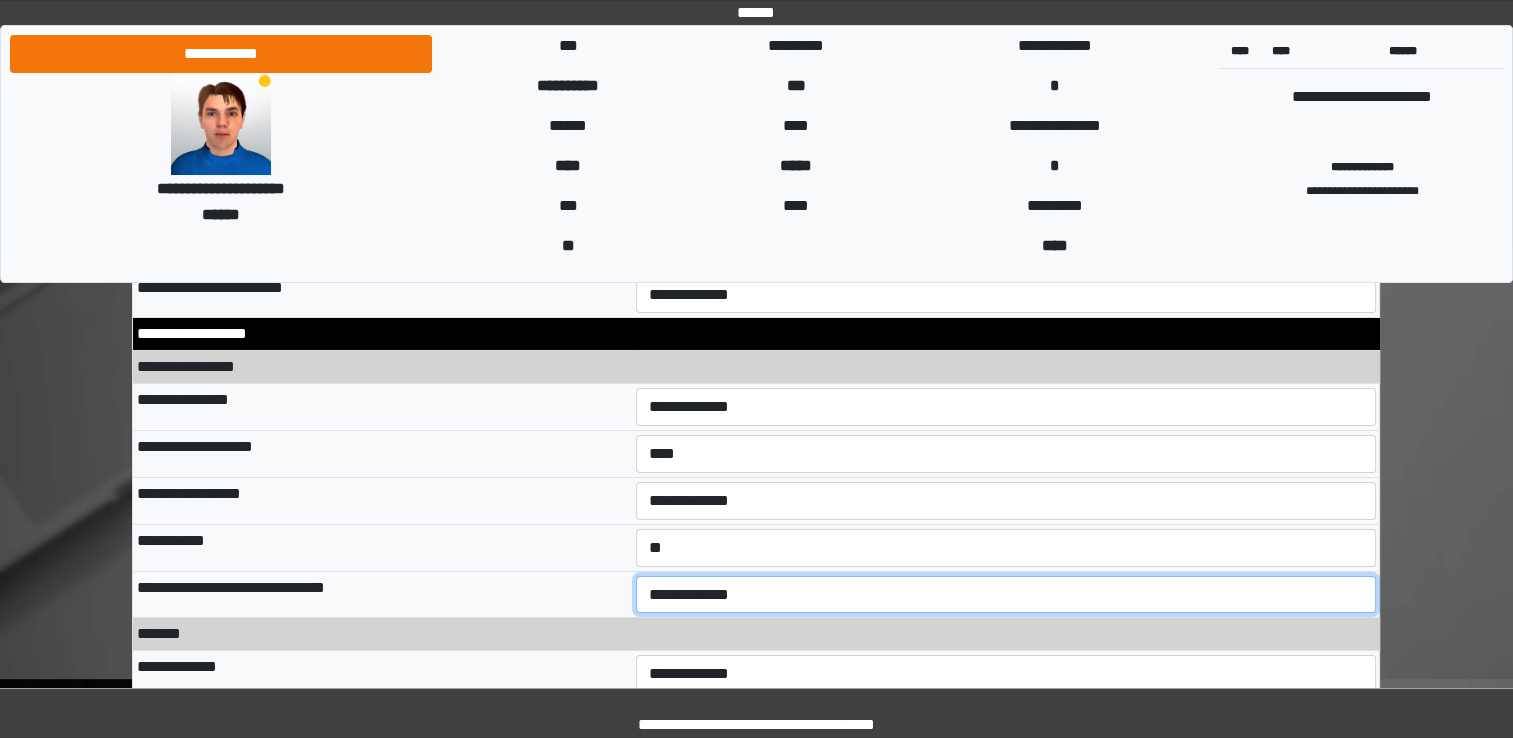 select on "*" 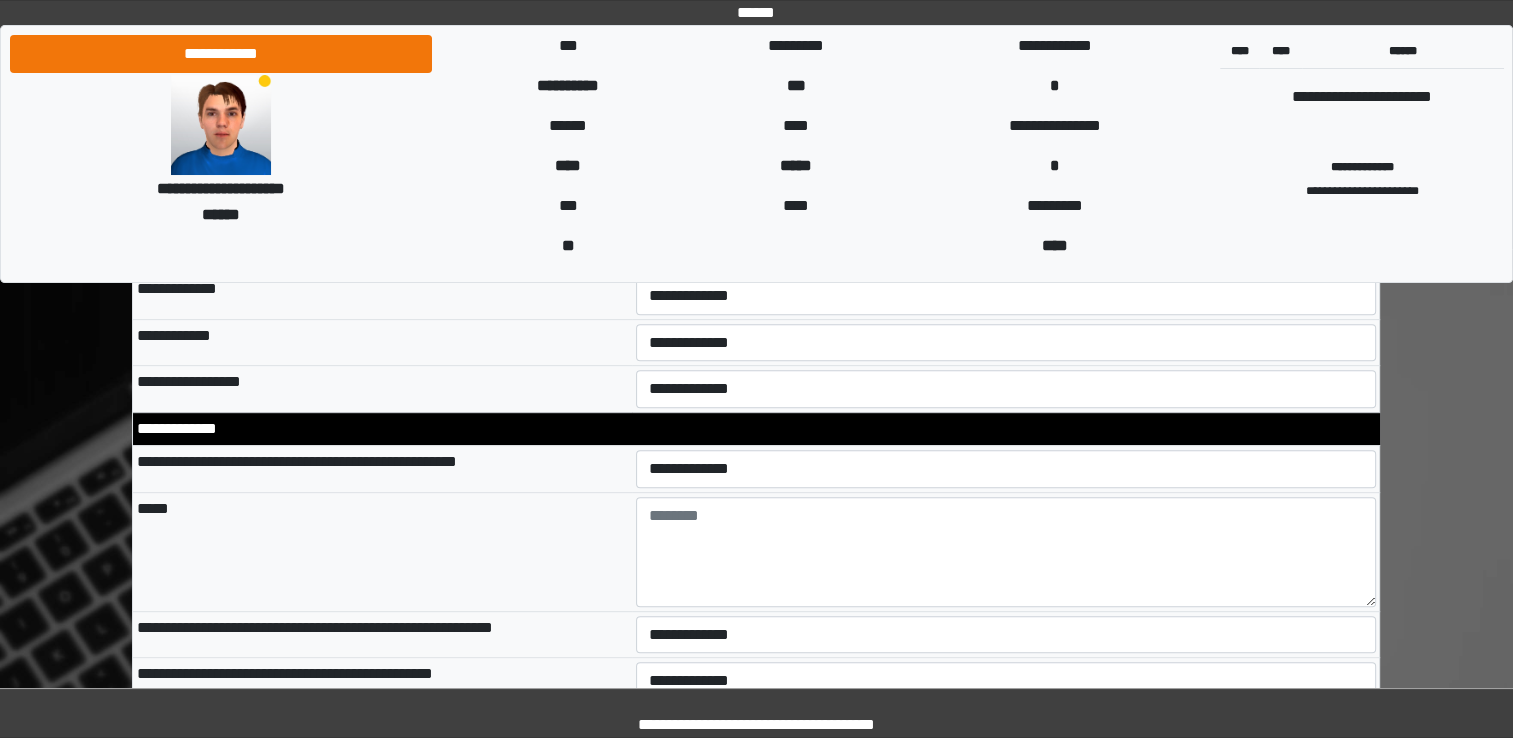 scroll, scrollTop: 8310, scrollLeft: 0, axis: vertical 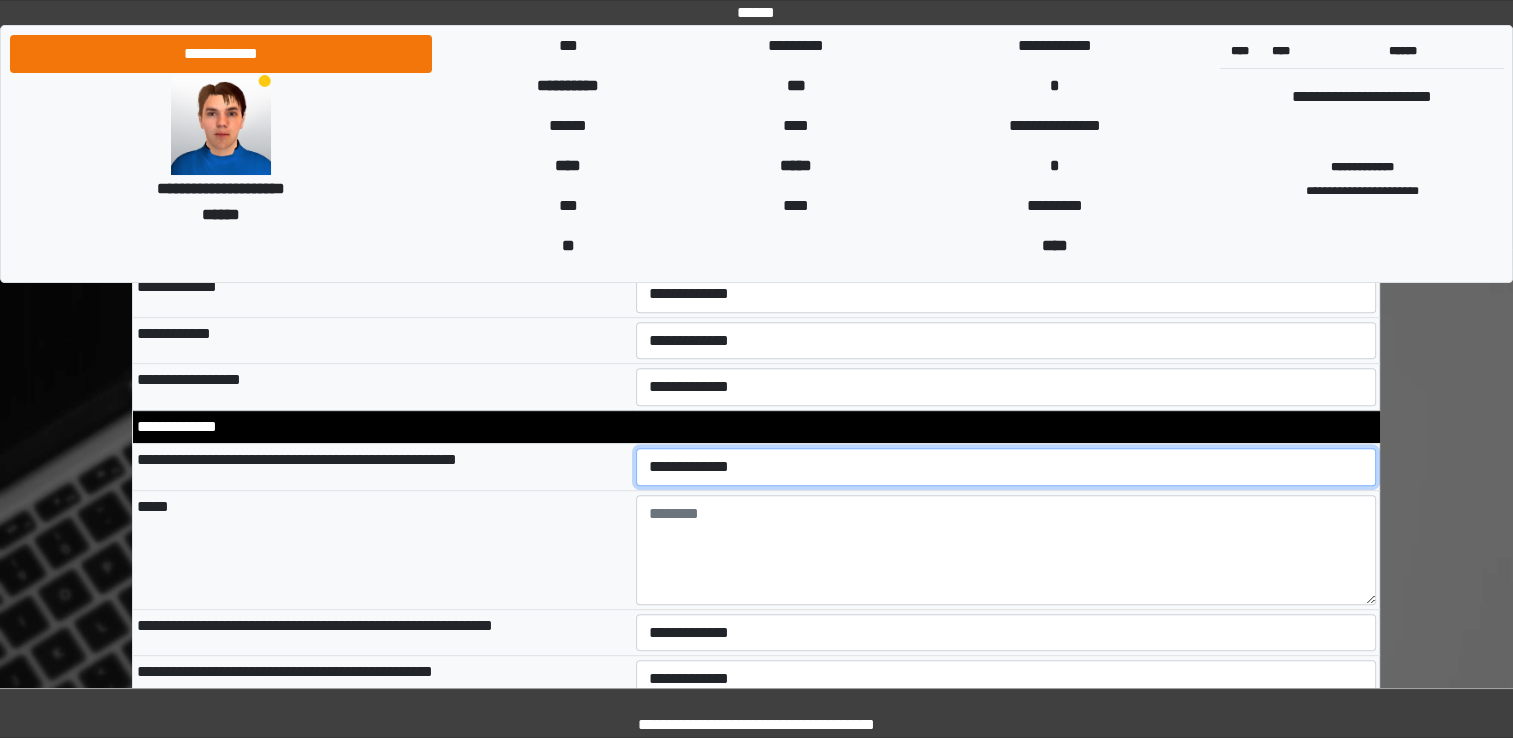 click on "**********" at bounding box center [1006, 467] 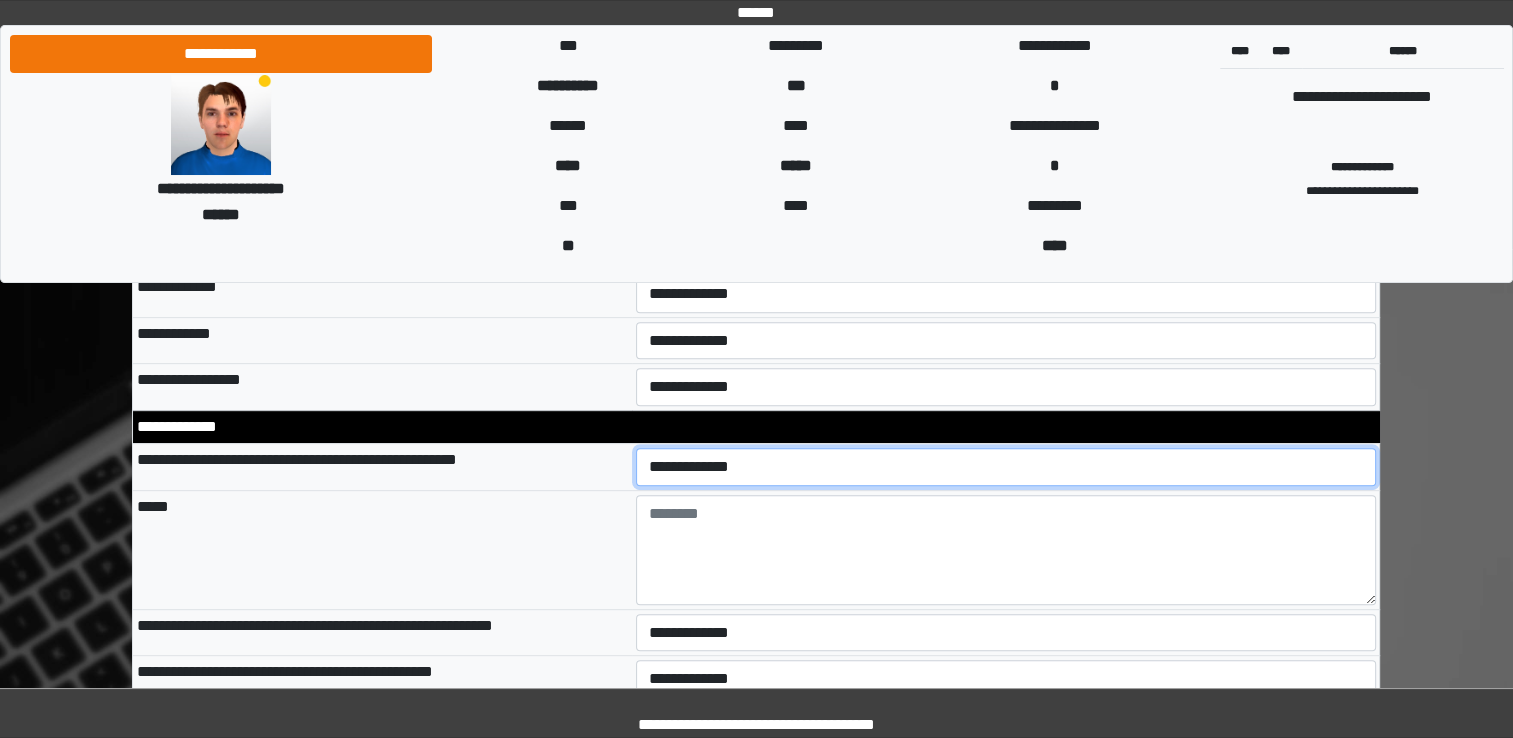 select on "*" 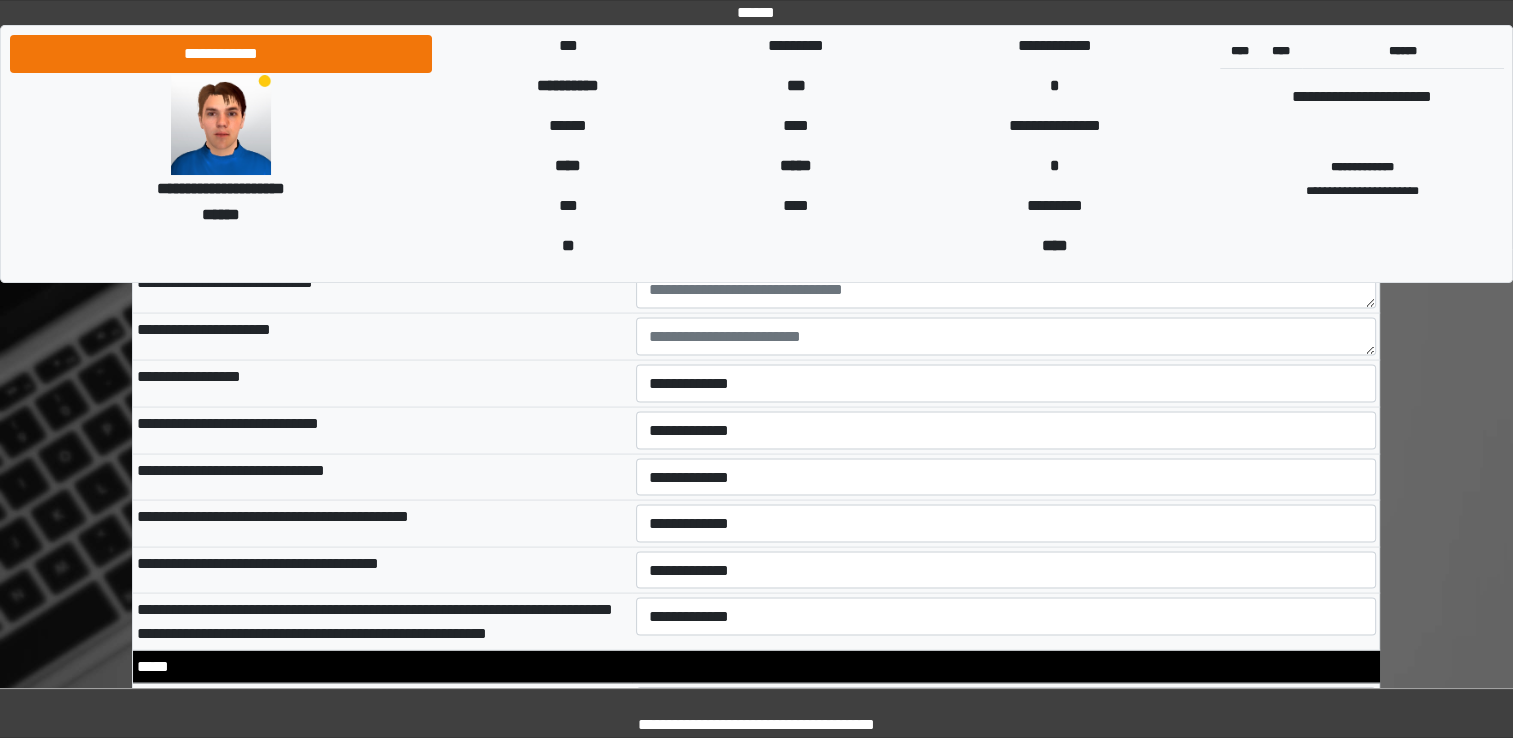 scroll, scrollTop: 12716, scrollLeft: 0, axis: vertical 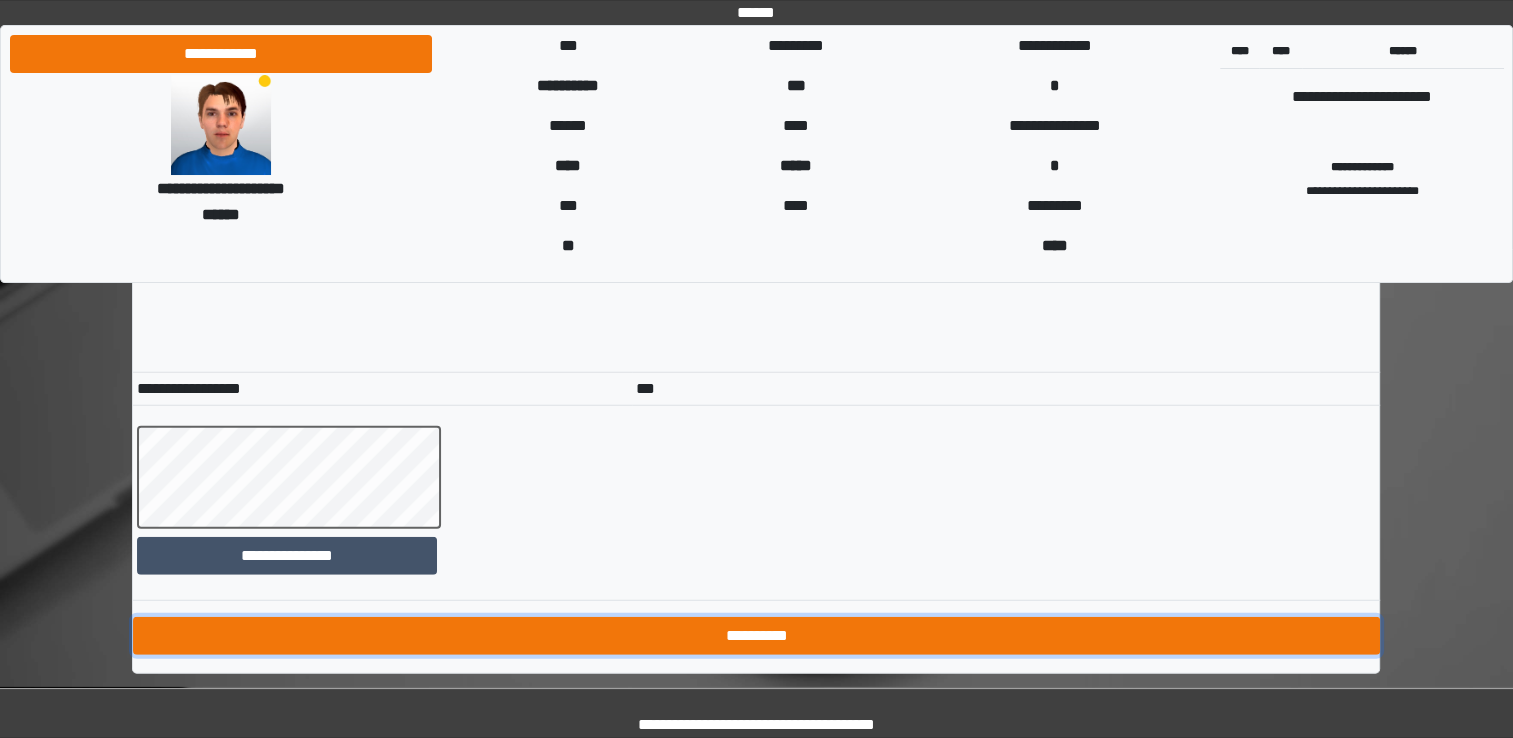 click on "**********" at bounding box center (756, 636) 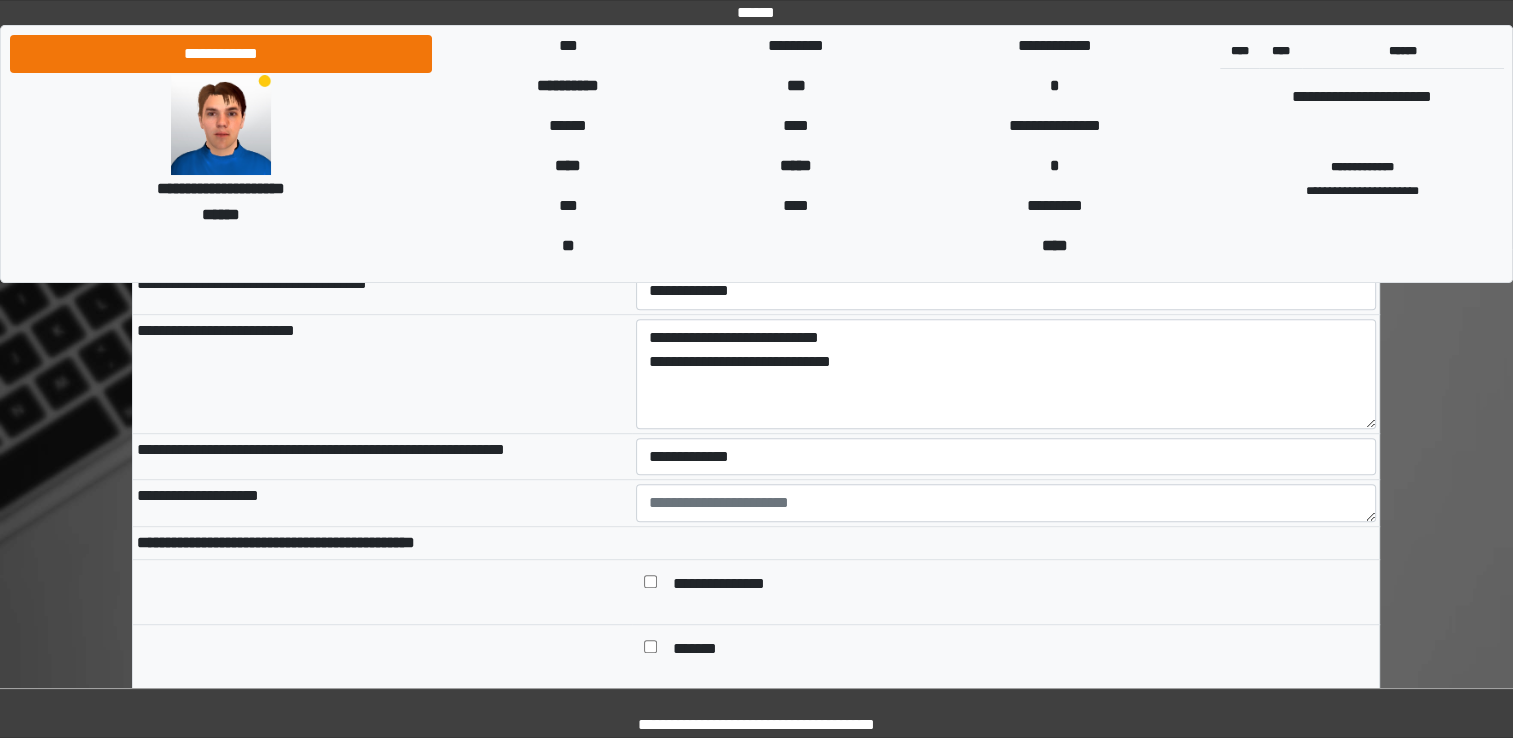 scroll, scrollTop: 206, scrollLeft: 0, axis: vertical 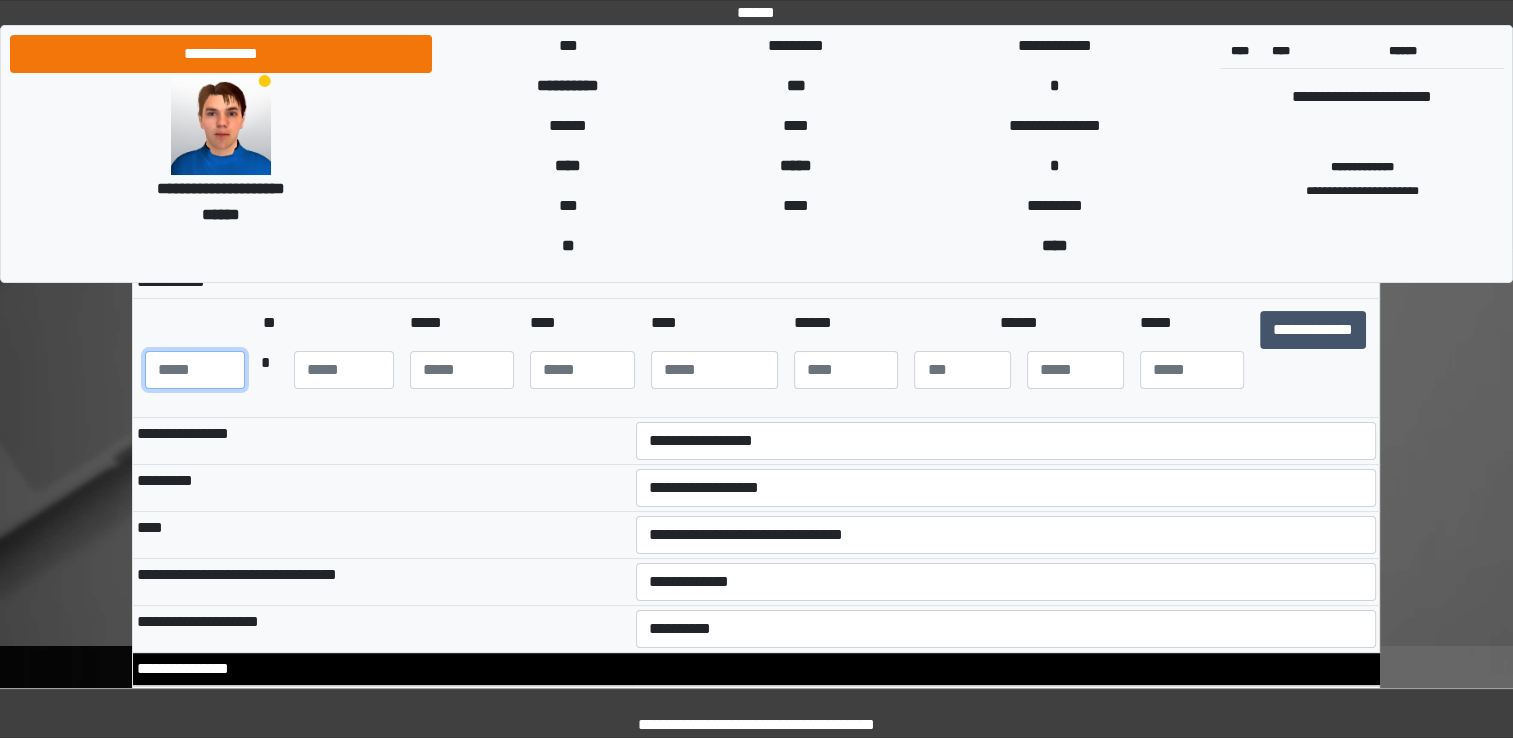 type on "***" 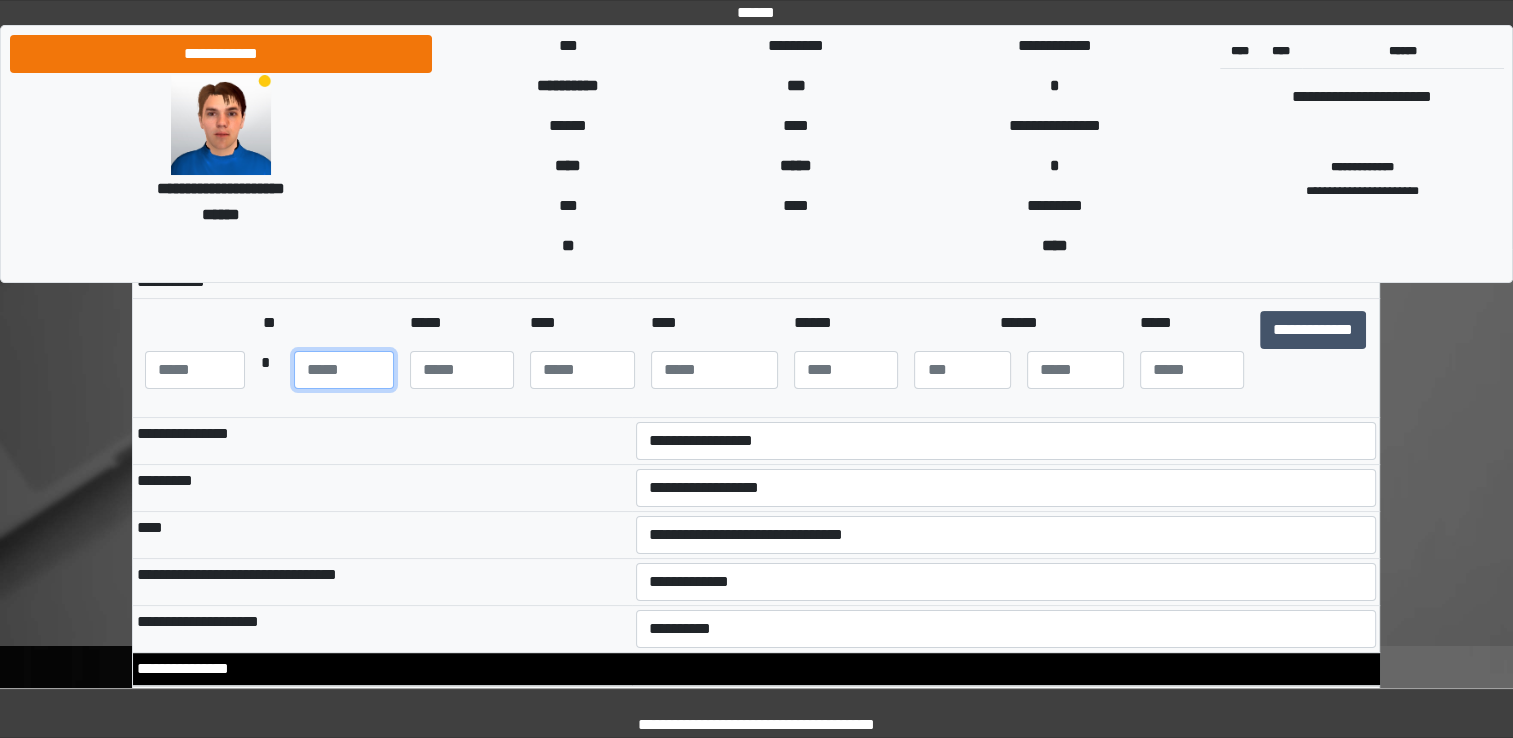 type on "**" 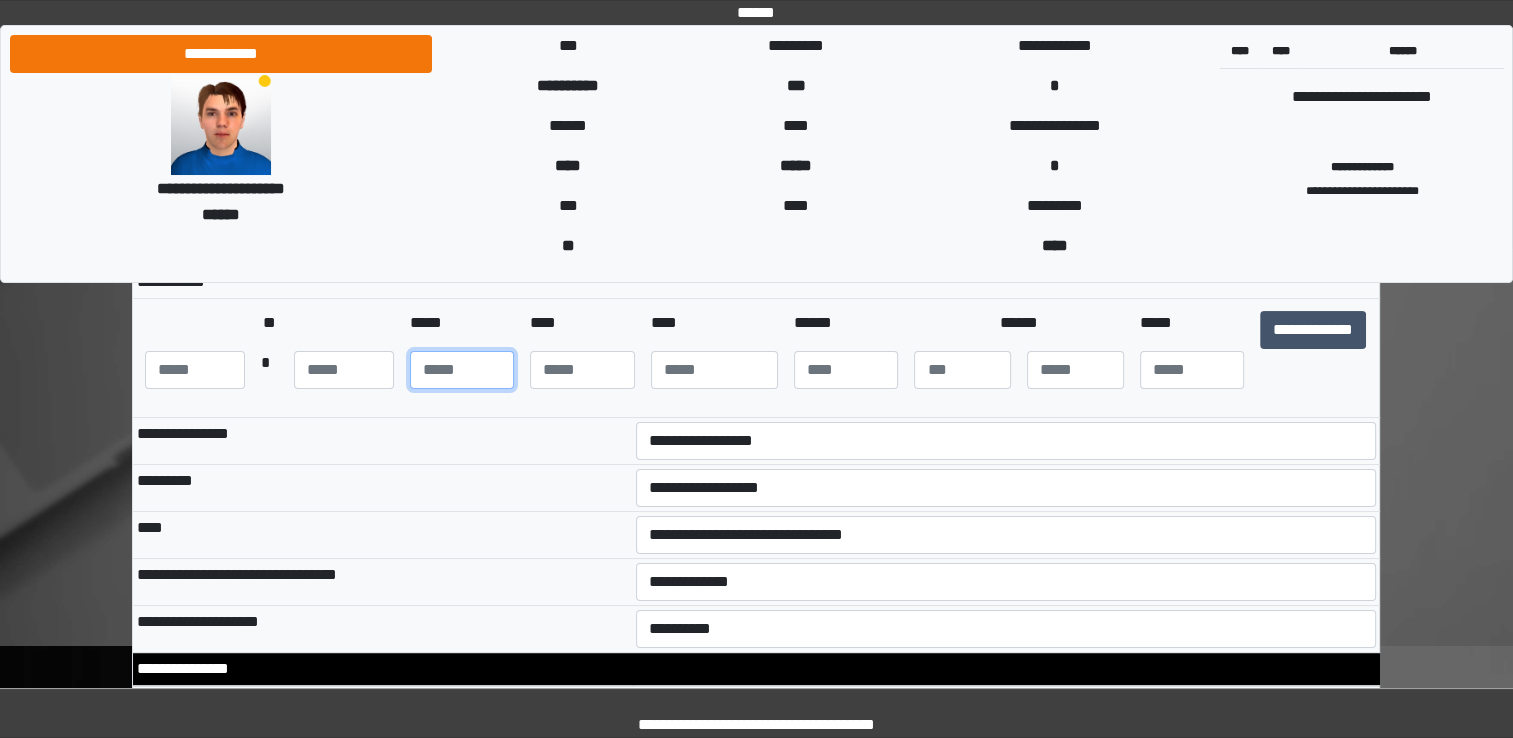 click on "**" at bounding box center [462, 370] 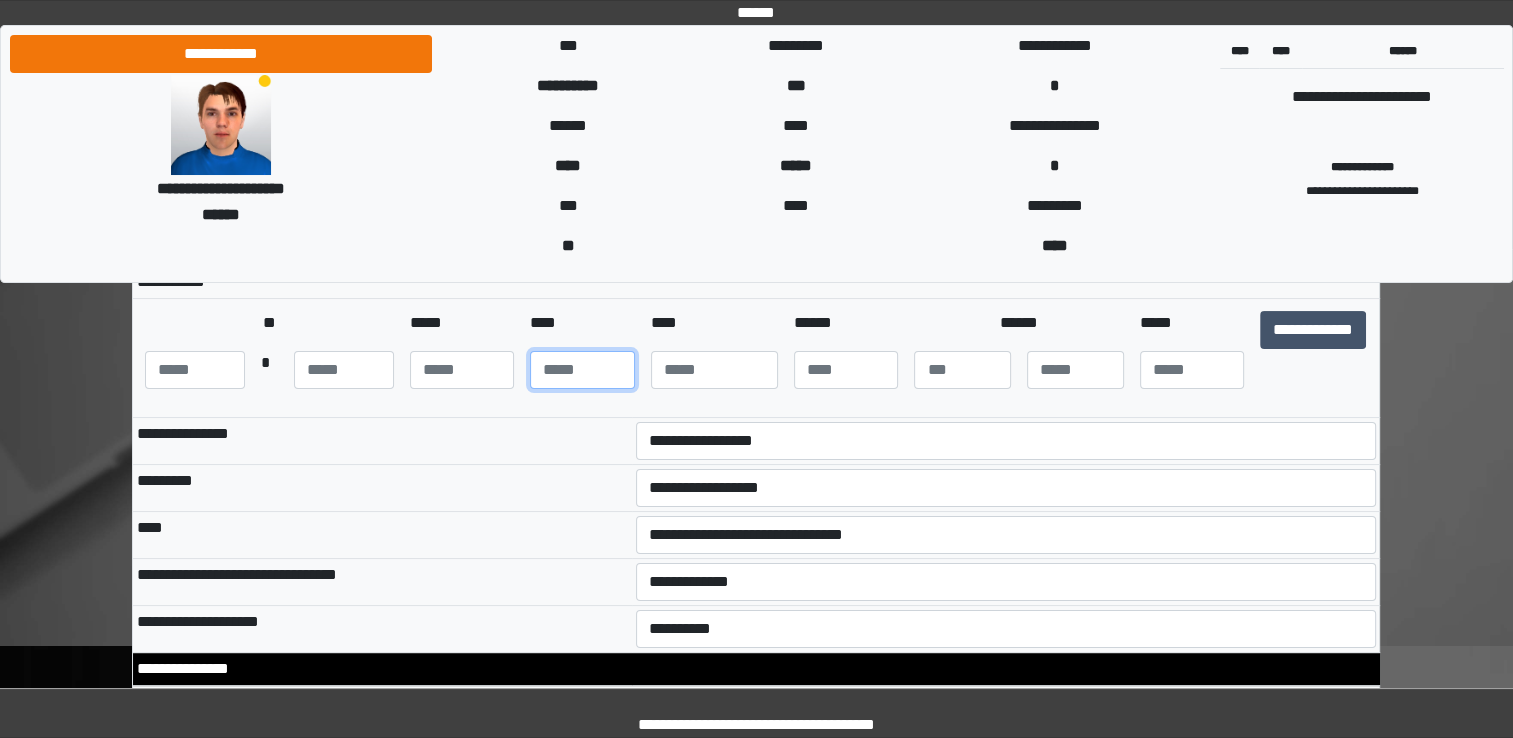 type on "**" 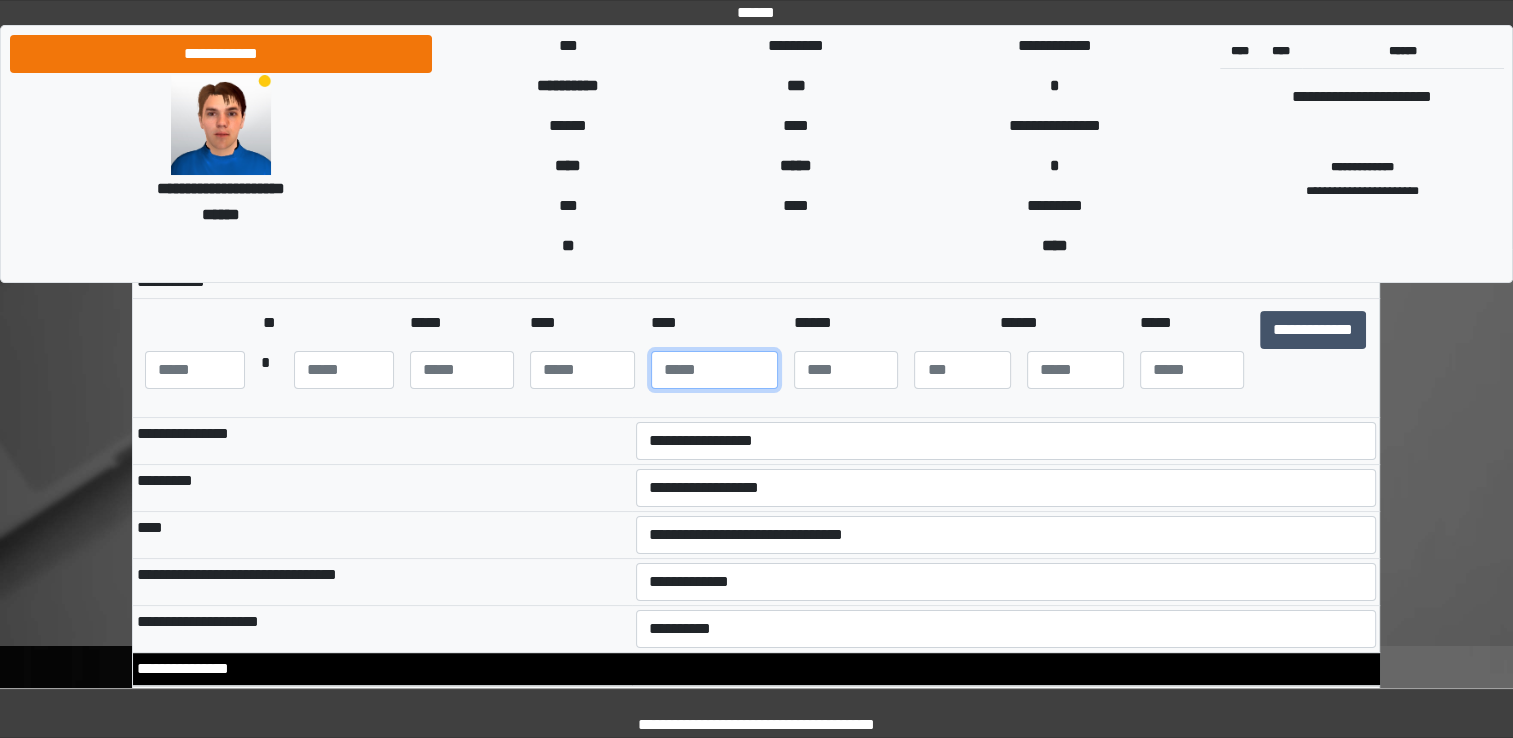 type on "****" 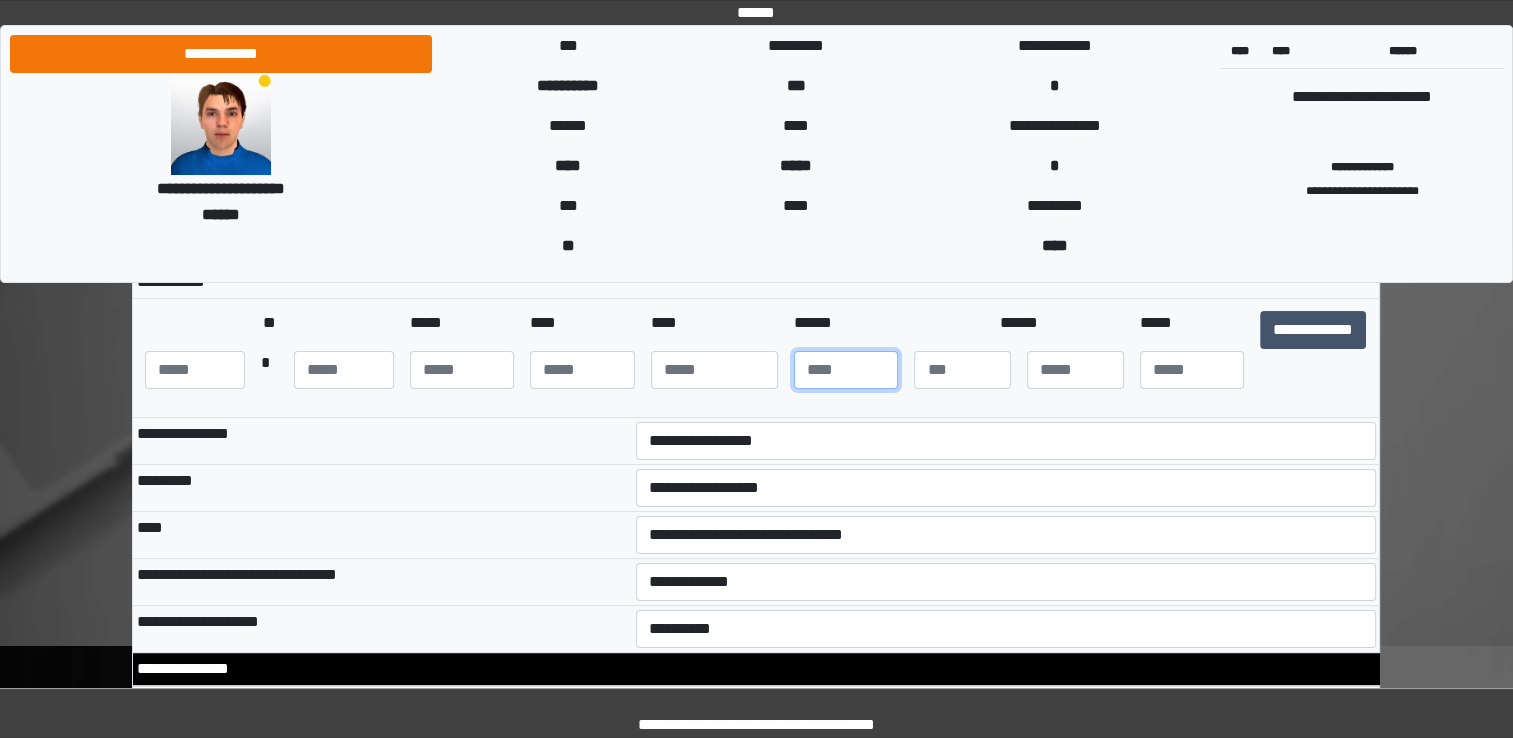 type on "*" 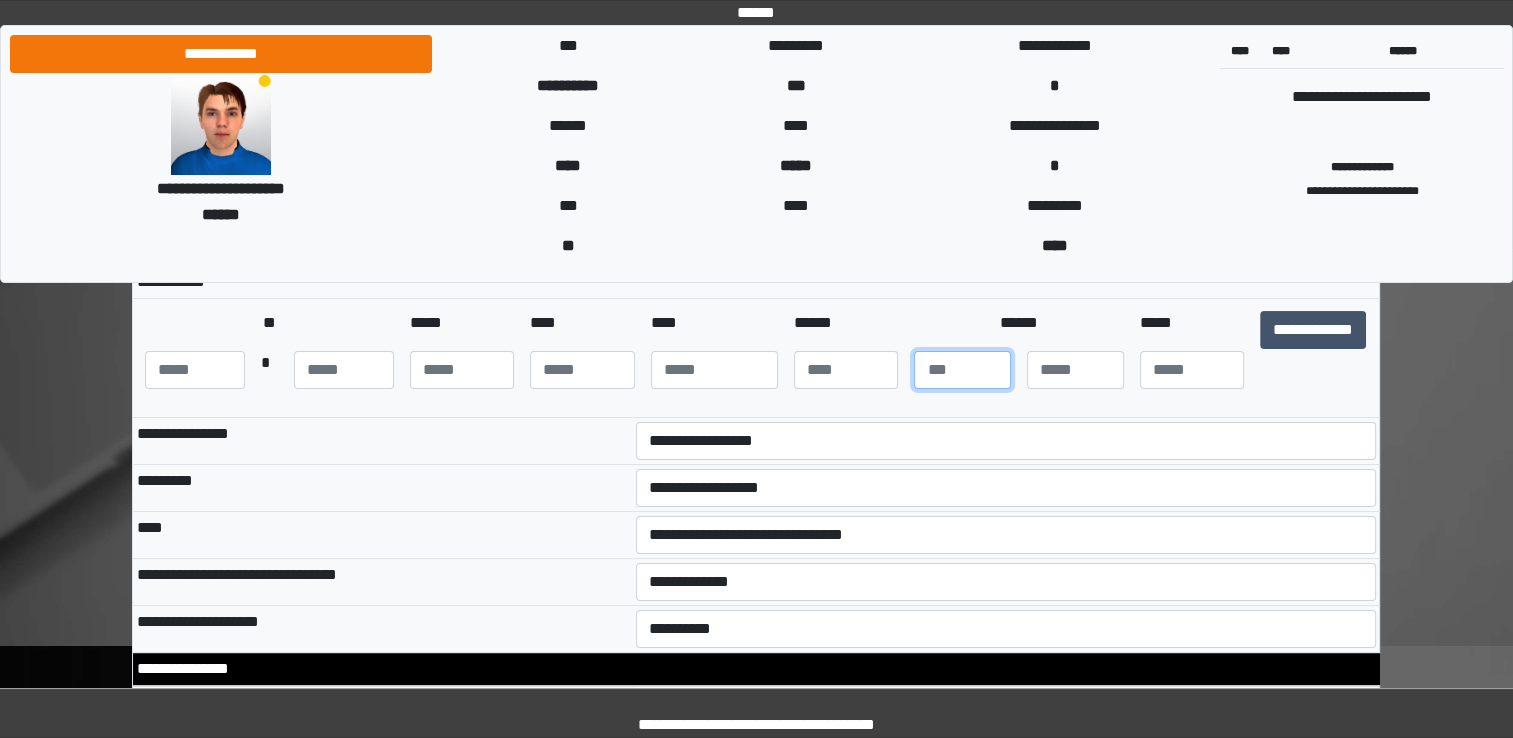 type on "**" 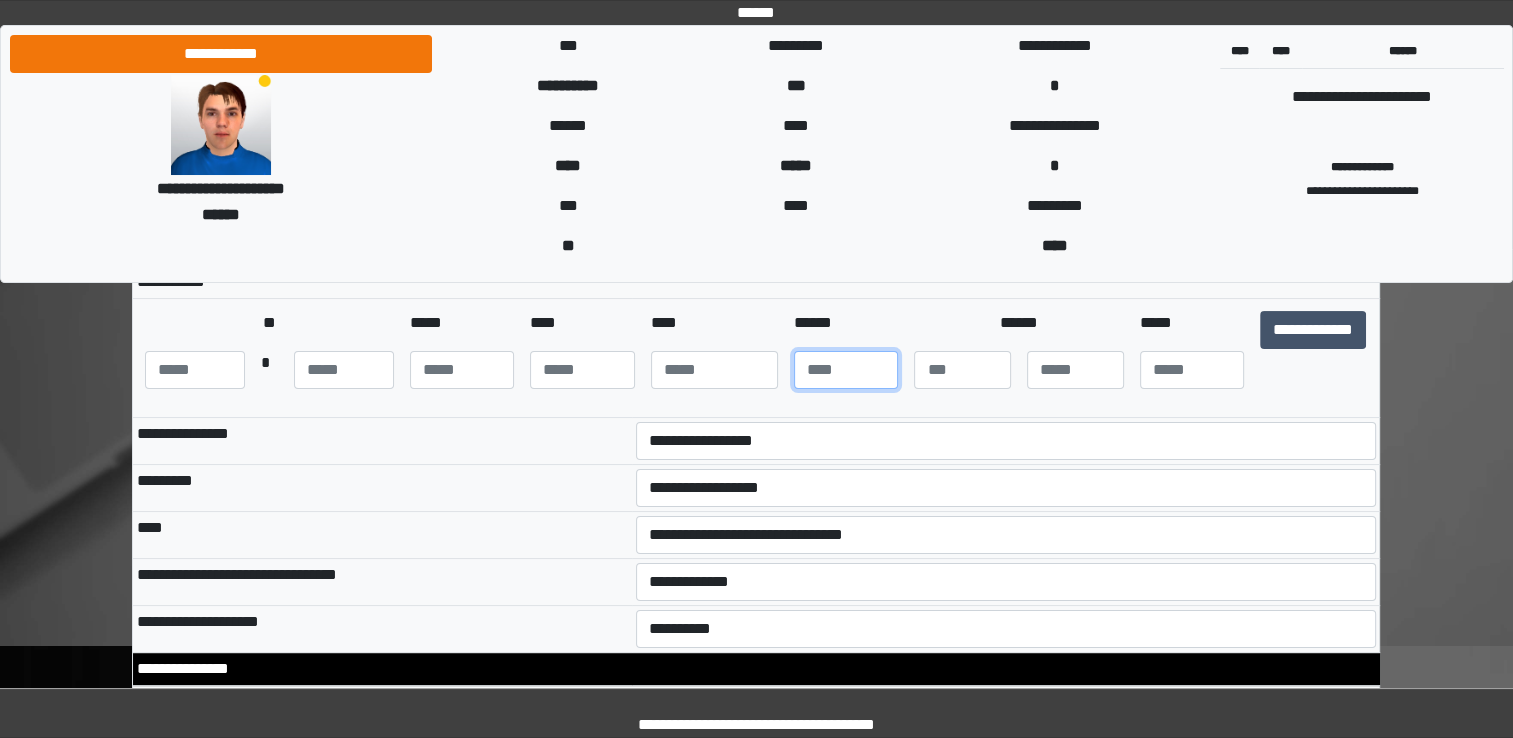 click on "*" at bounding box center [846, 370] 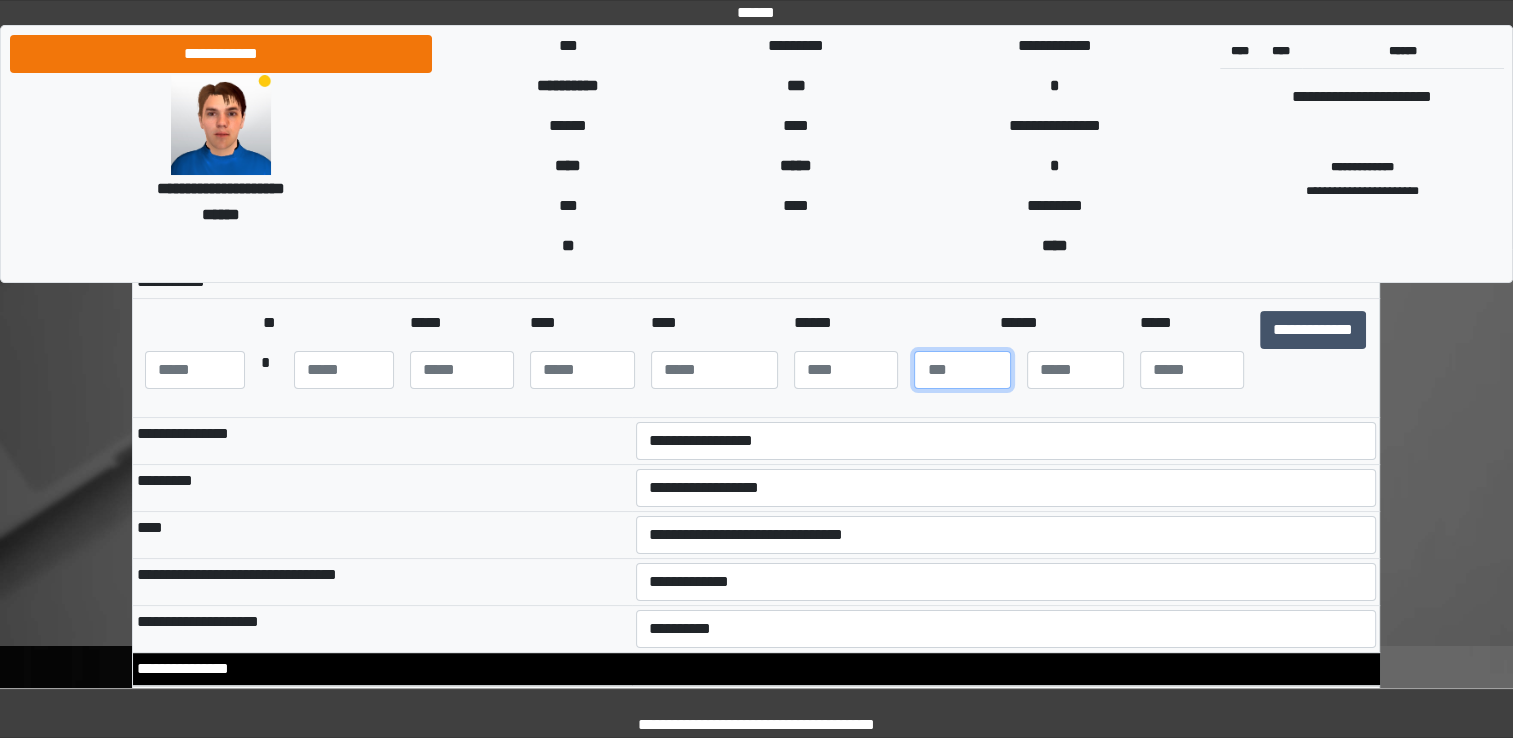 type on "*" 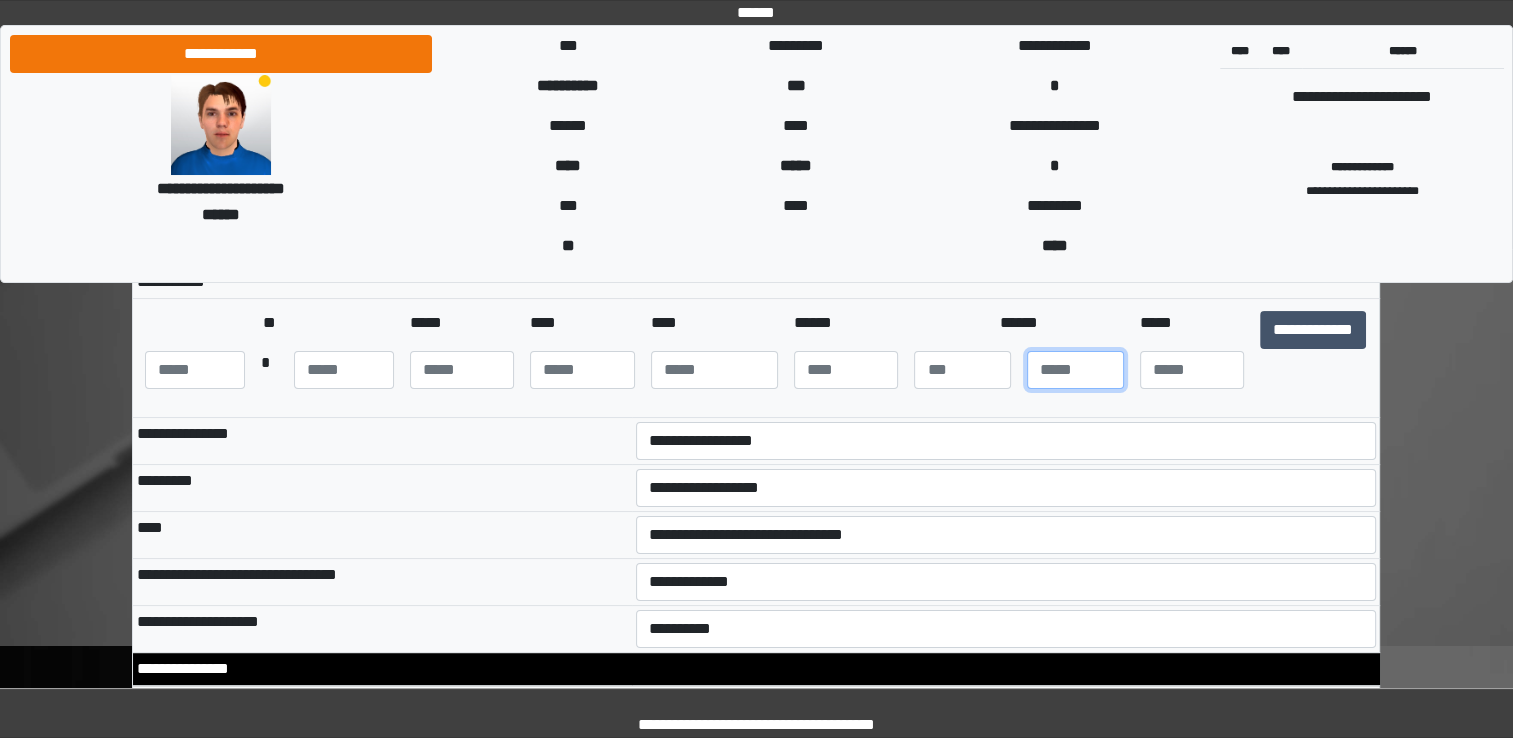 type on "**" 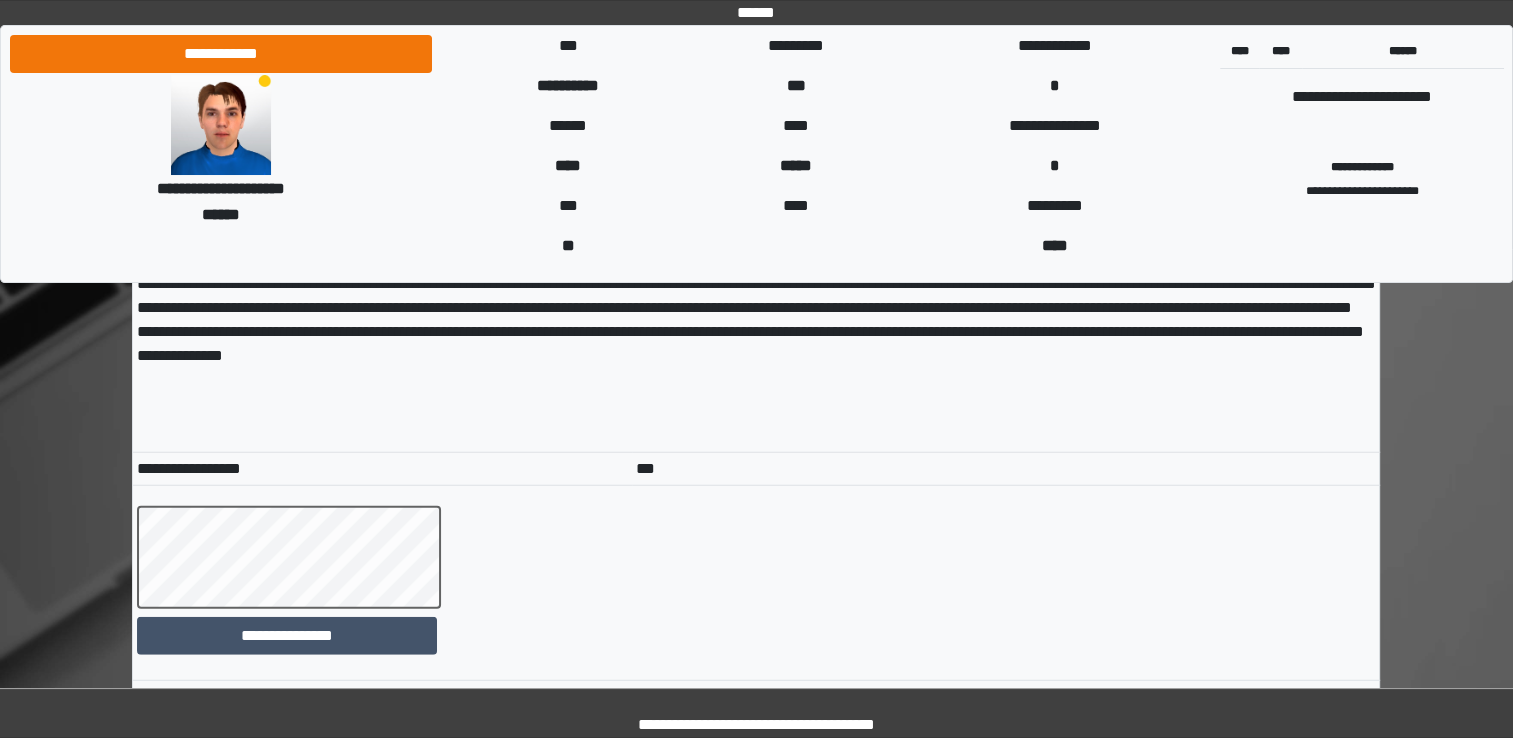 scroll, scrollTop: 12716, scrollLeft: 0, axis: vertical 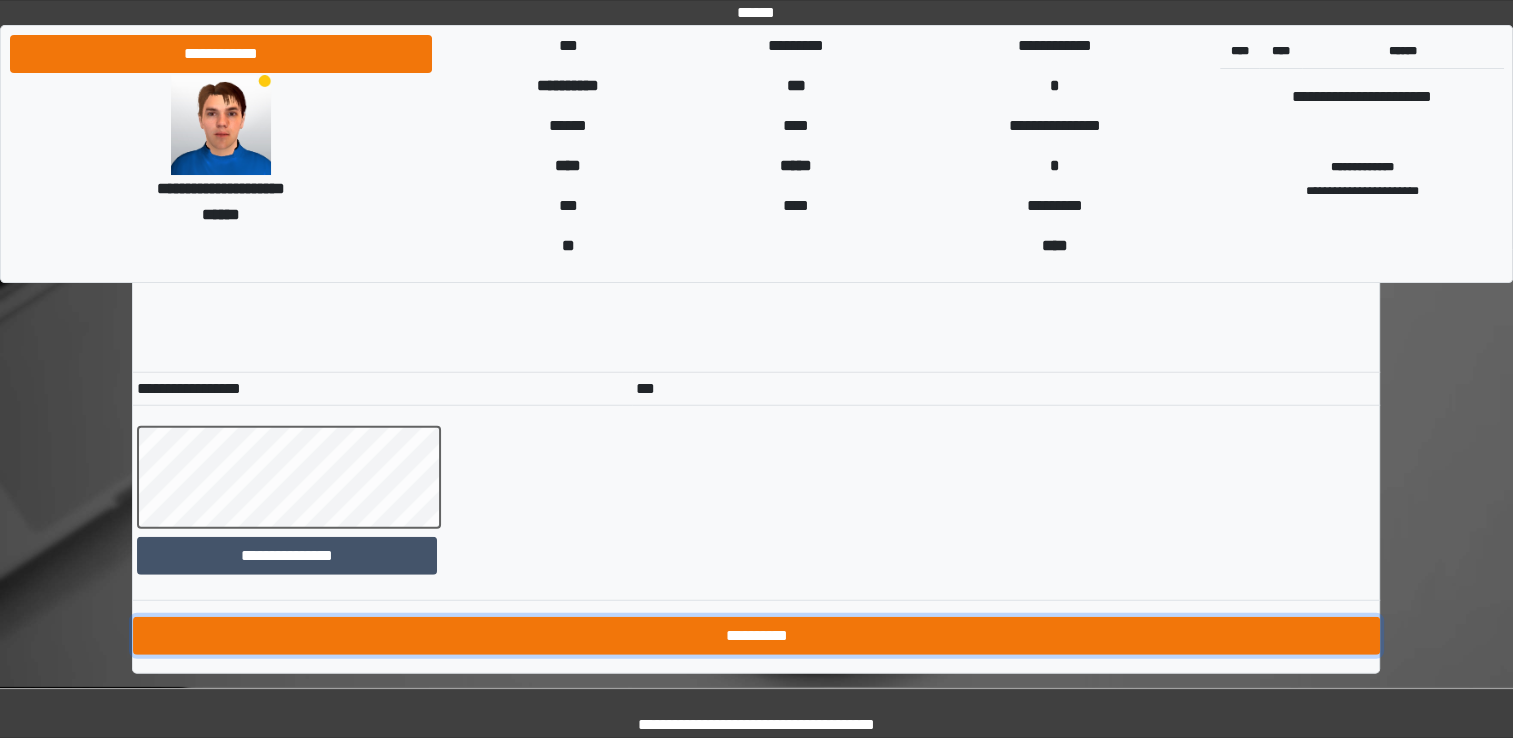 click on "**********" at bounding box center (756, 636) 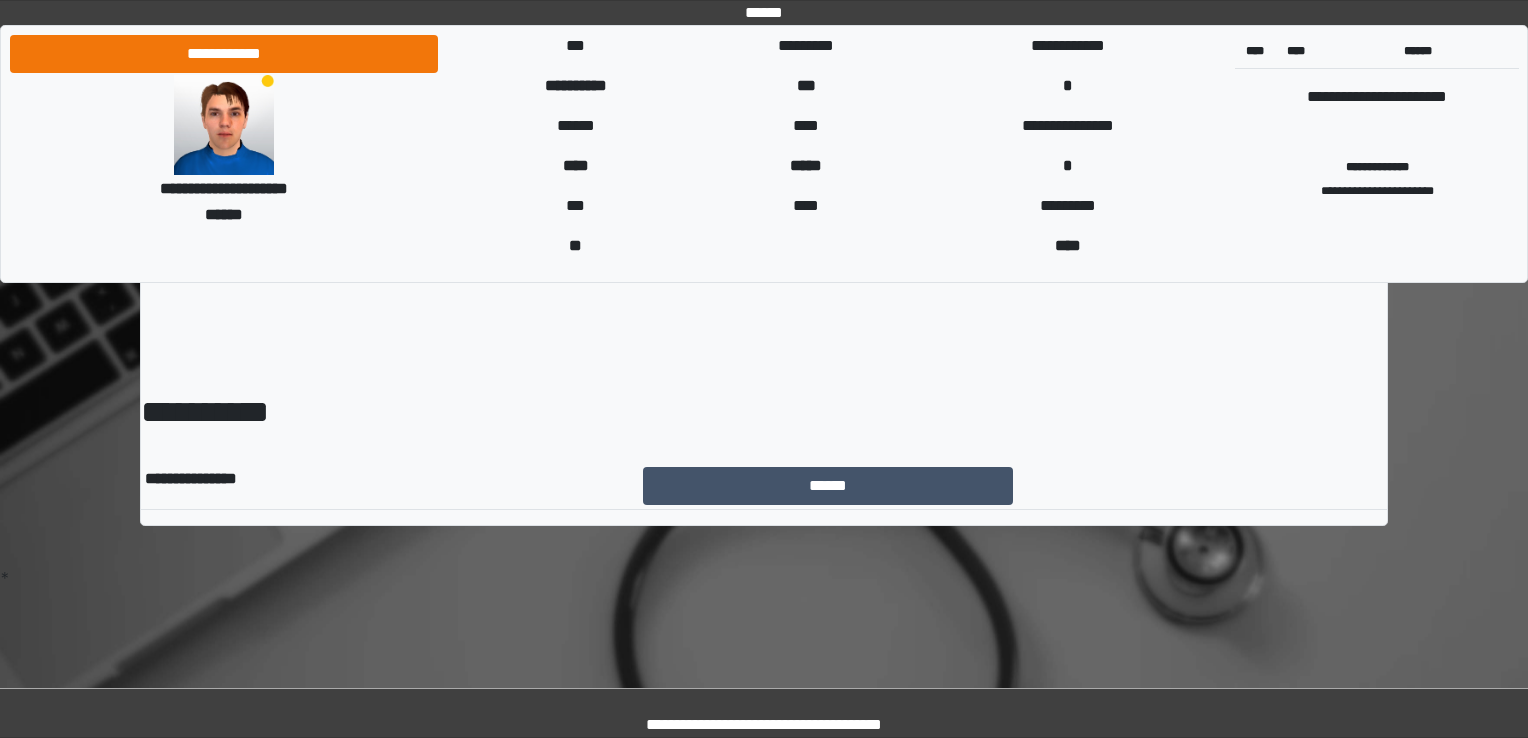 scroll, scrollTop: 0, scrollLeft: 0, axis: both 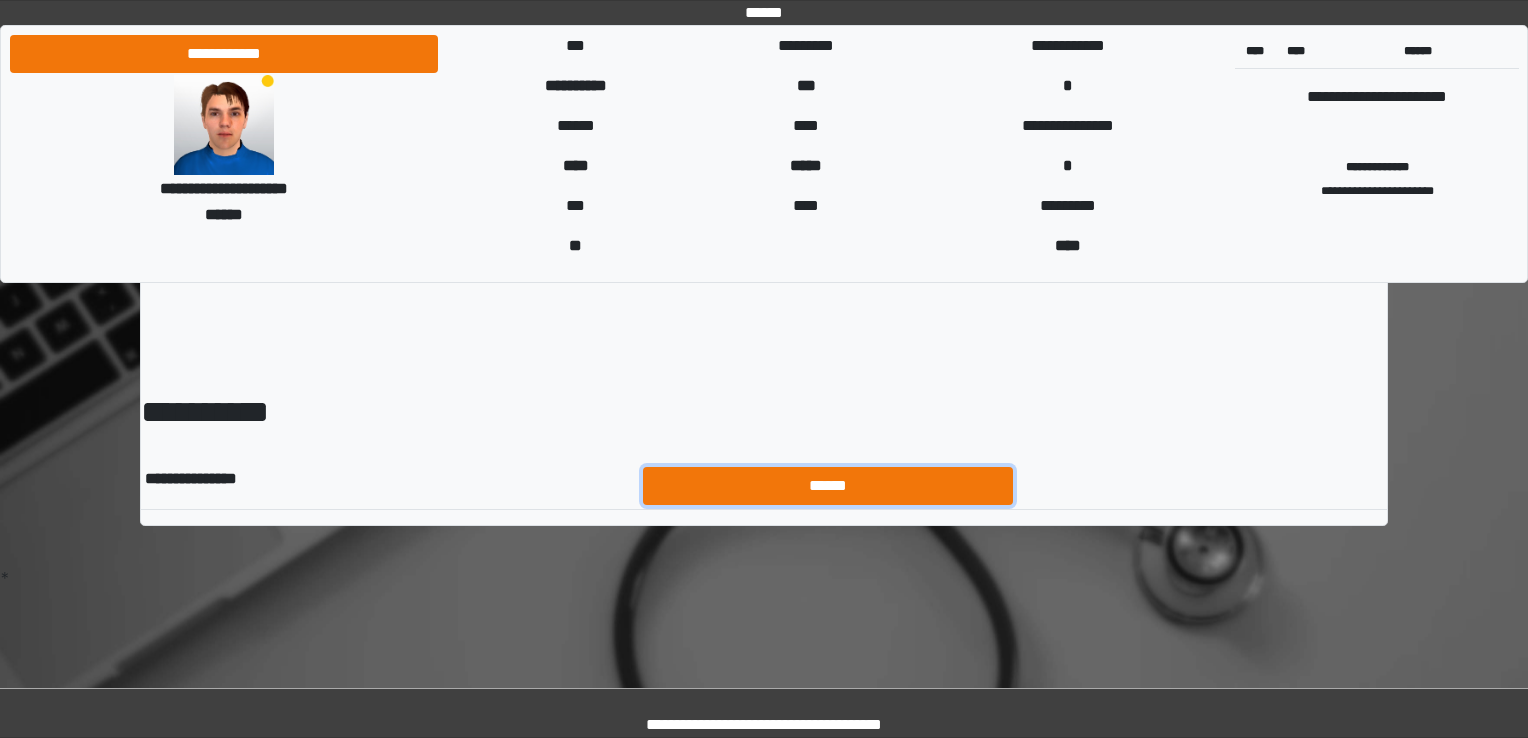 click on "******" at bounding box center [828, 486] 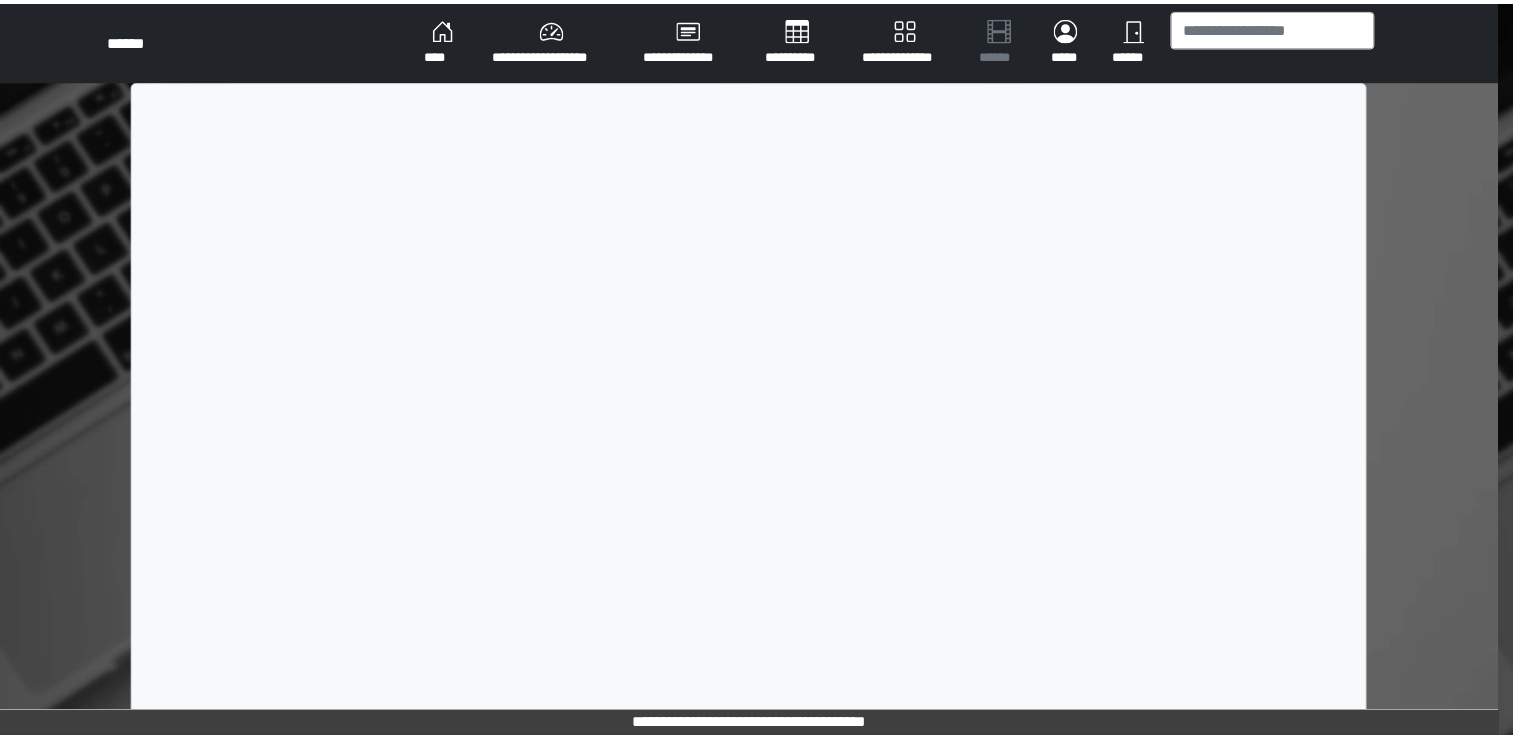 scroll, scrollTop: 0, scrollLeft: 0, axis: both 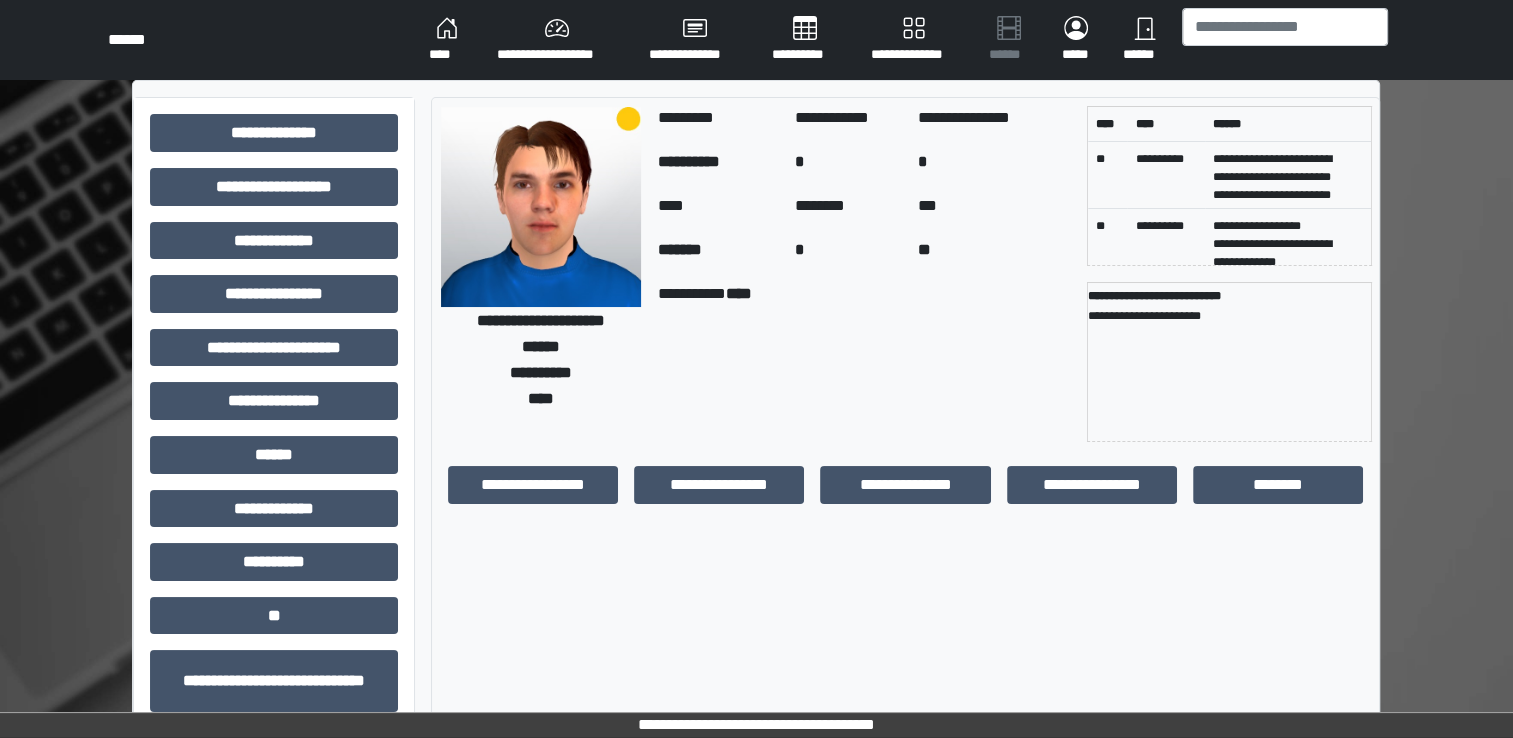 click on "****" at bounding box center (447, 40) 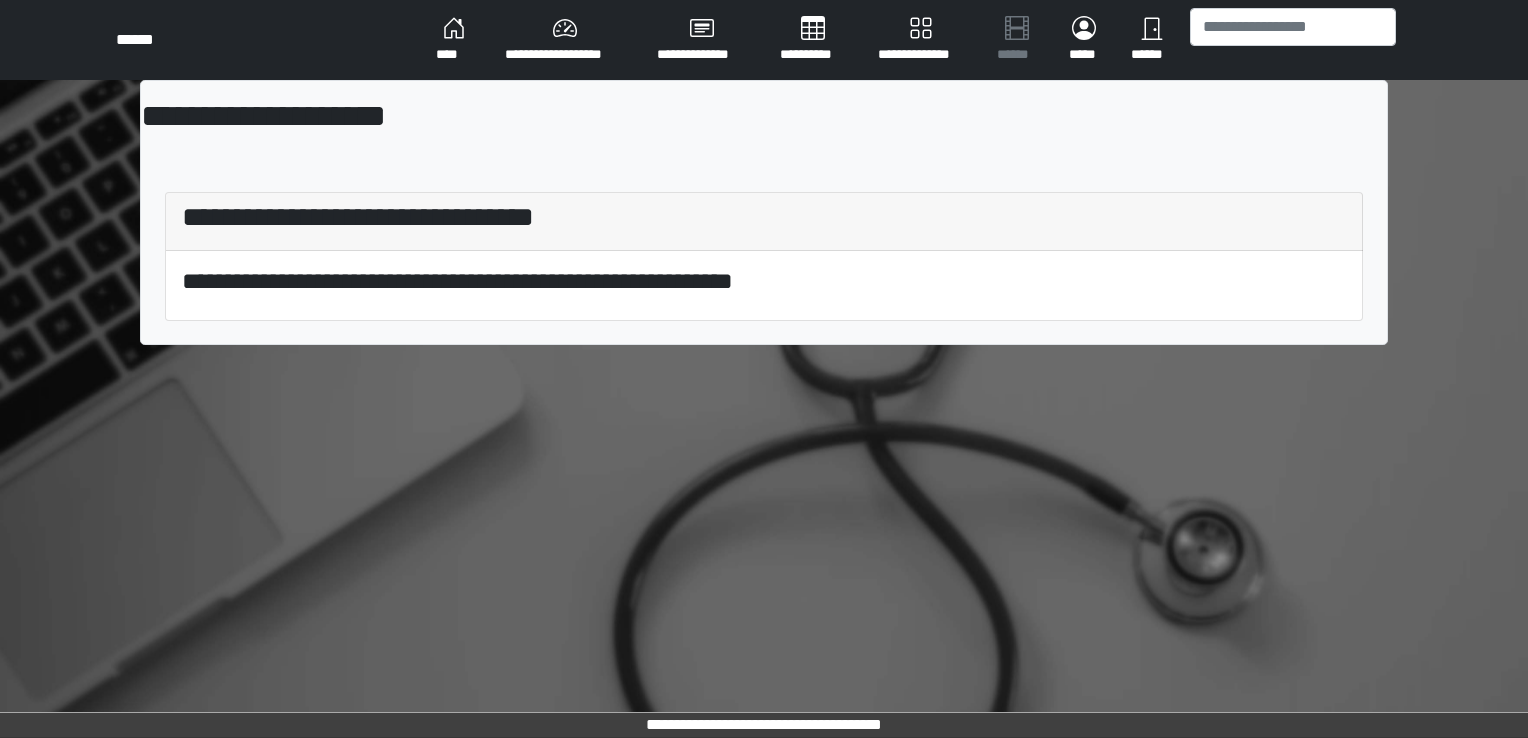 click on "****" at bounding box center [454, 40] 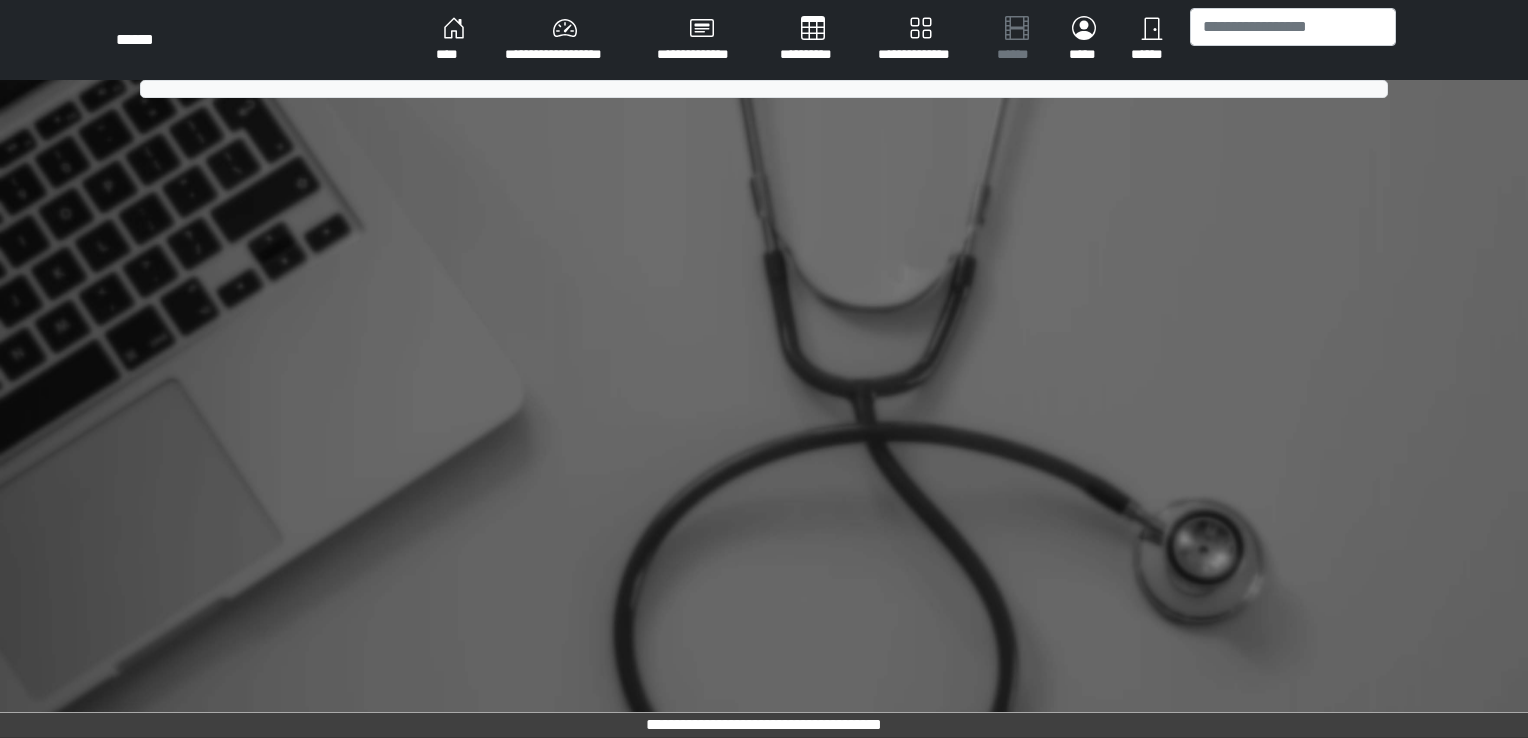 click on "****" at bounding box center [454, 40] 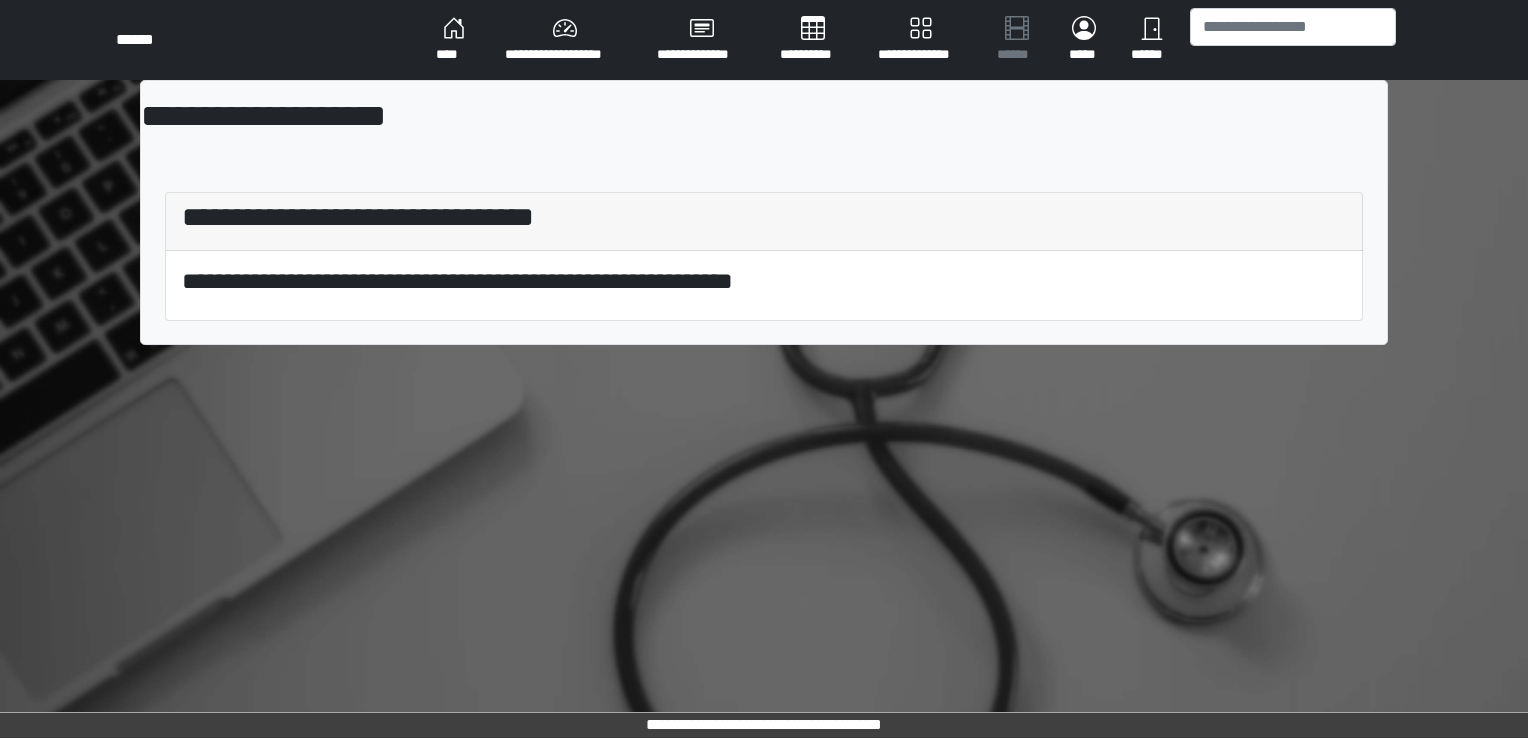 click on "****" at bounding box center [454, 40] 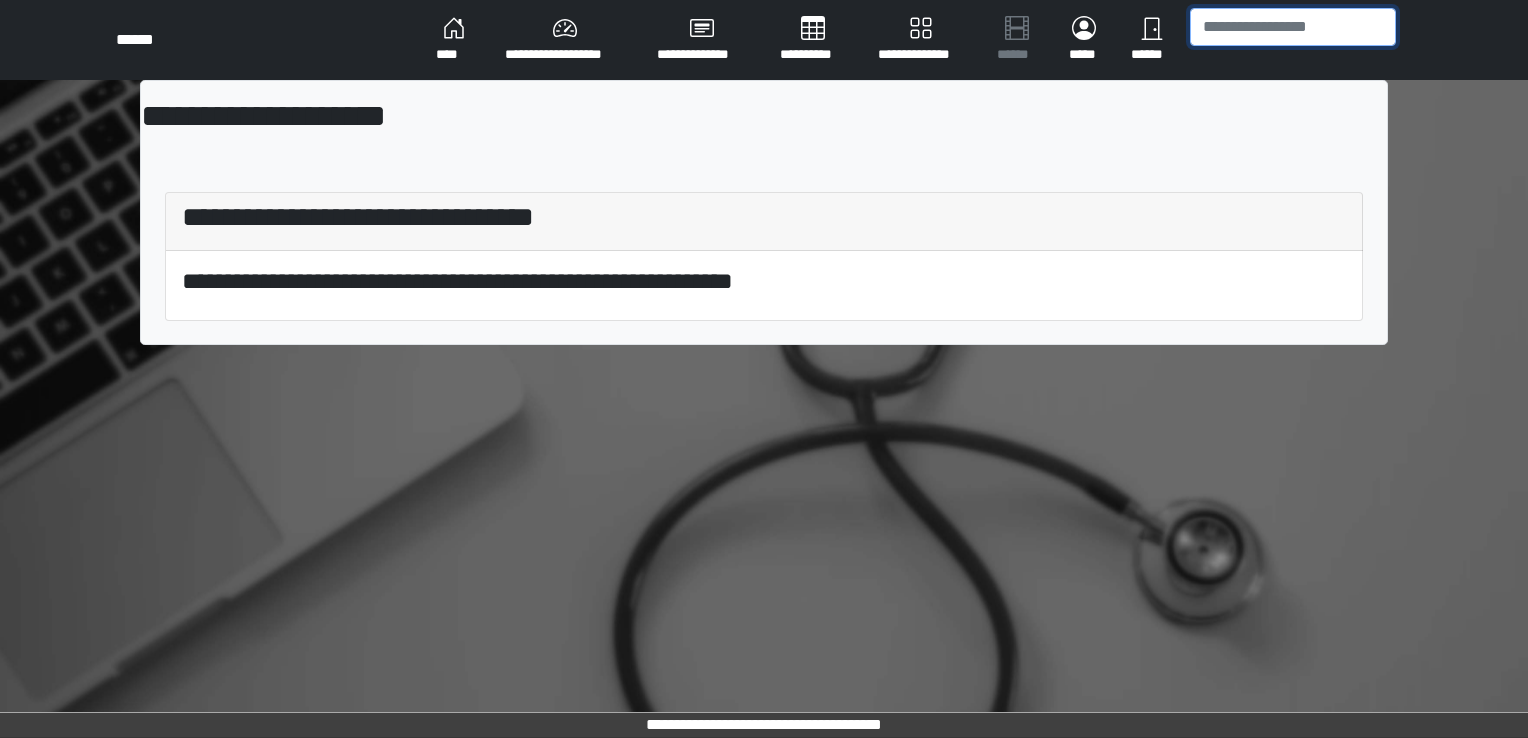 click at bounding box center (1293, 27) 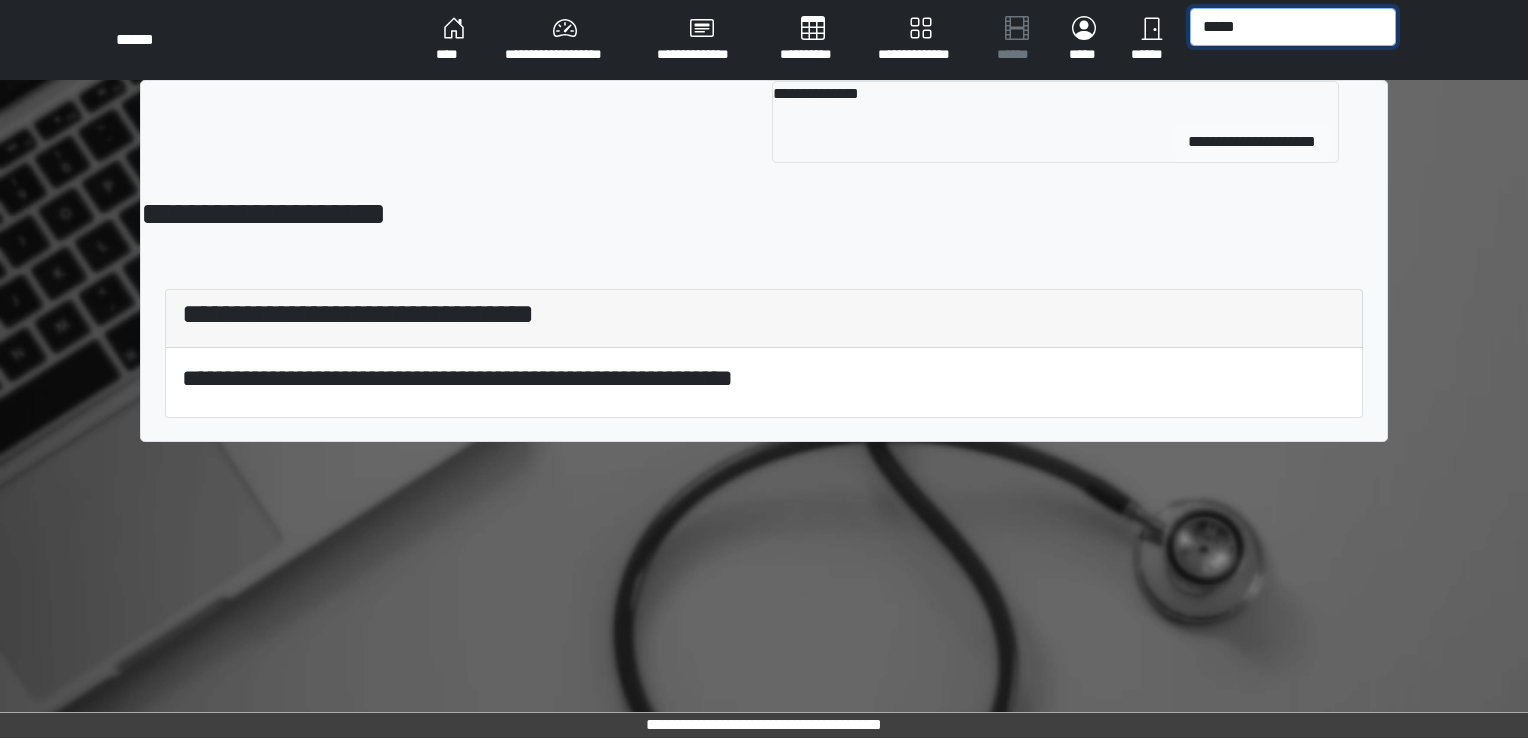 type on "*****" 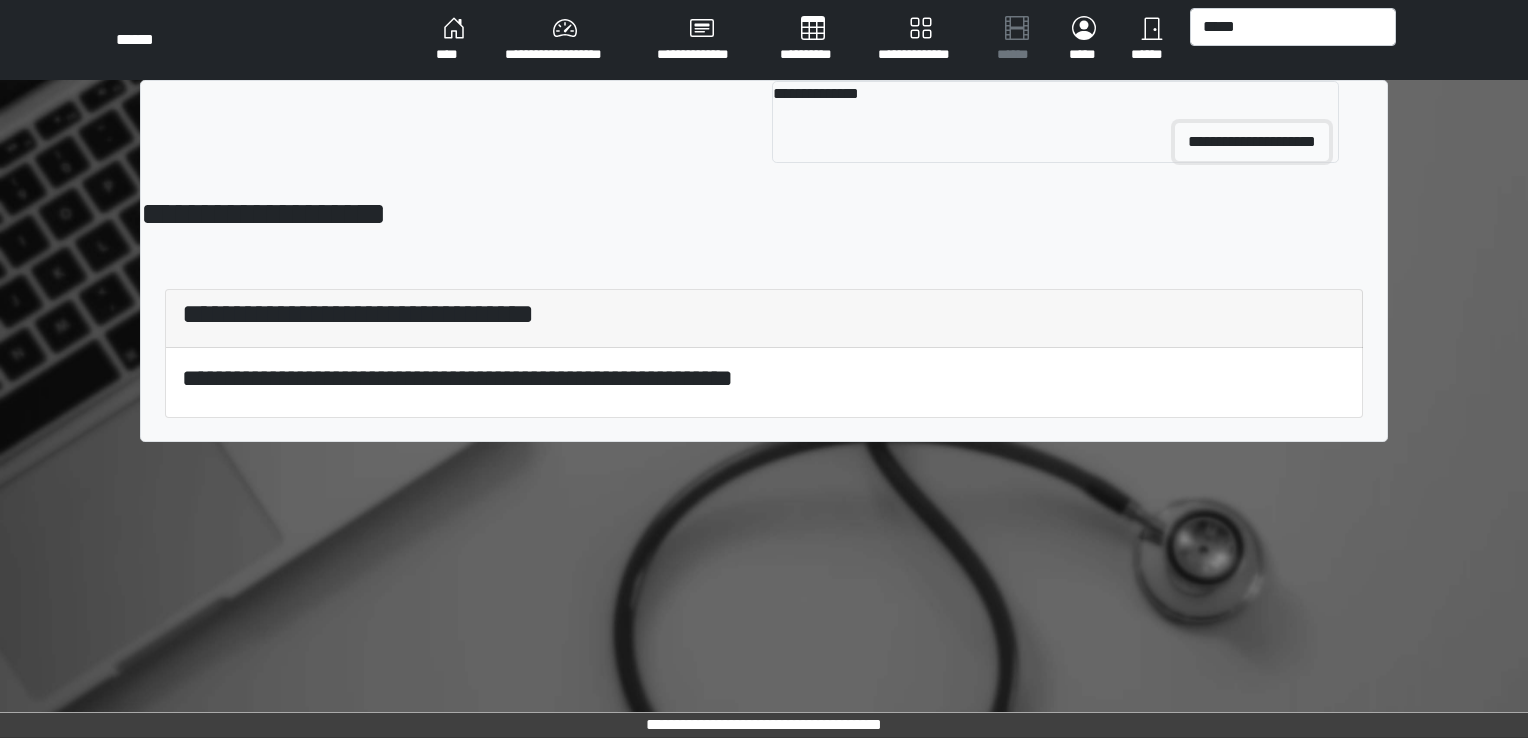 click on "**********" at bounding box center (1252, 142) 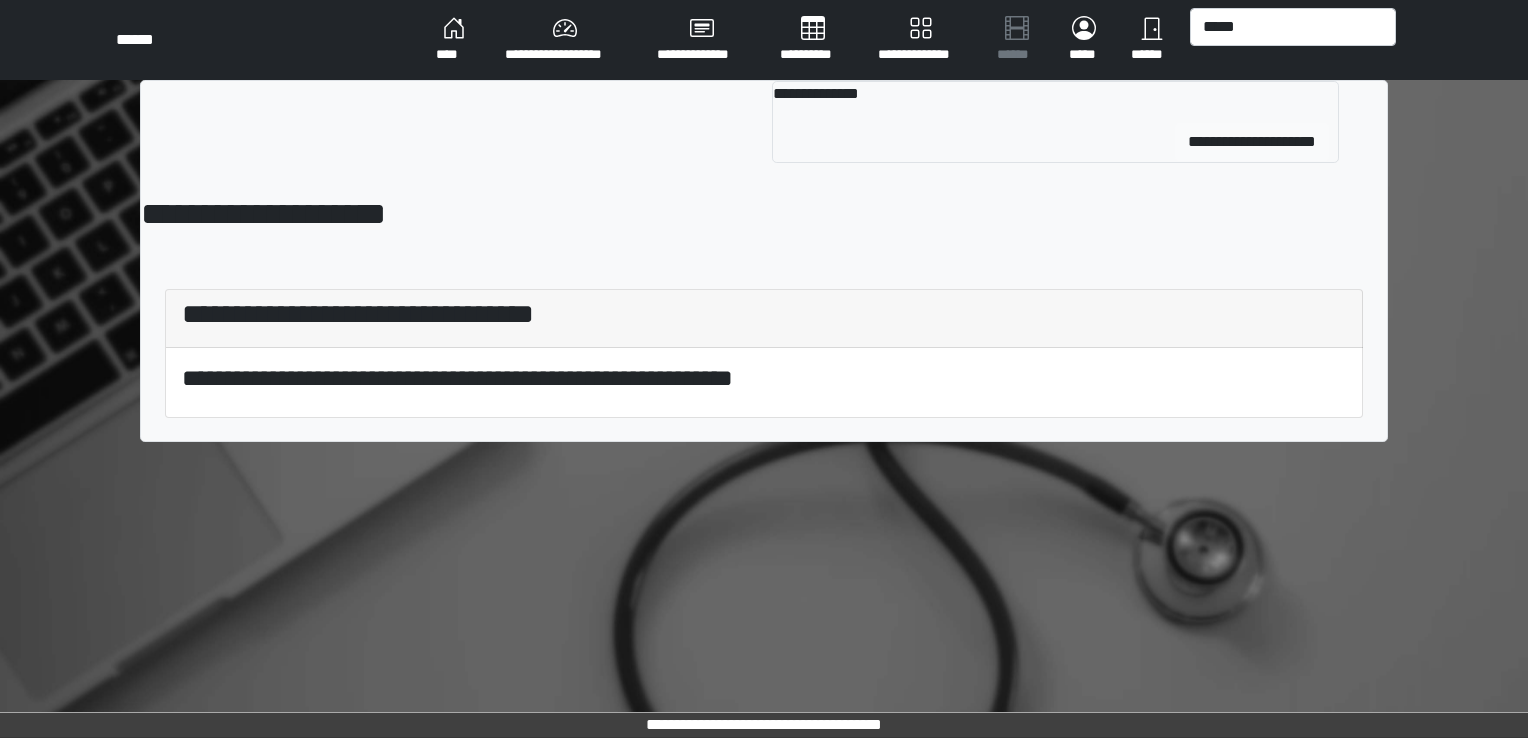 type 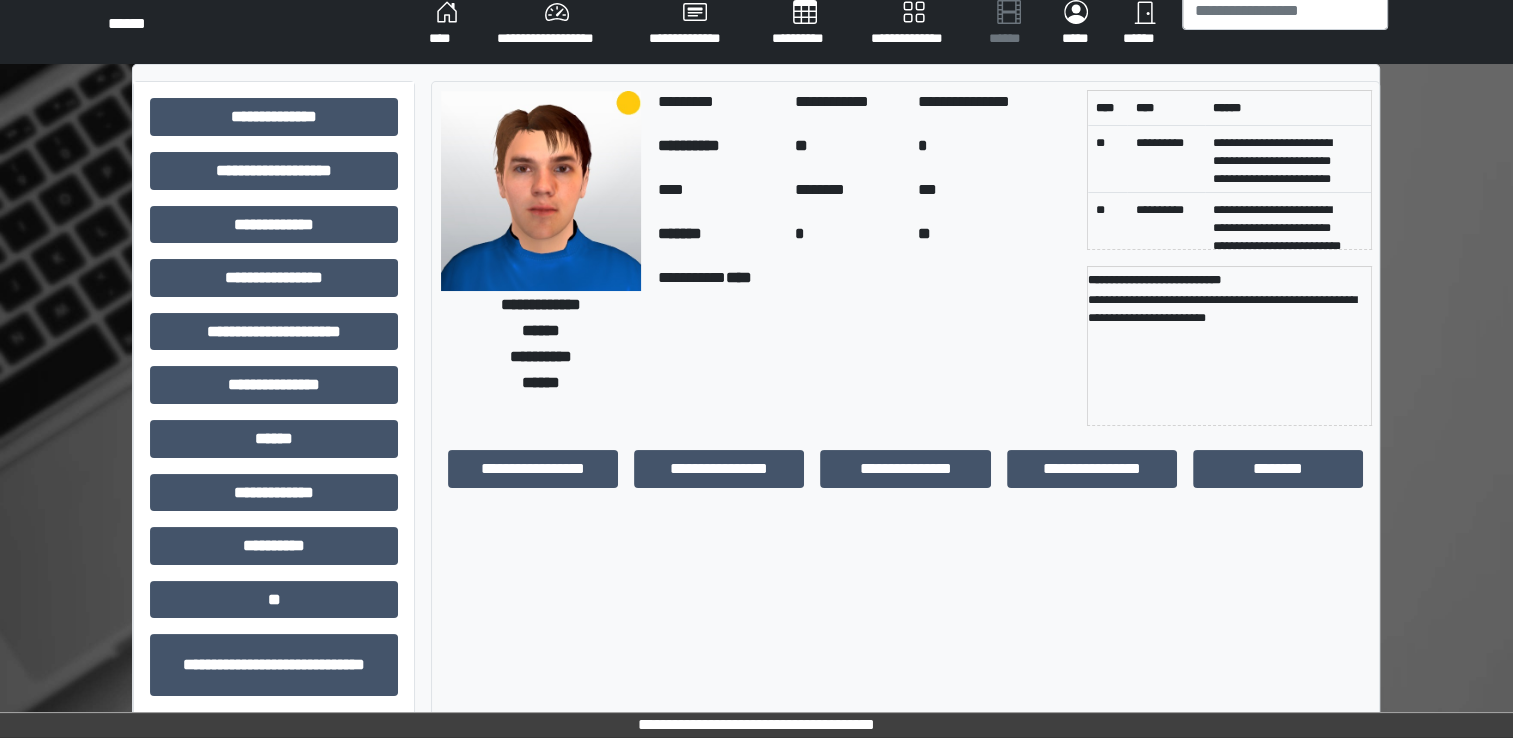 scroll, scrollTop: 0, scrollLeft: 0, axis: both 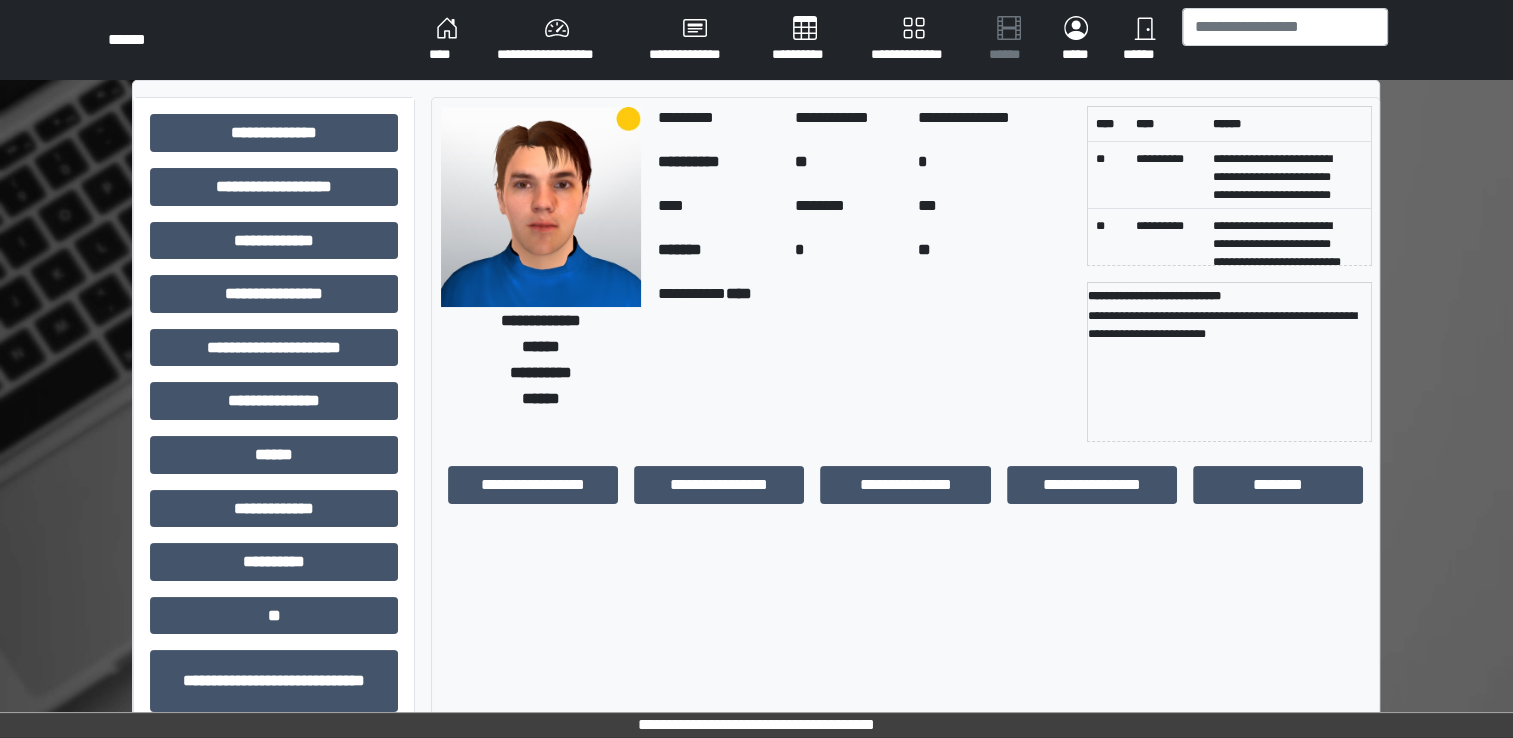 click on "**********" at bounding box center (864, 362) 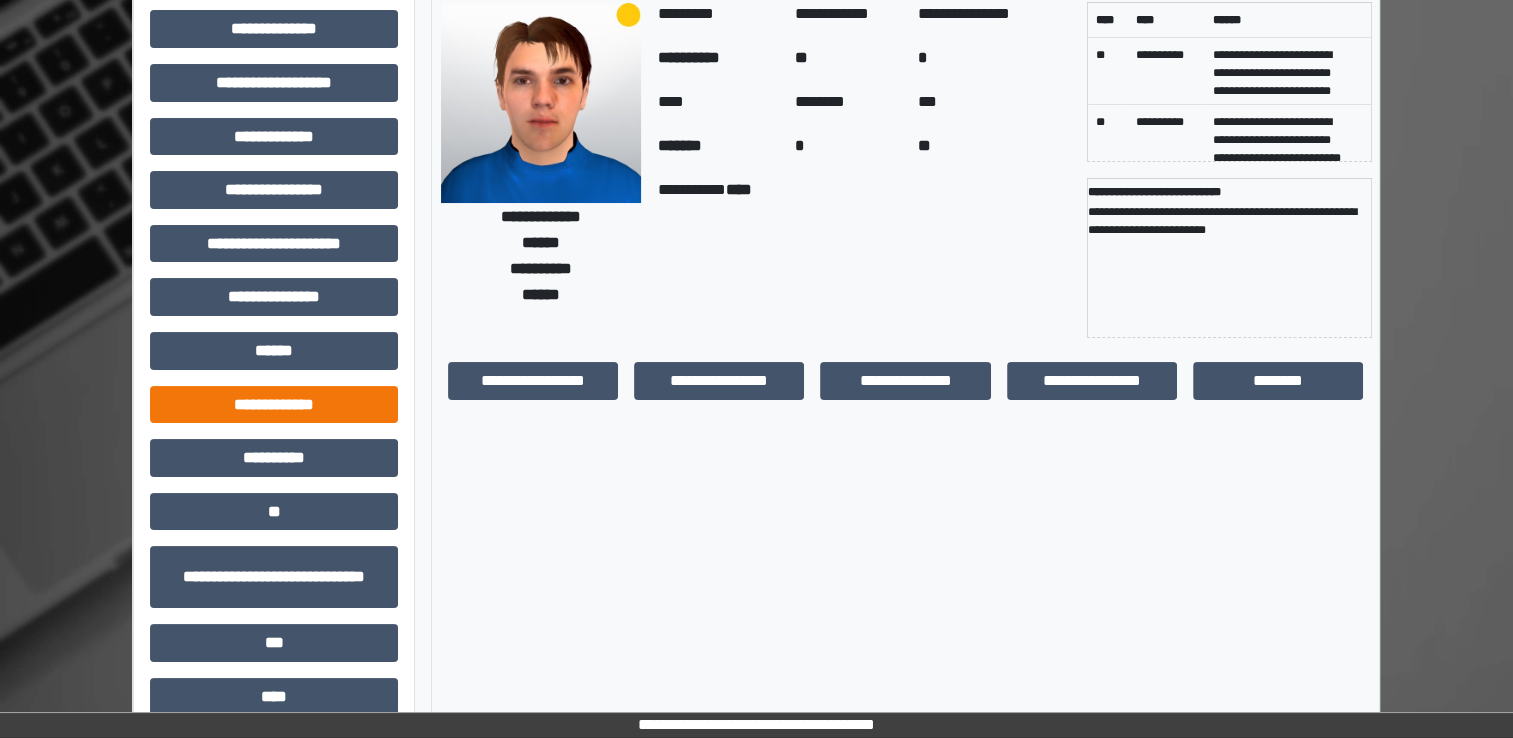 scroll, scrollTop: 184, scrollLeft: 0, axis: vertical 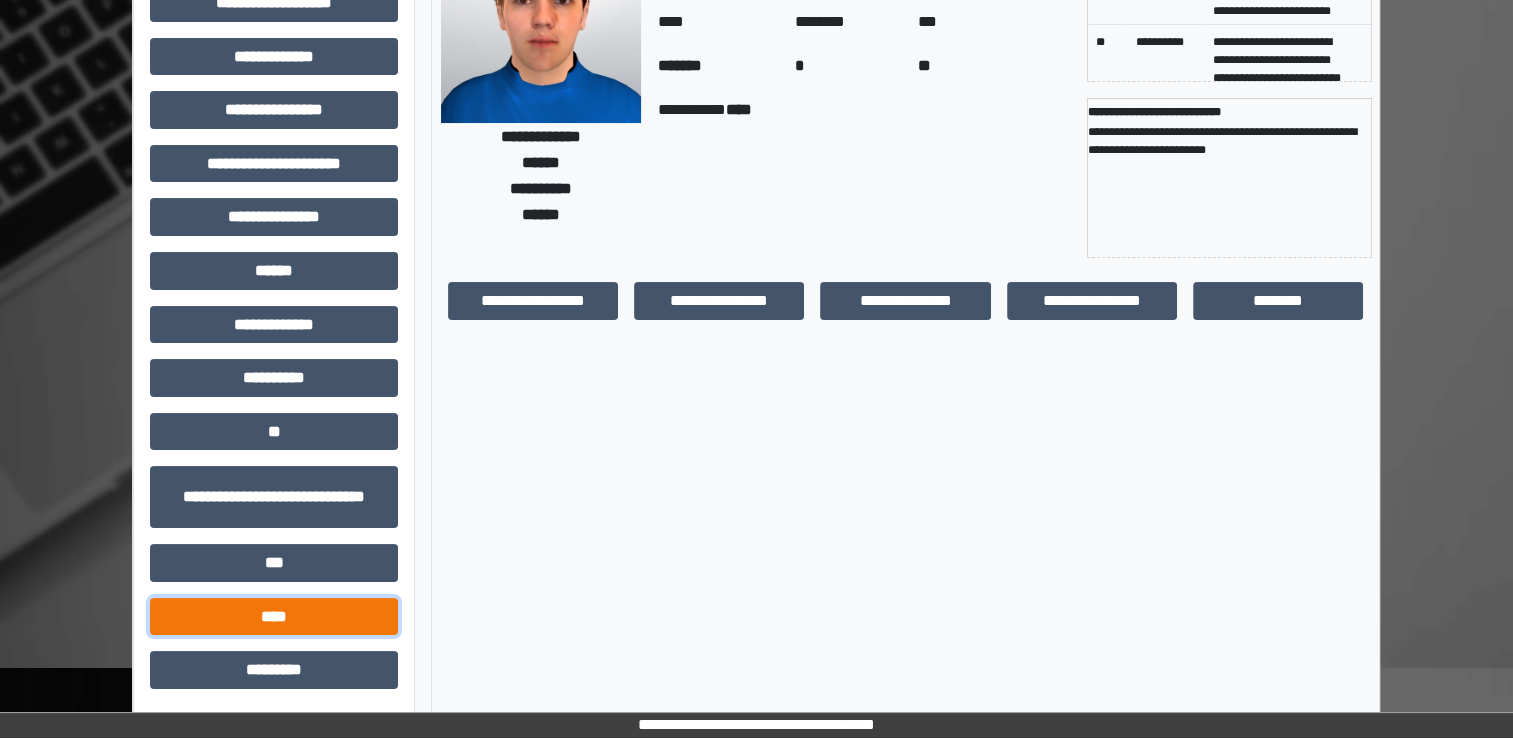 click on "****" at bounding box center (274, 617) 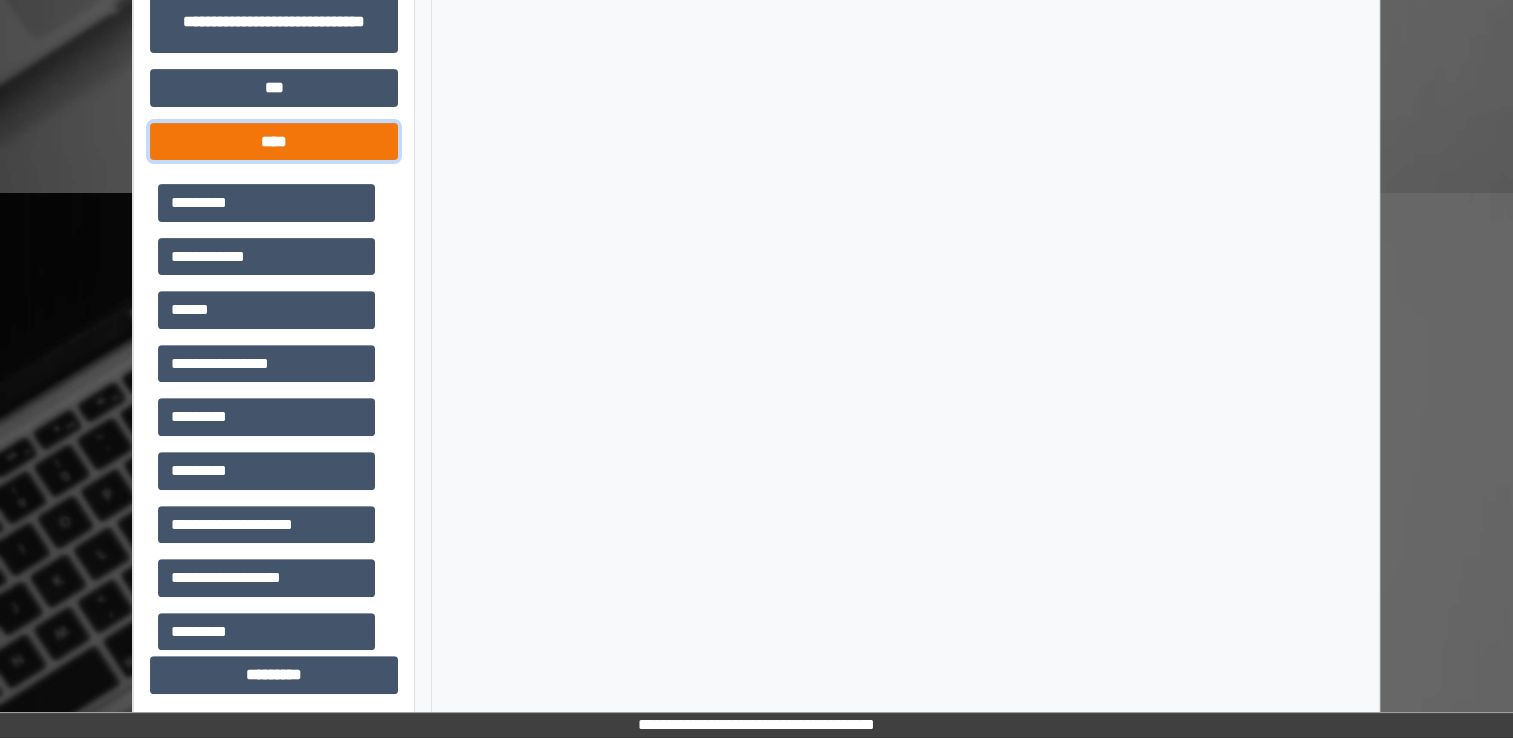 scroll, scrollTop: 664, scrollLeft: 0, axis: vertical 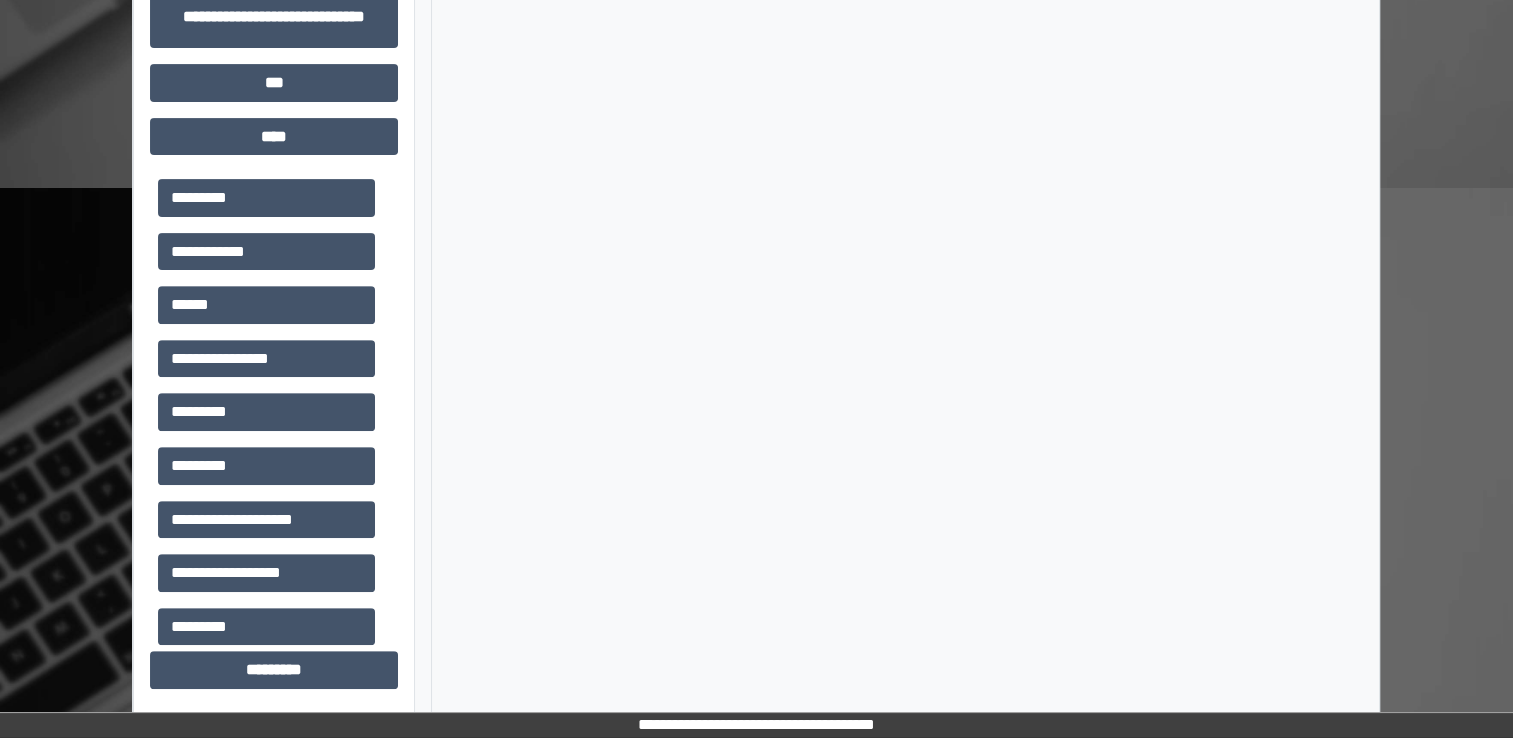 click on "**********" at bounding box center (274, 359) 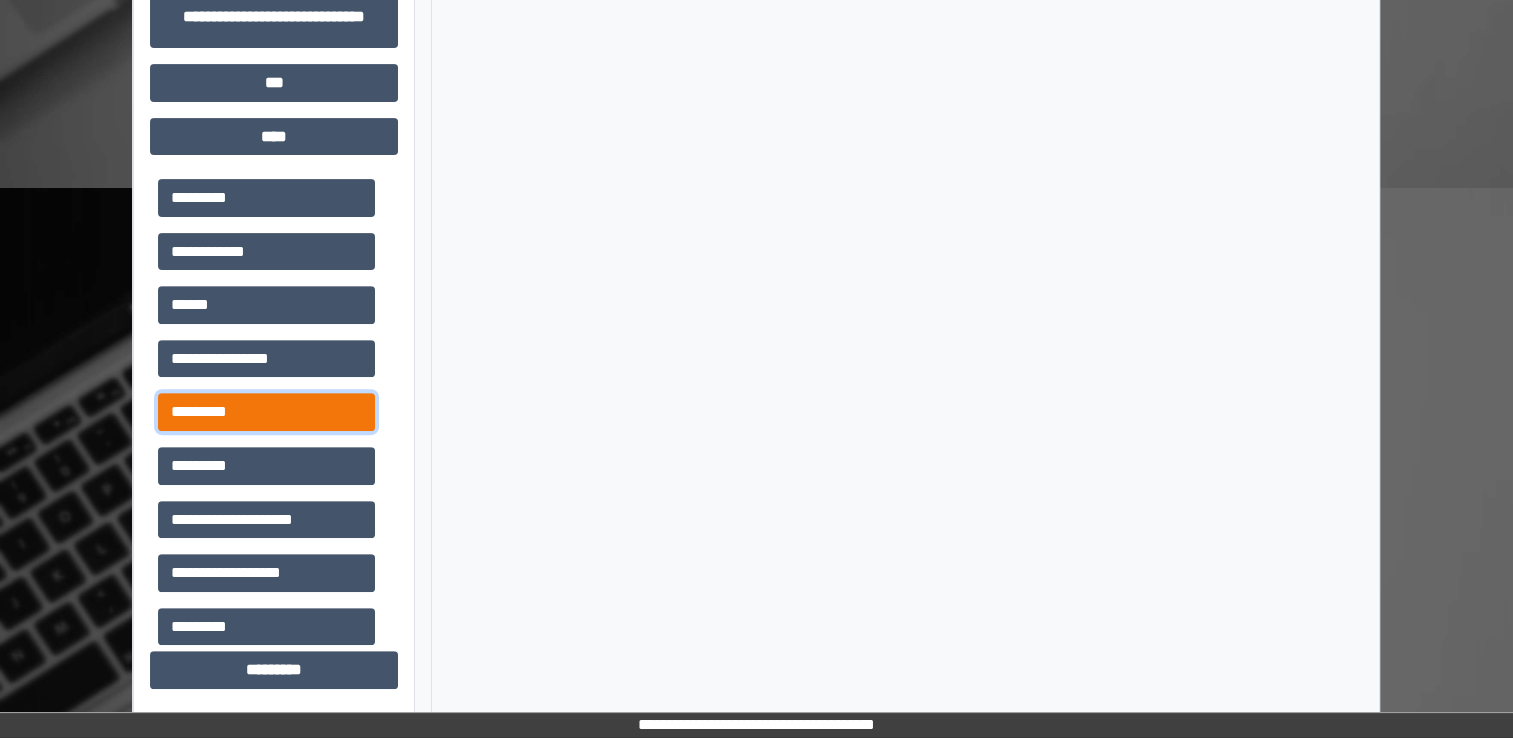 click on "*********" at bounding box center (266, 412) 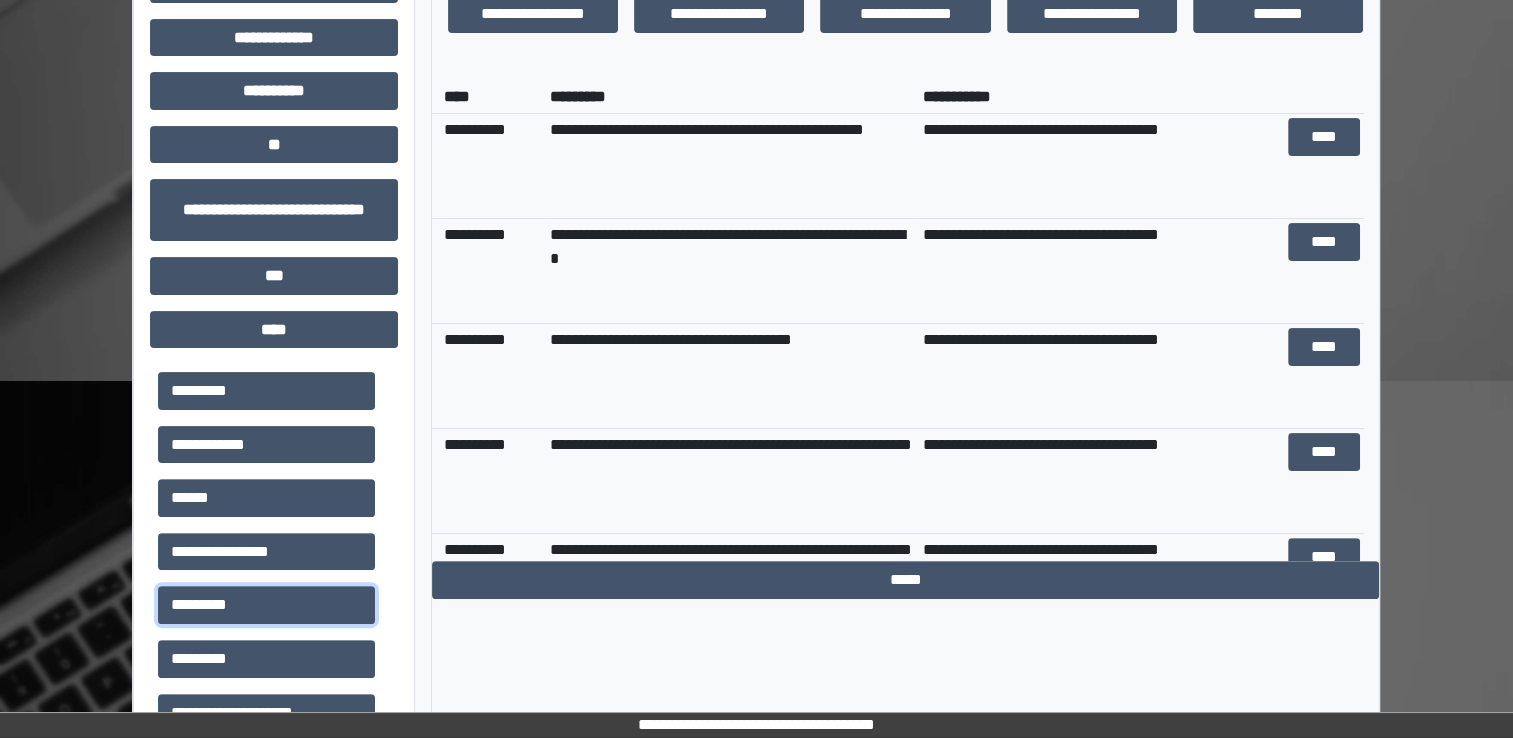 scroll, scrollTop: 464, scrollLeft: 0, axis: vertical 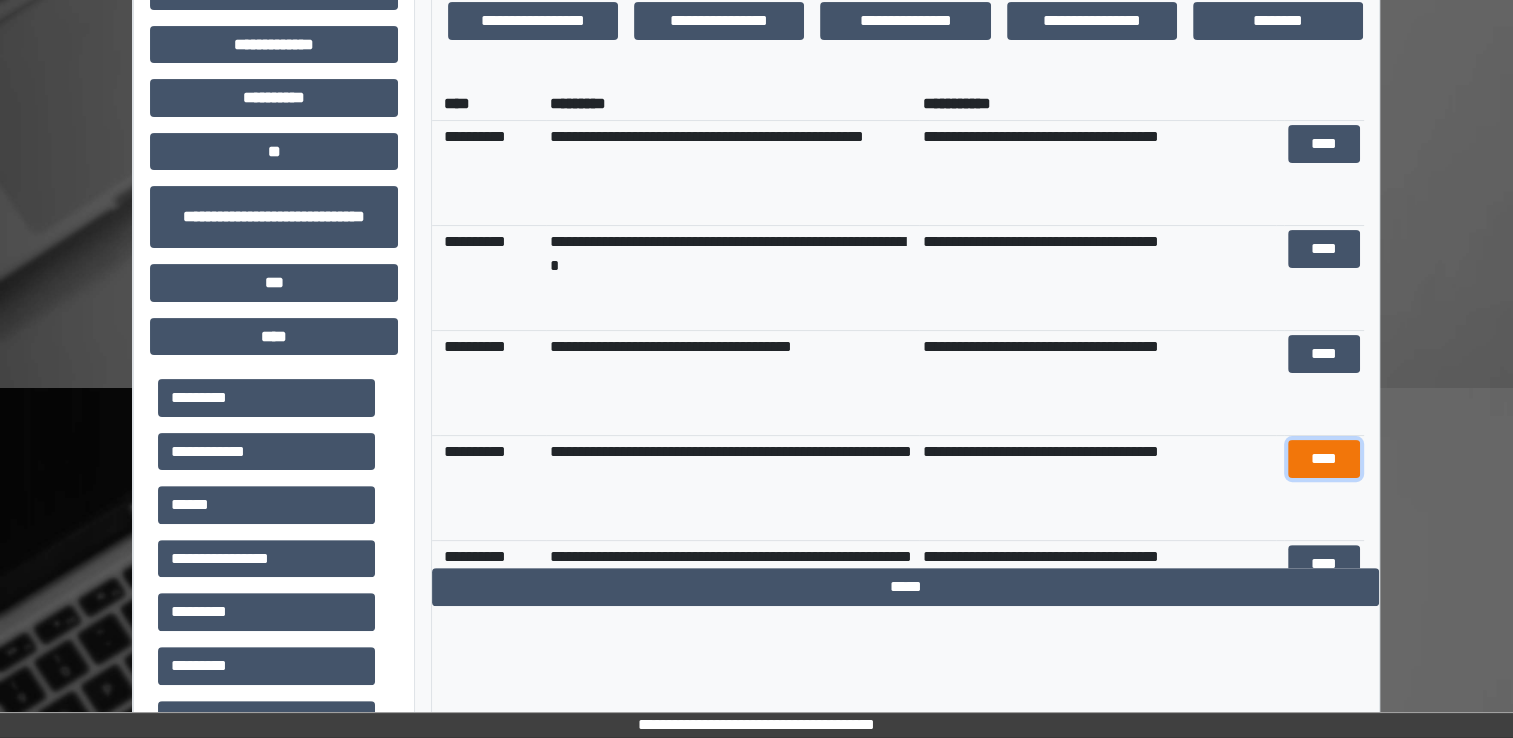 click on "****" at bounding box center (1323, 459) 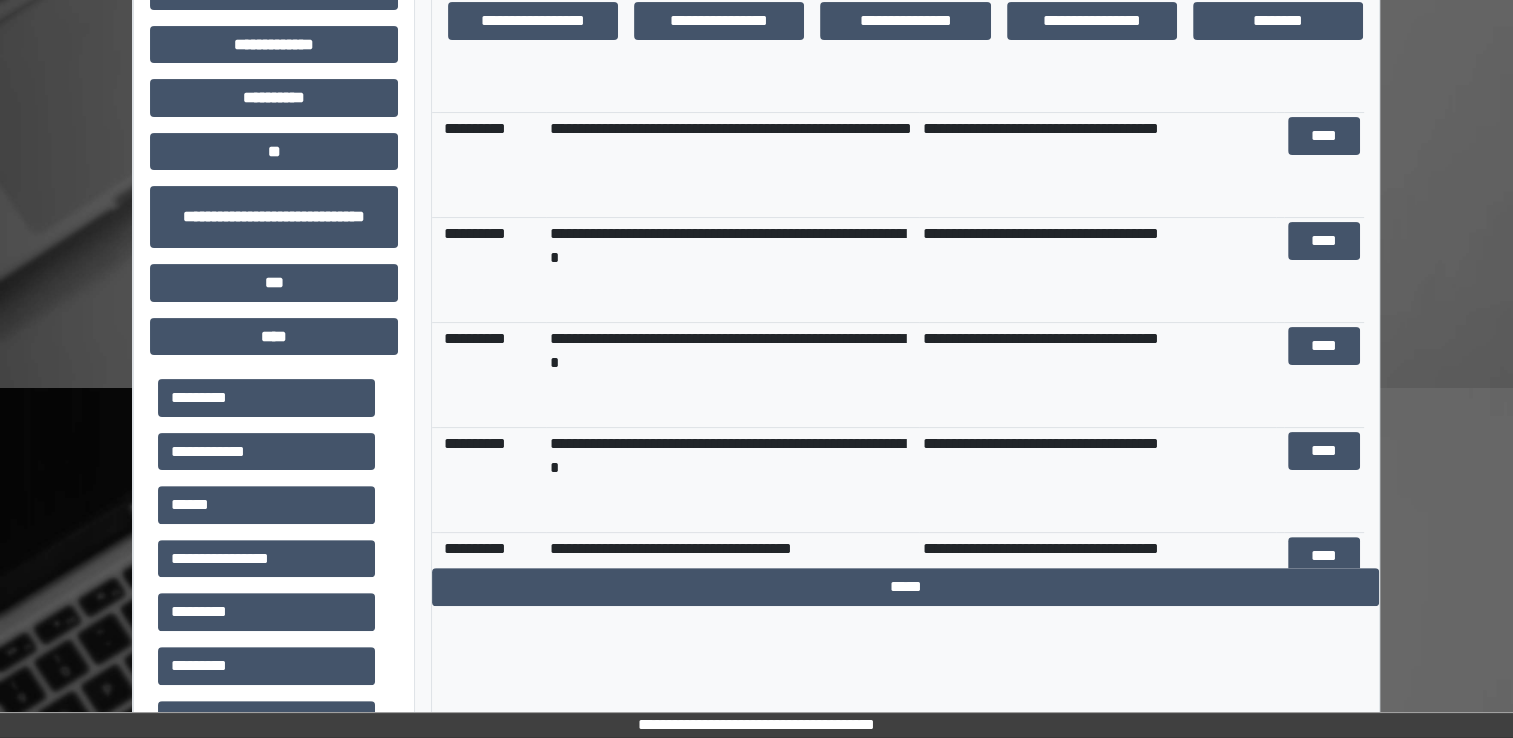 scroll, scrollTop: 1000, scrollLeft: 0, axis: vertical 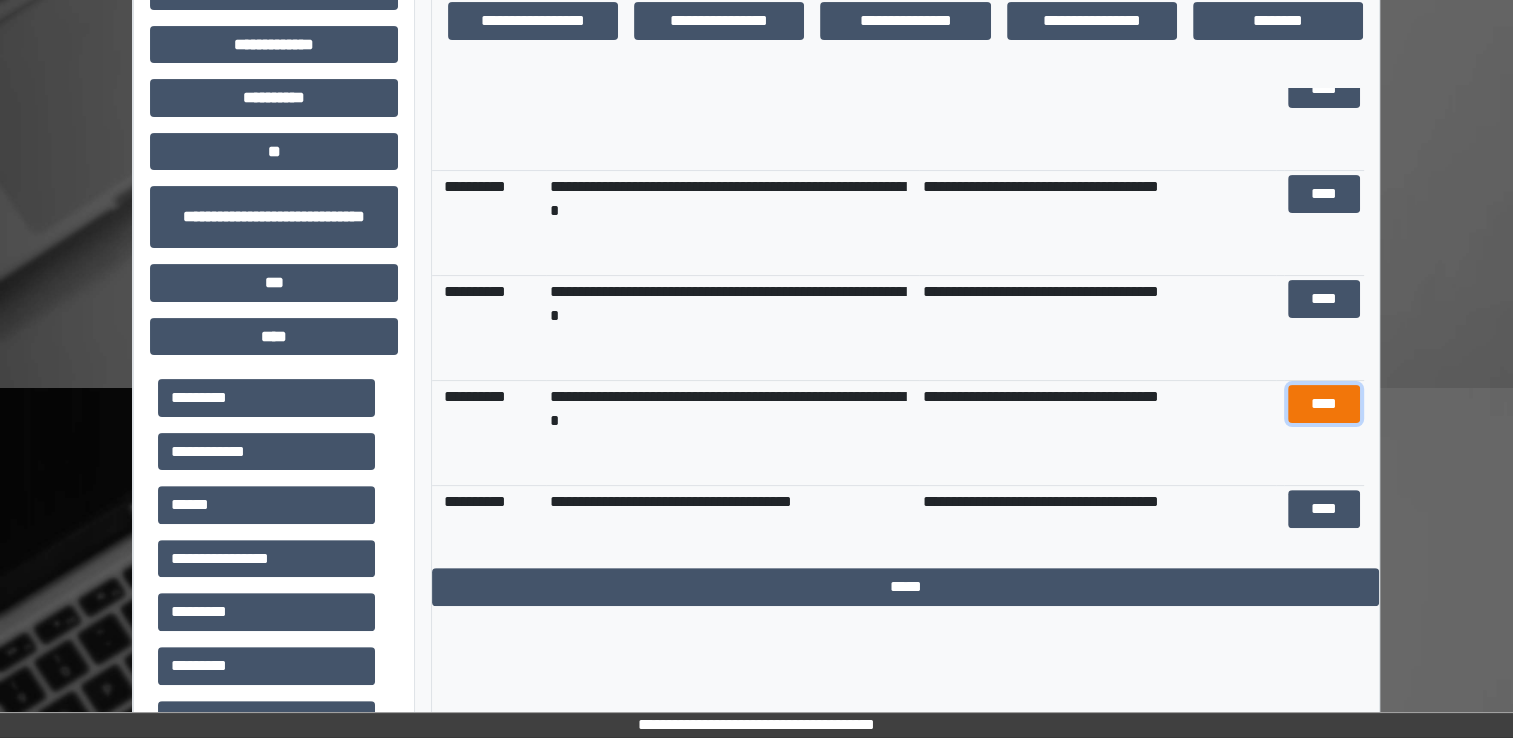 click on "****" at bounding box center (1323, 404) 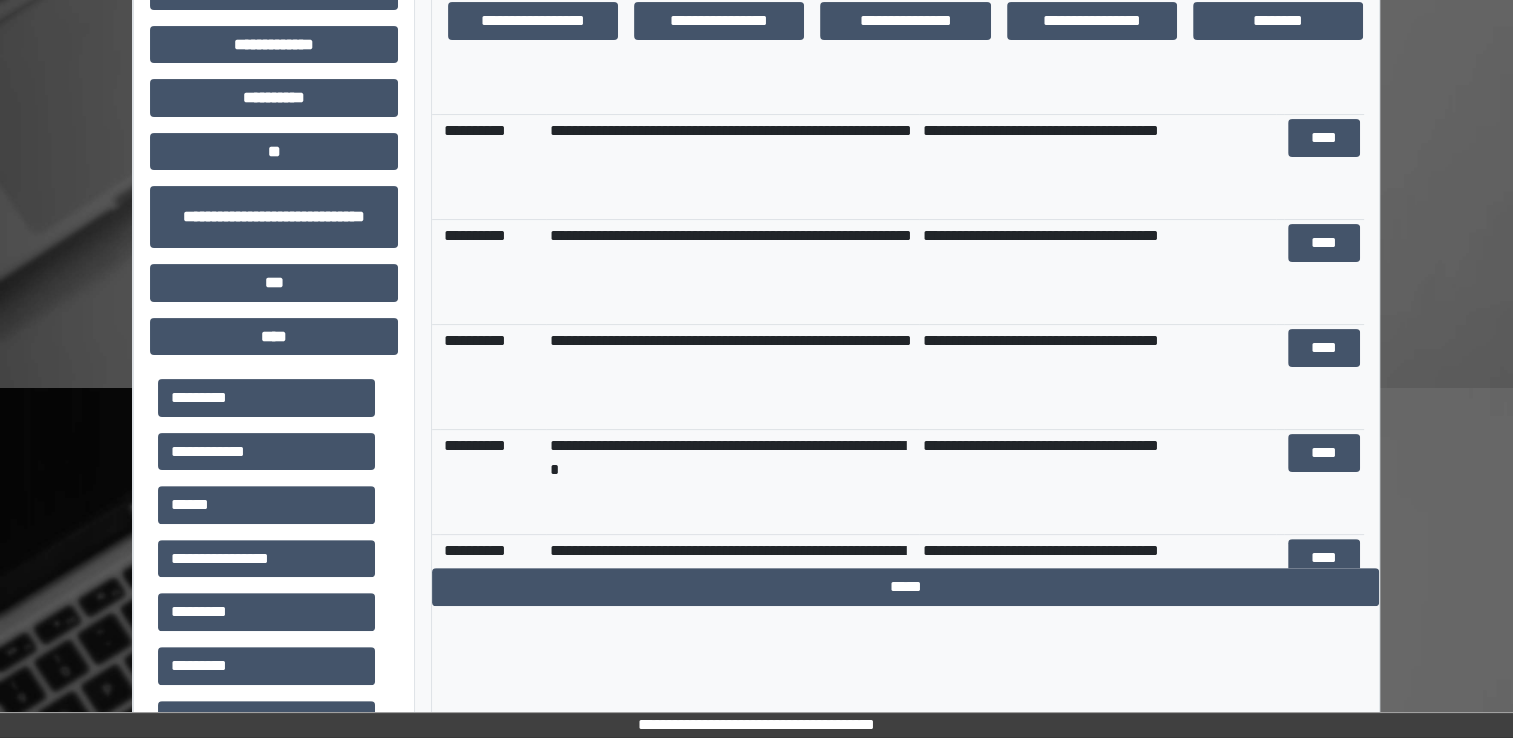 scroll, scrollTop: 700, scrollLeft: 0, axis: vertical 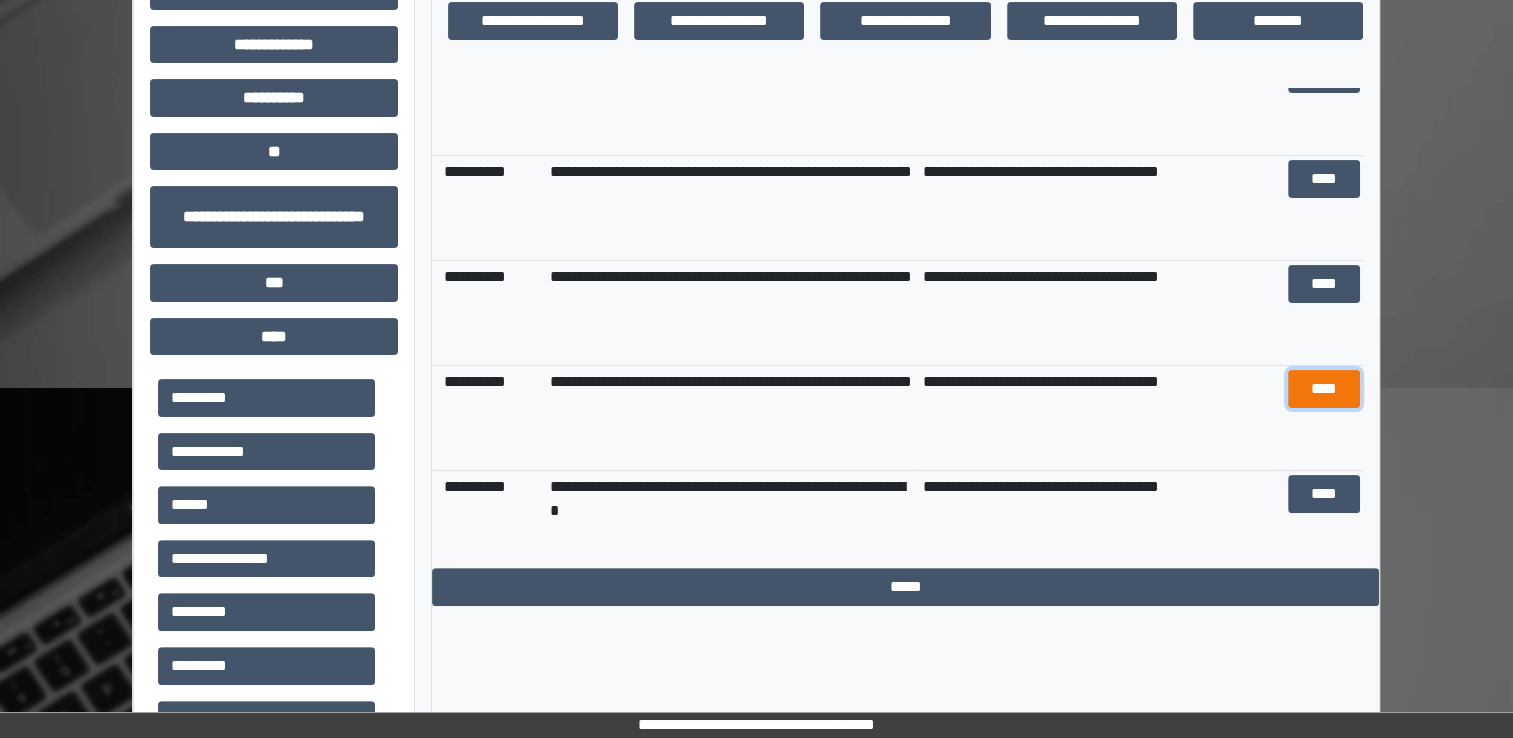 click on "****" at bounding box center [1323, 389] 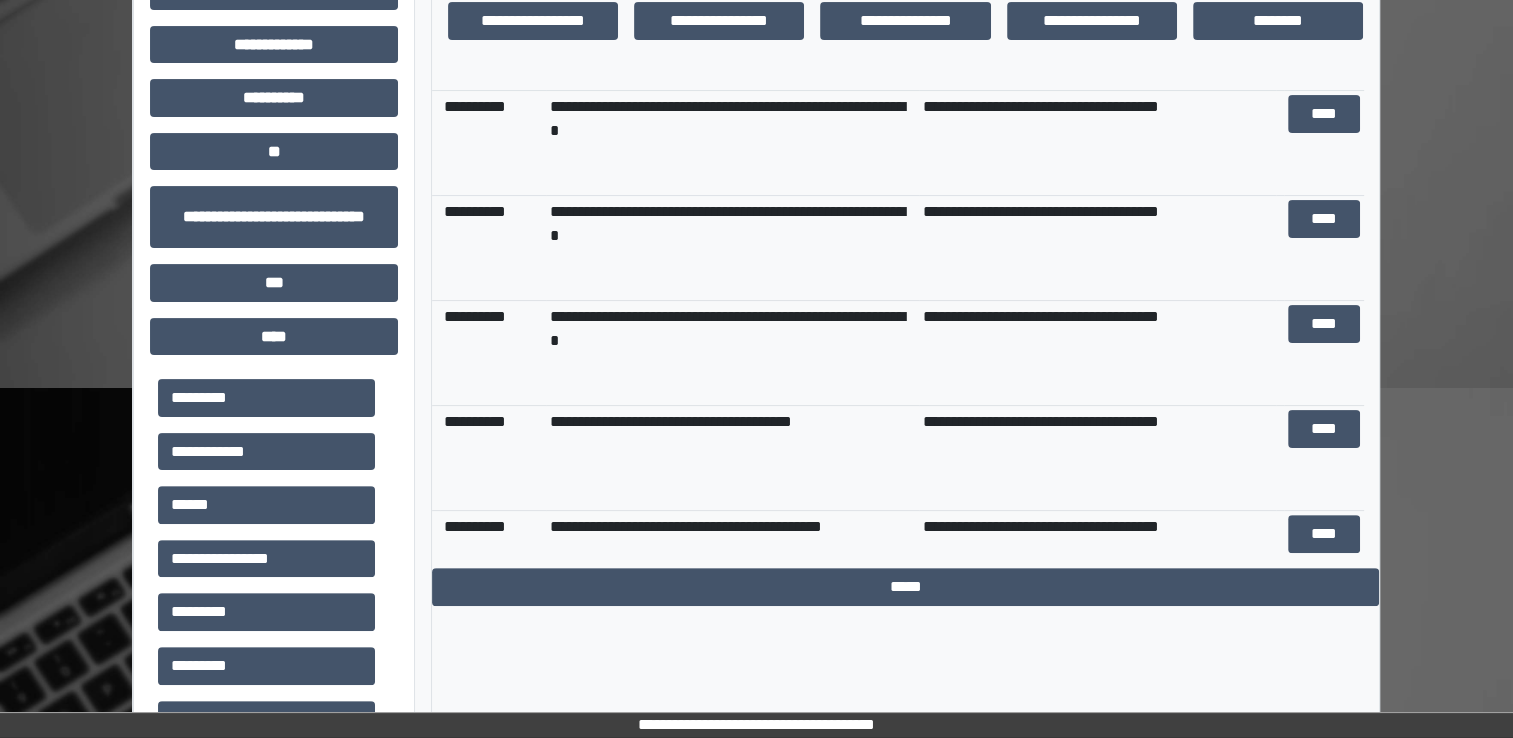 scroll, scrollTop: 1245, scrollLeft: 0, axis: vertical 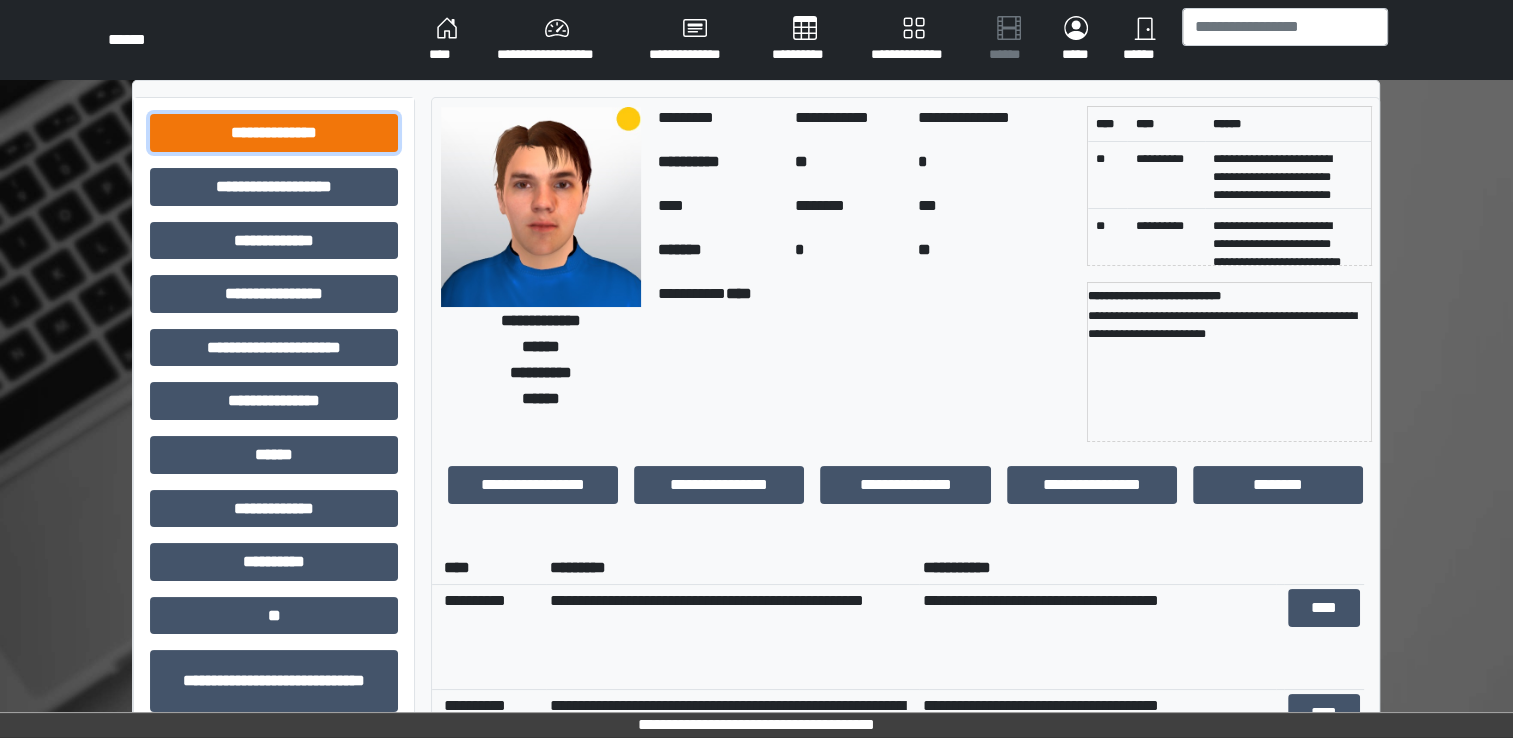 click on "**********" at bounding box center [274, 133] 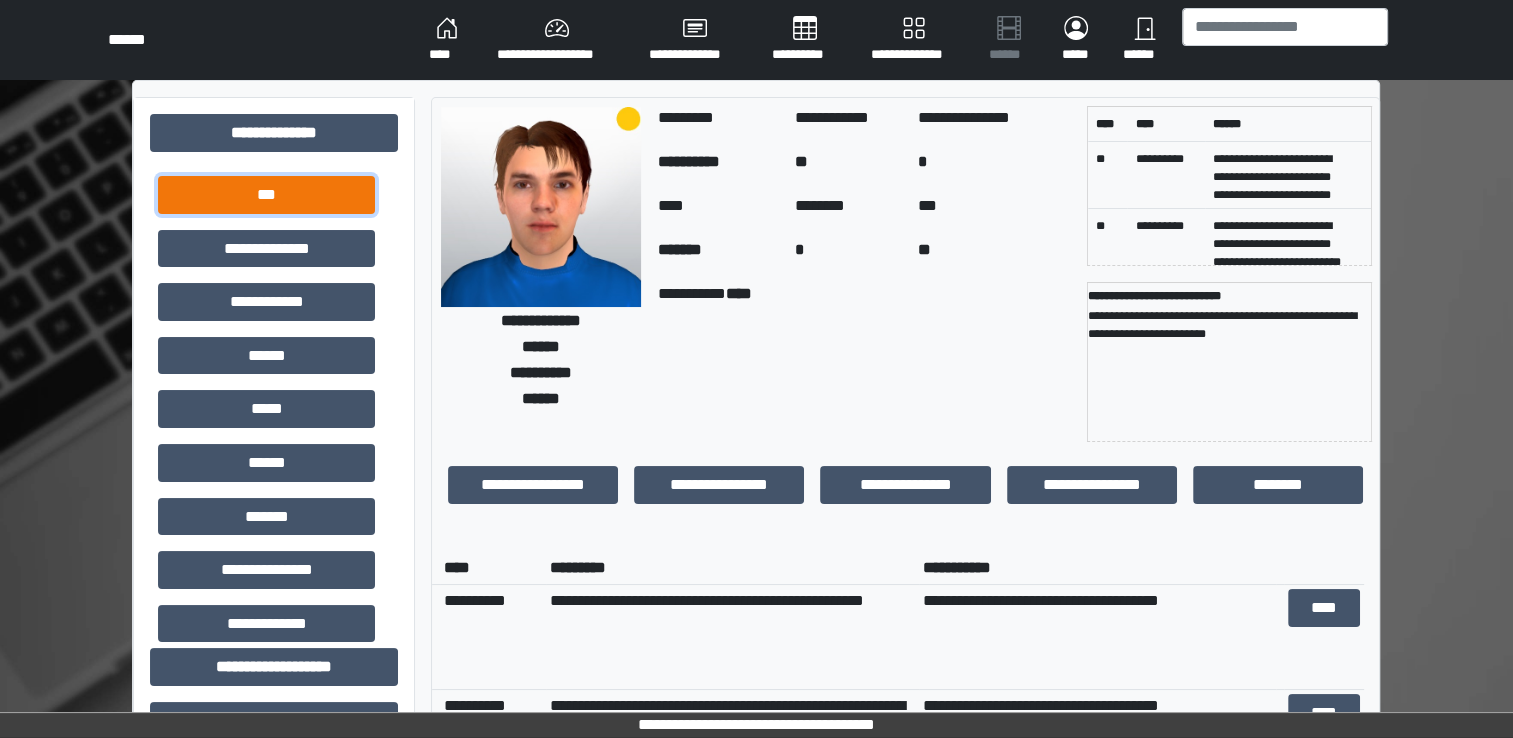 click on "***" at bounding box center (266, 195) 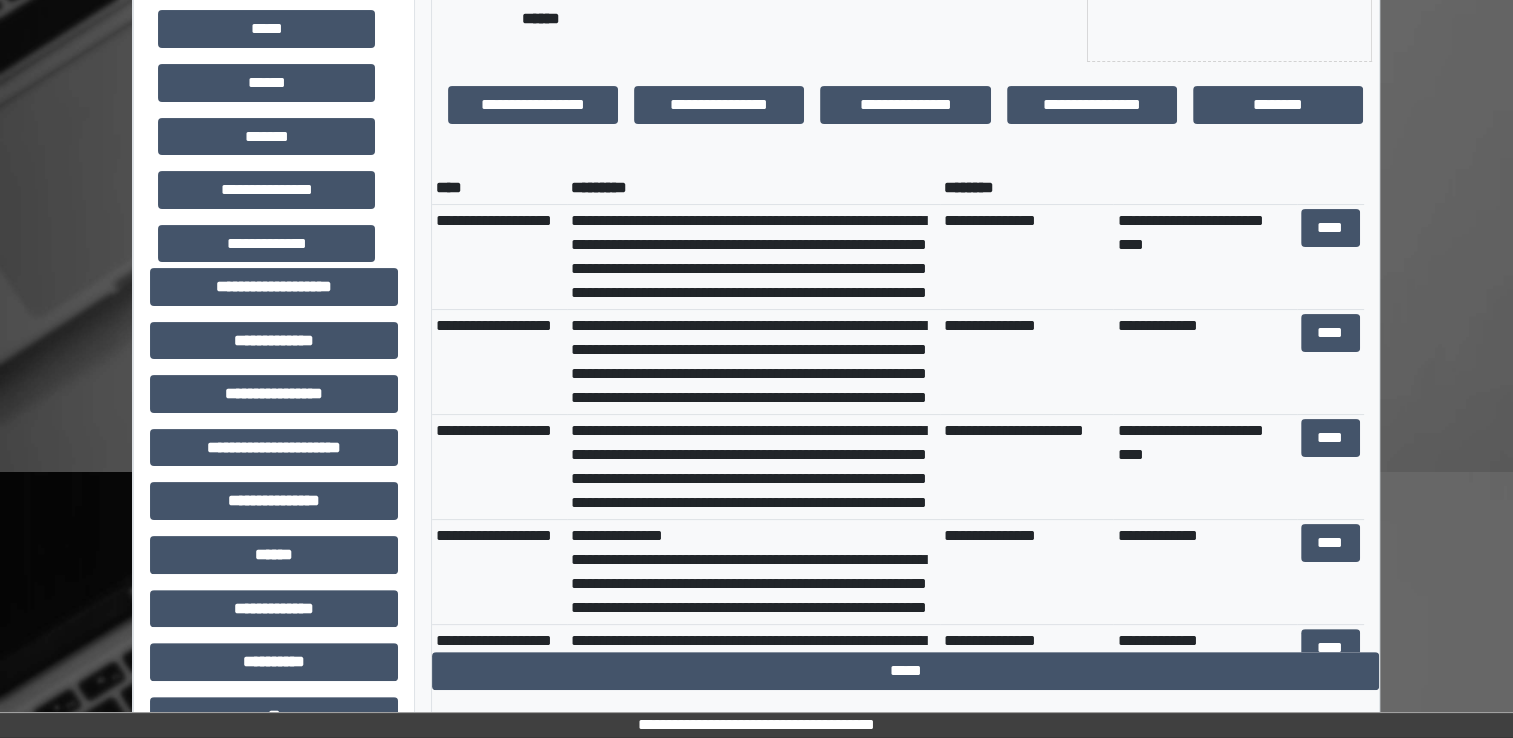 scroll, scrollTop: 515, scrollLeft: 0, axis: vertical 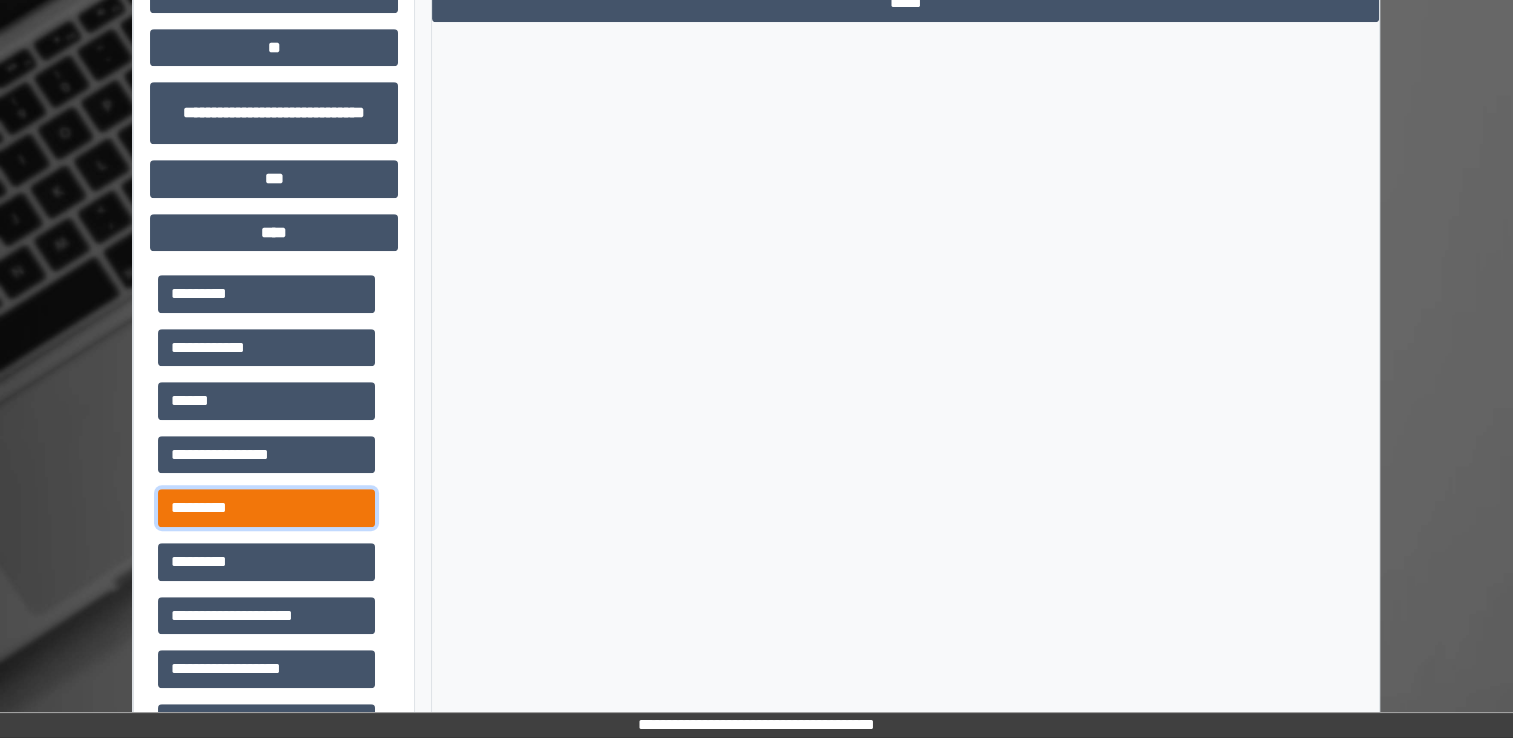 click on "*********" at bounding box center [266, 508] 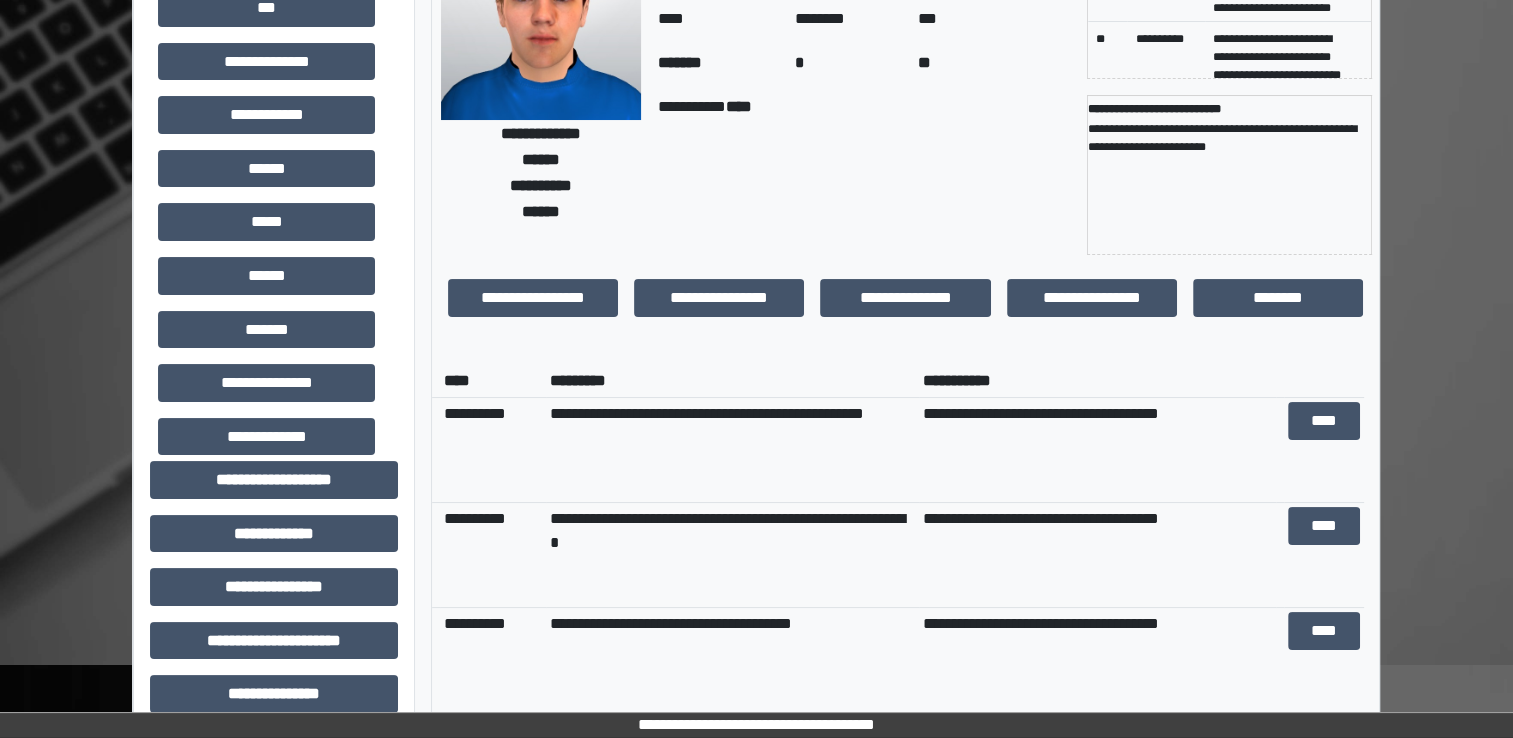 scroll, scrollTop: 182, scrollLeft: 0, axis: vertical 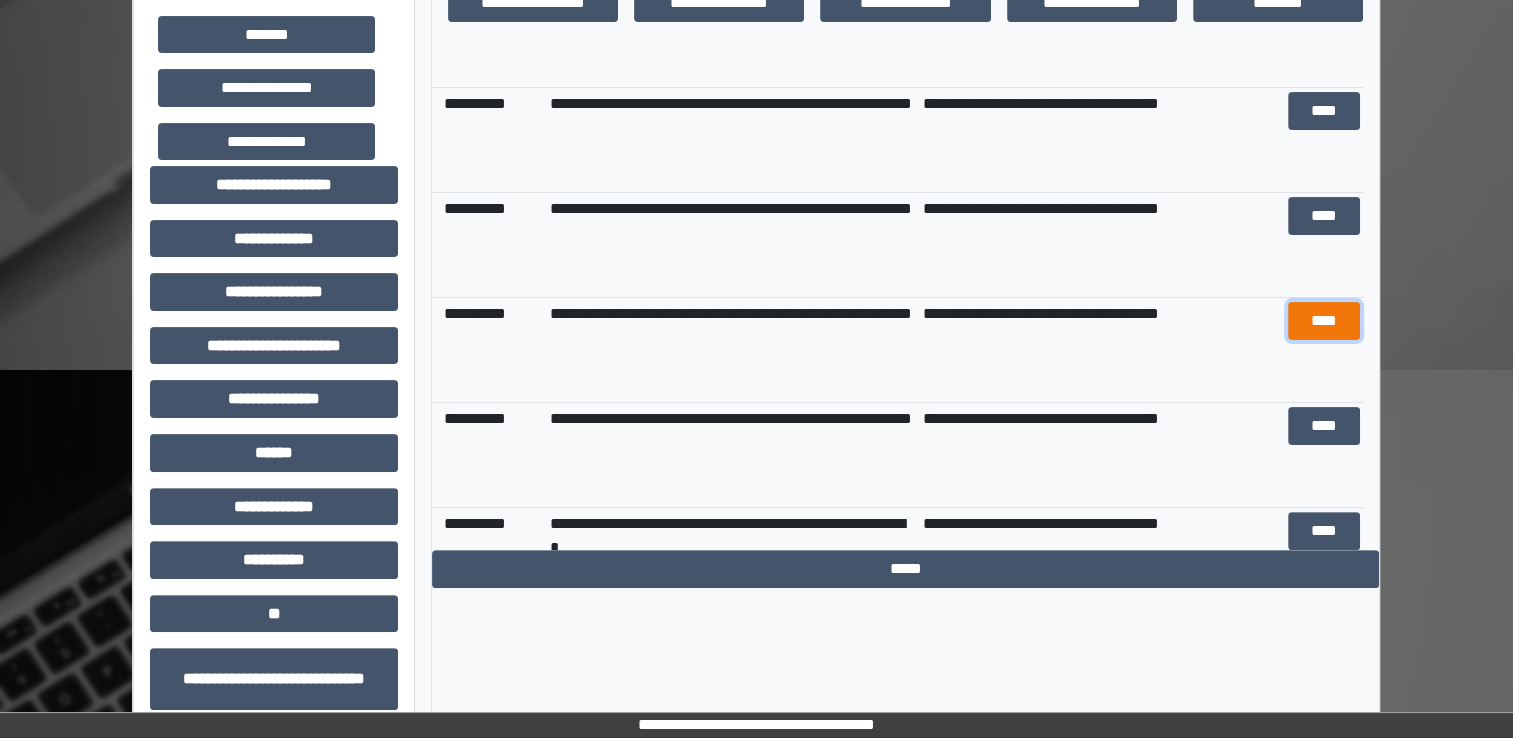 click on "****" at bounding box center [1323, 321] 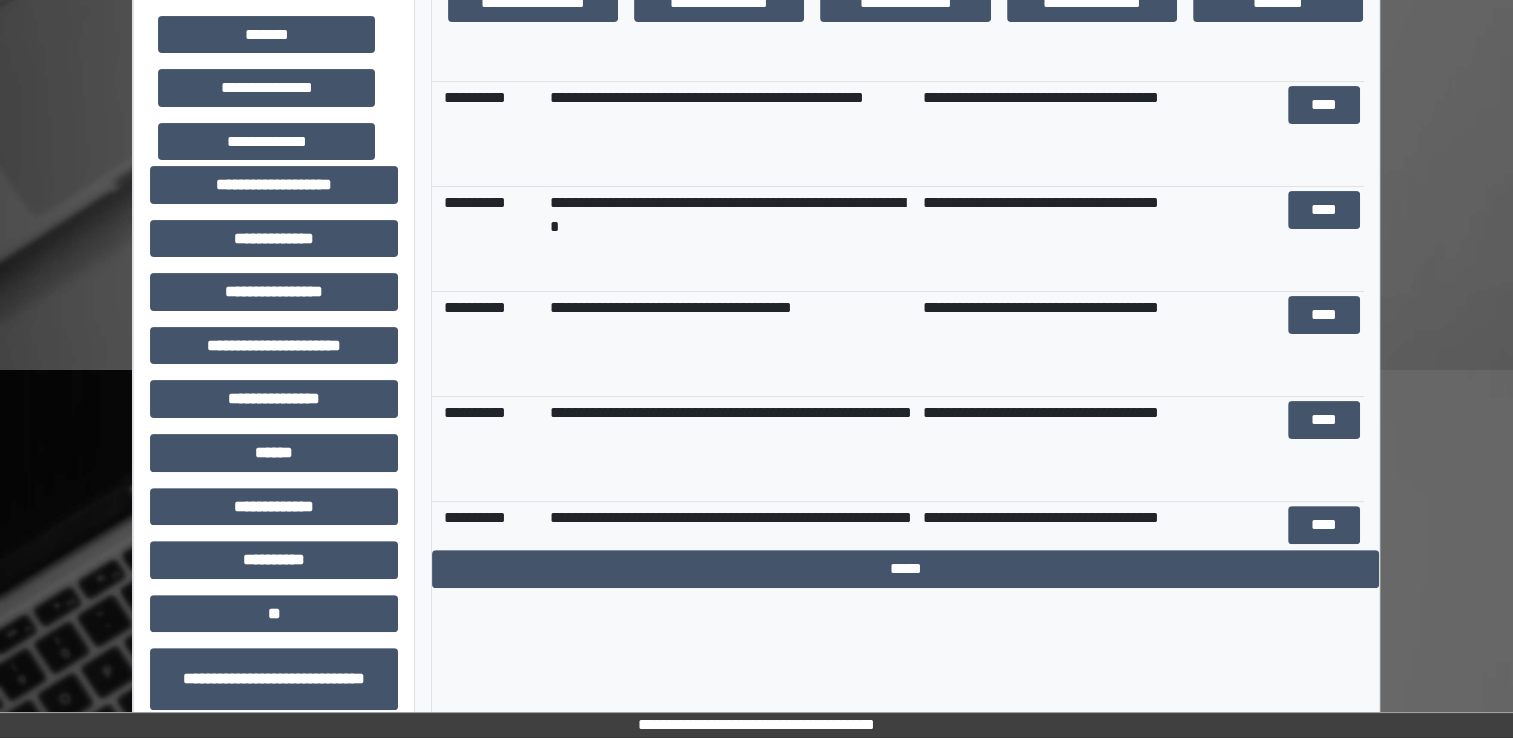 scroll, scrollTop: 0, scrollLeft: 0, axis: both 